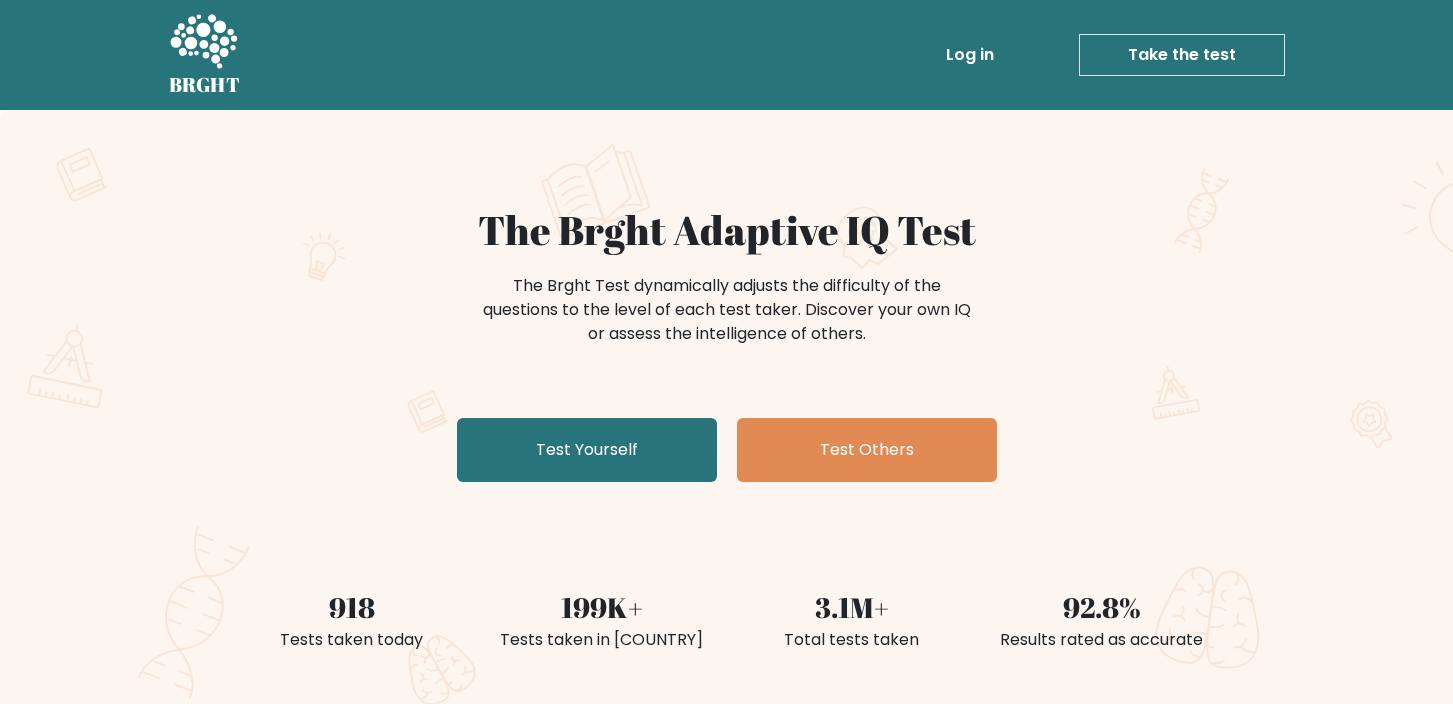 scroll, scrollTop: 0, scrollLeft: 0, axis: both 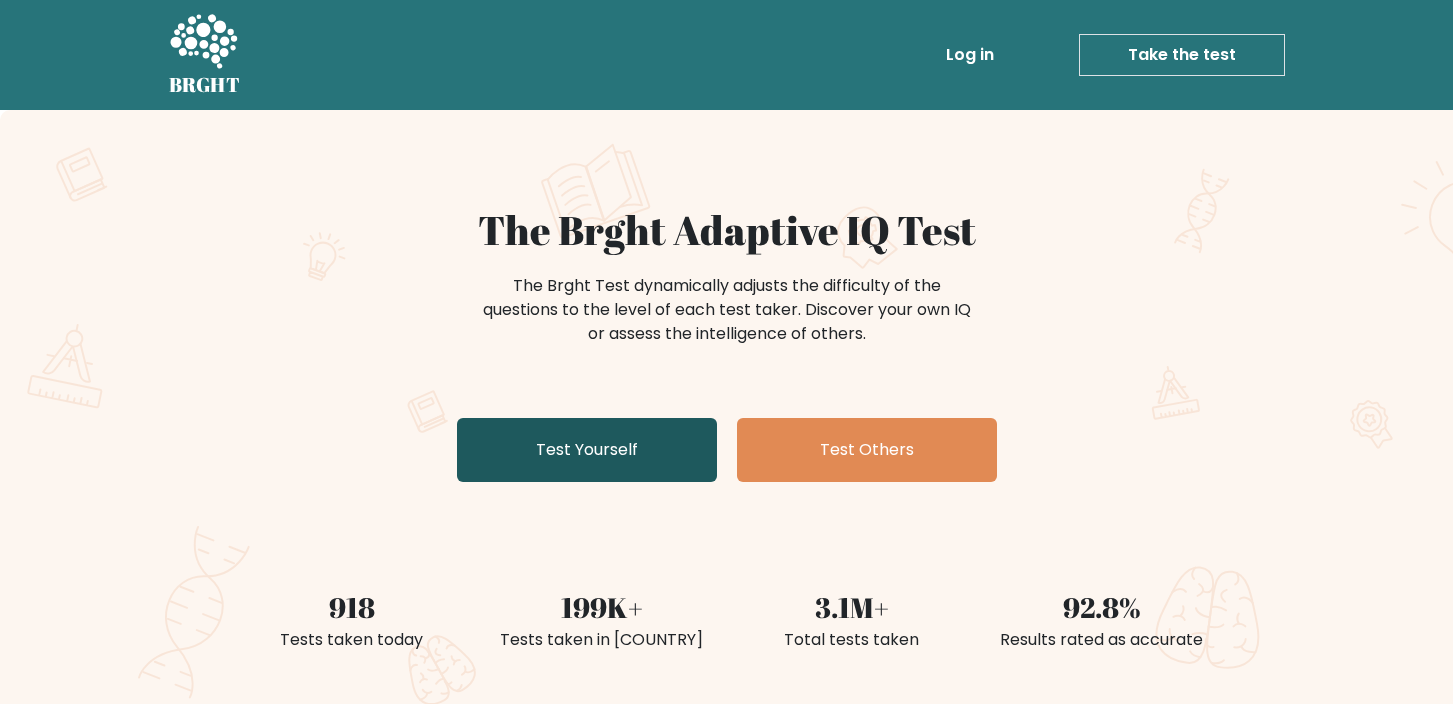 drag, startPoint x: 633, startPoint y: 460, endPoint x: 636, endPoint y: 473, distance: 13.341664 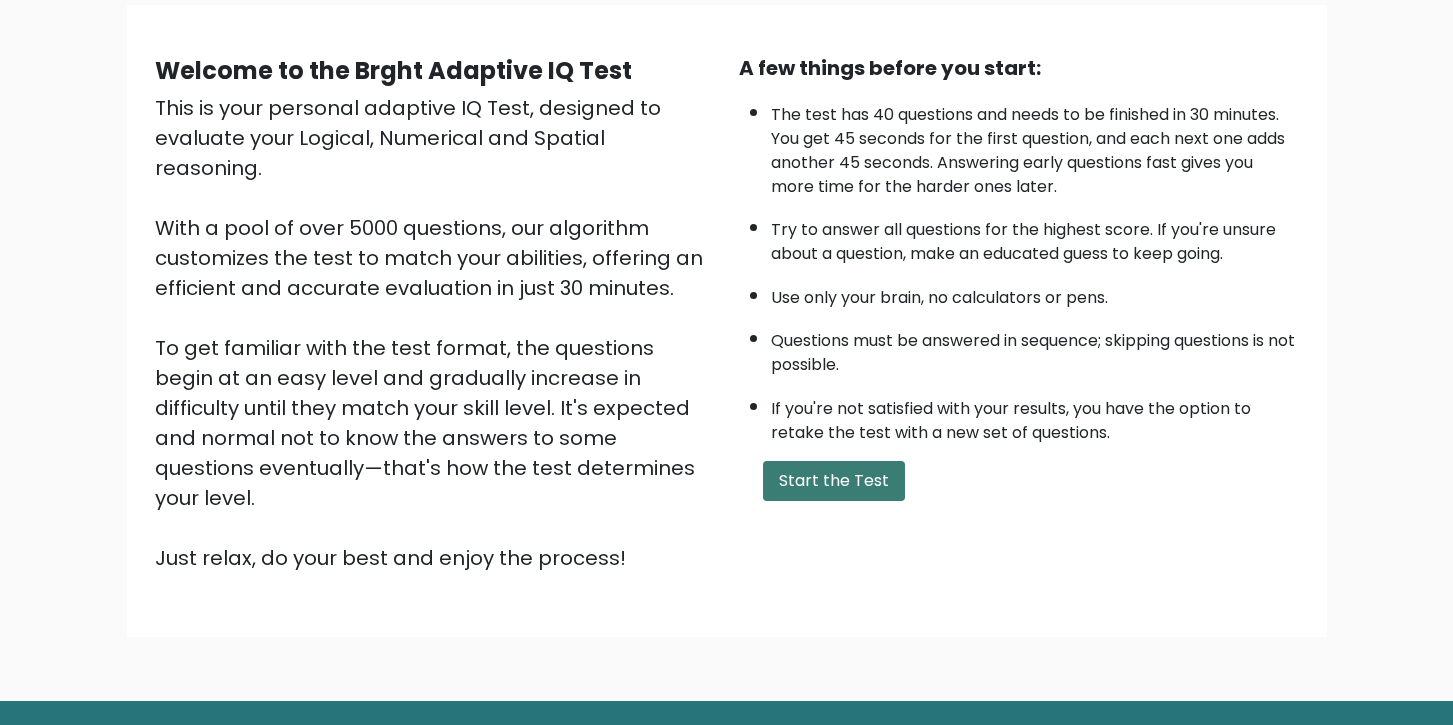 scroll, scrollTop: 91, scrollLeft: 0, axis: vertical 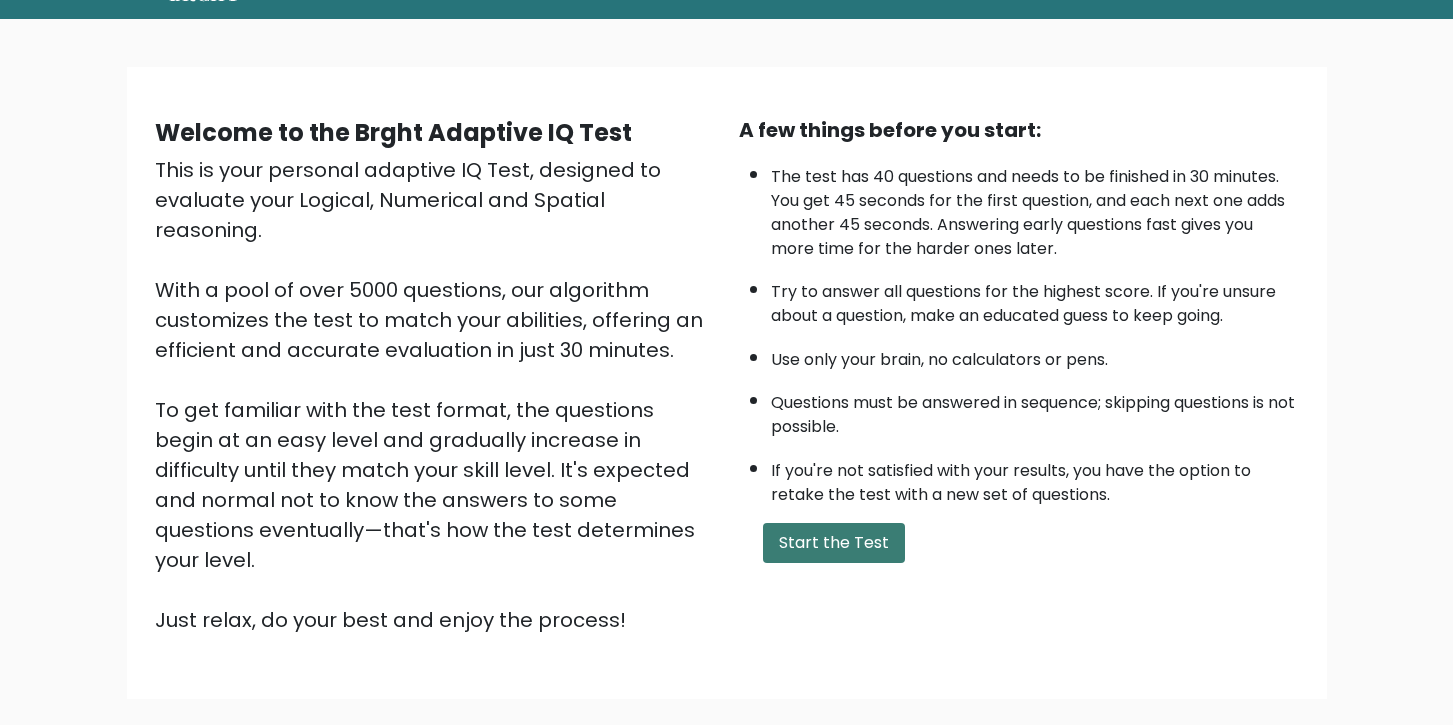 click on "Start the Test" at bounding box center [834, 543] 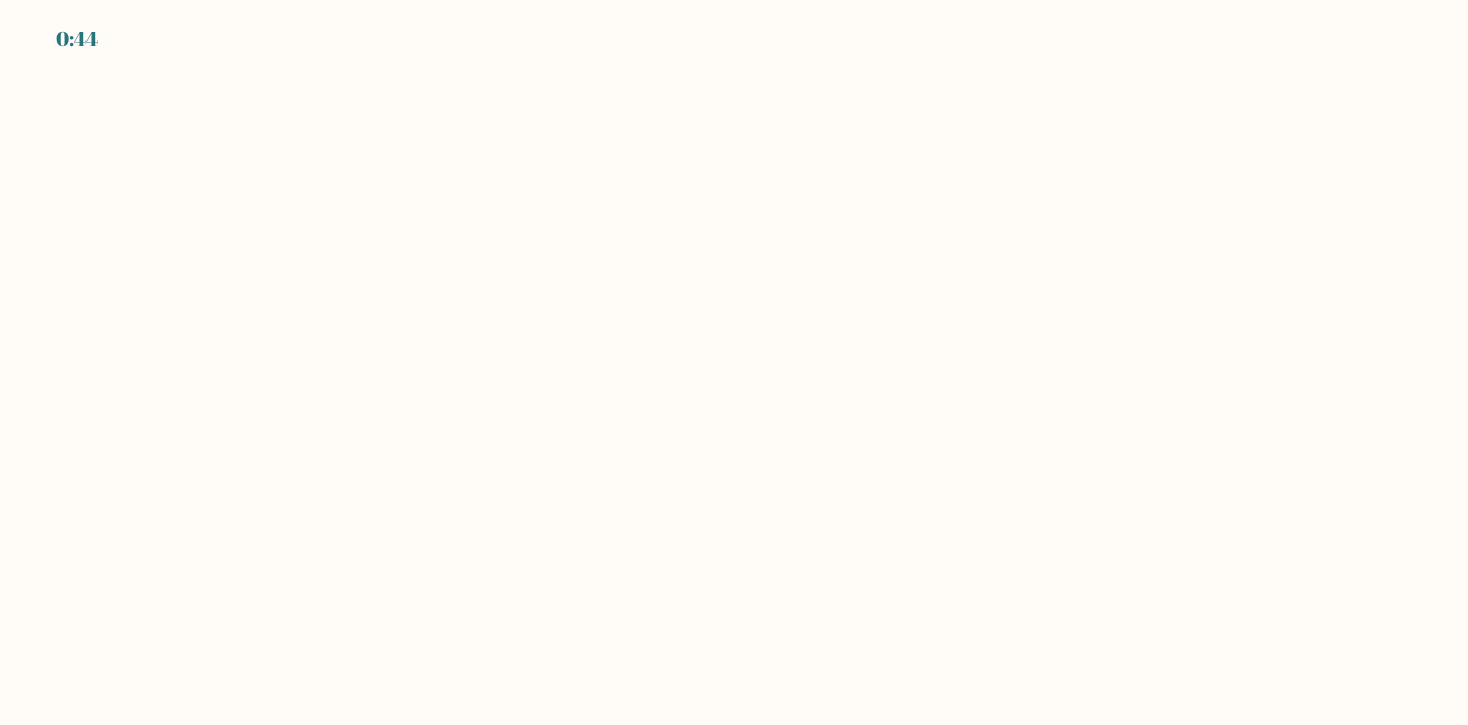scroll, scrollTop: 0, scrollLeft: 0, axis: both 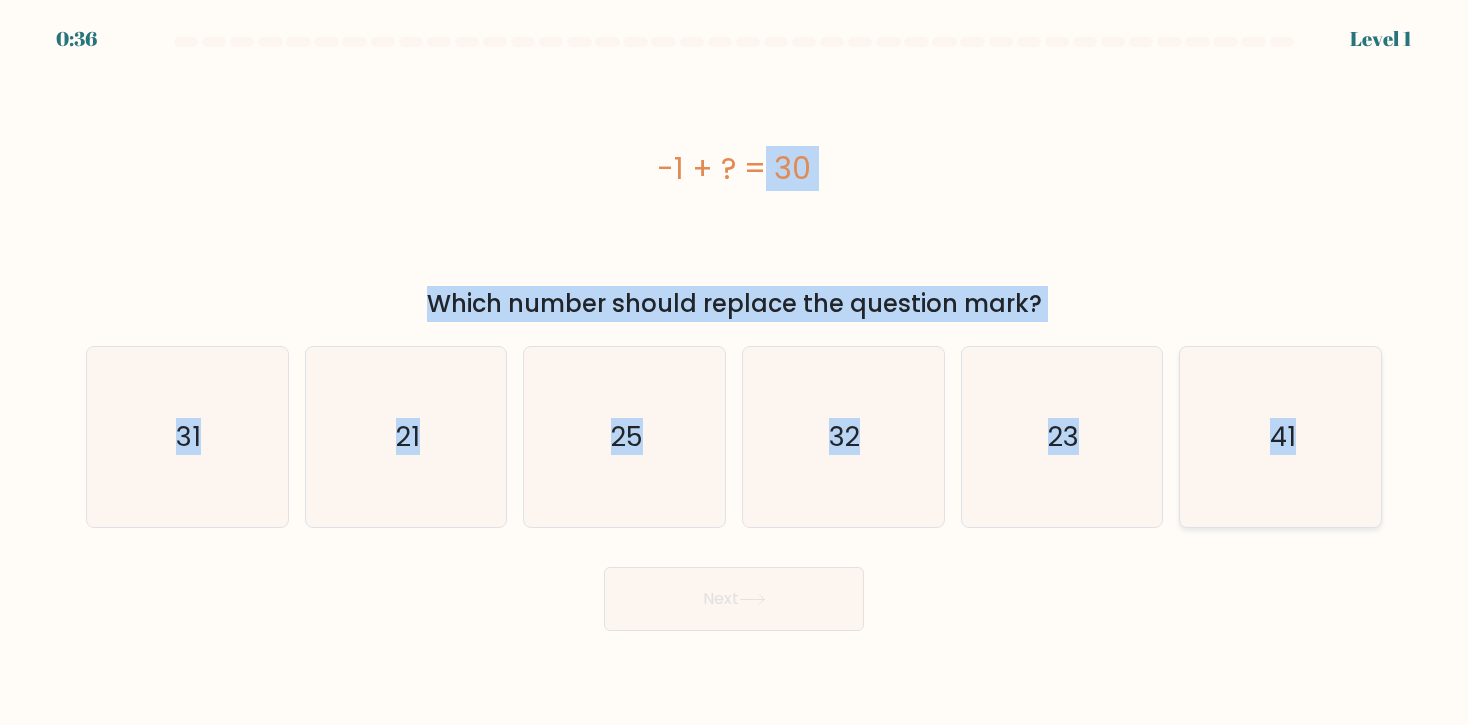 drag, startPoint x: 39, startPoint y: 231, endPoint x: 1315, endPoint y: 462, distance: 1296.741 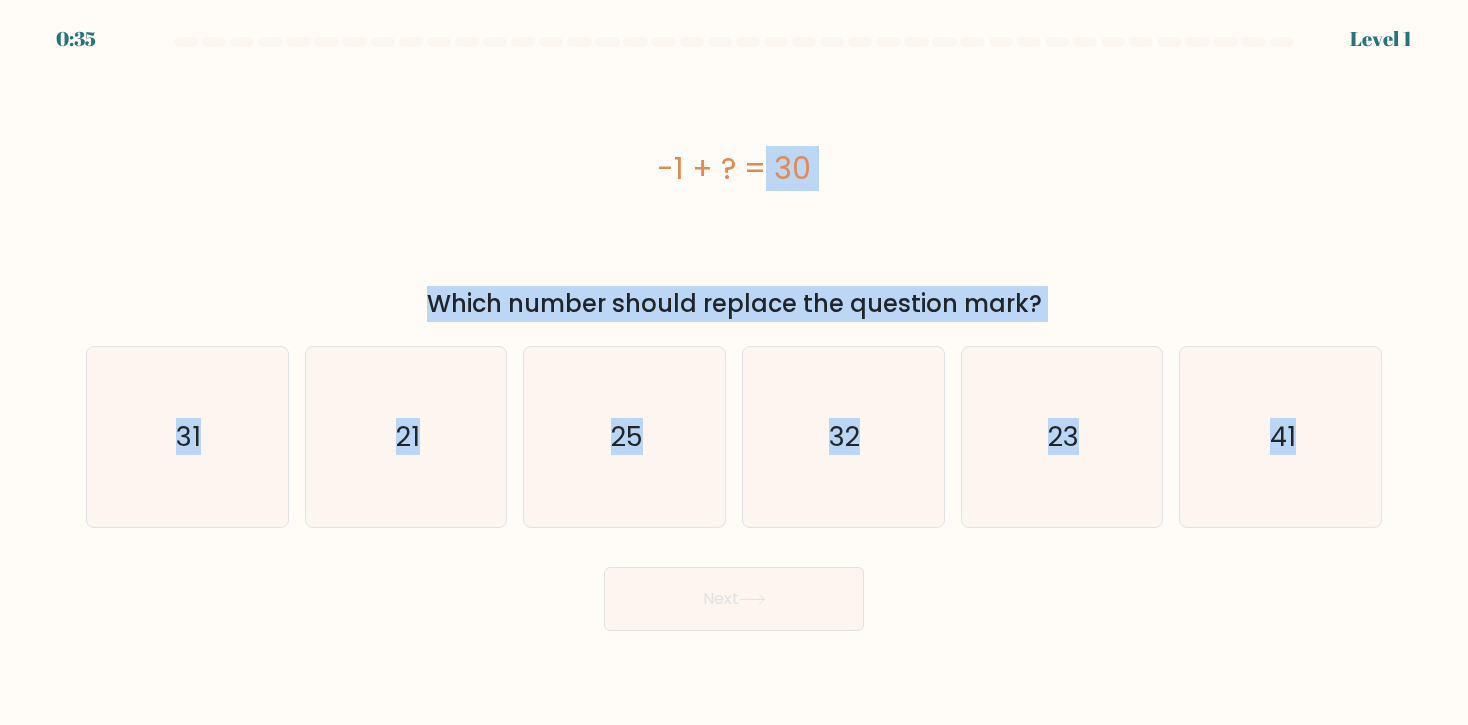copy on "-1 + ?  = 30
Which number should replace the question mark?
a.
31
b.
21
c.
25
d.
32
e.
23
f.
41" 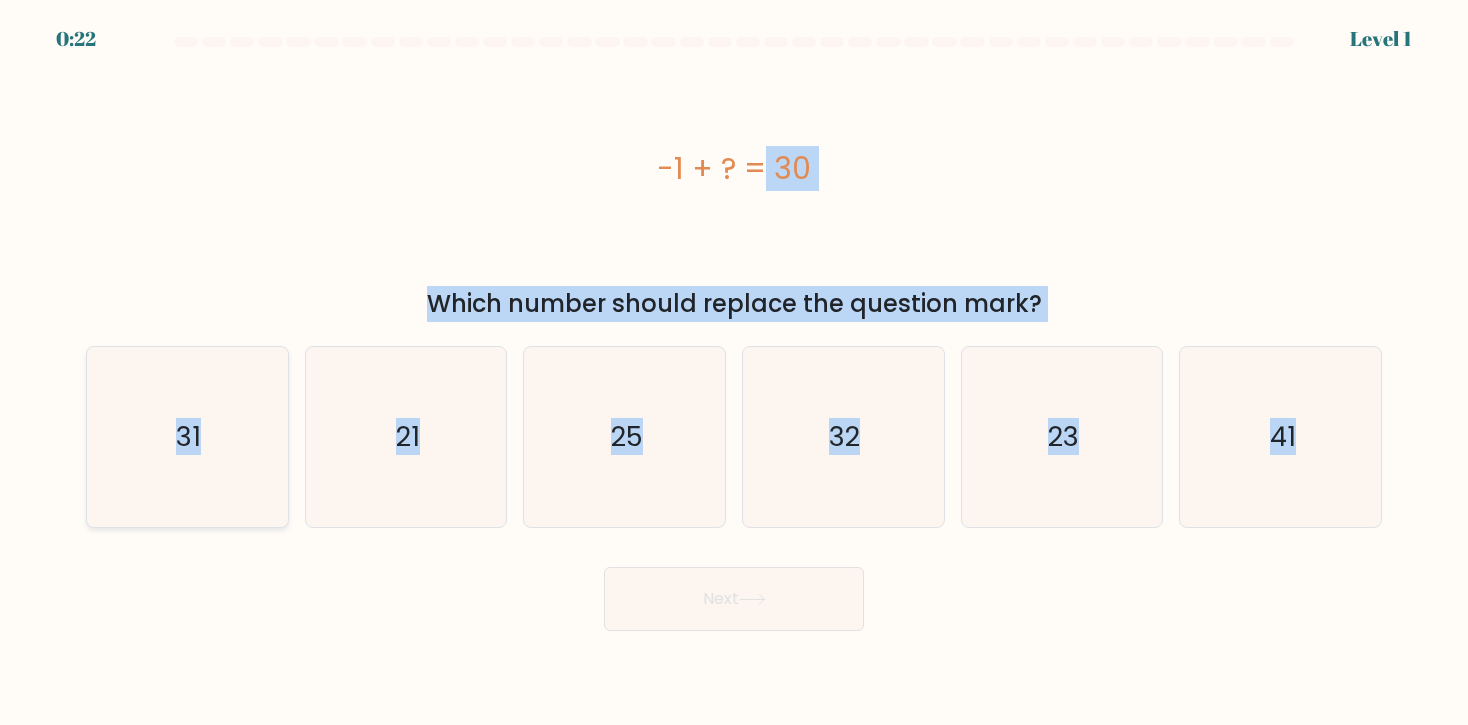 click on "31" 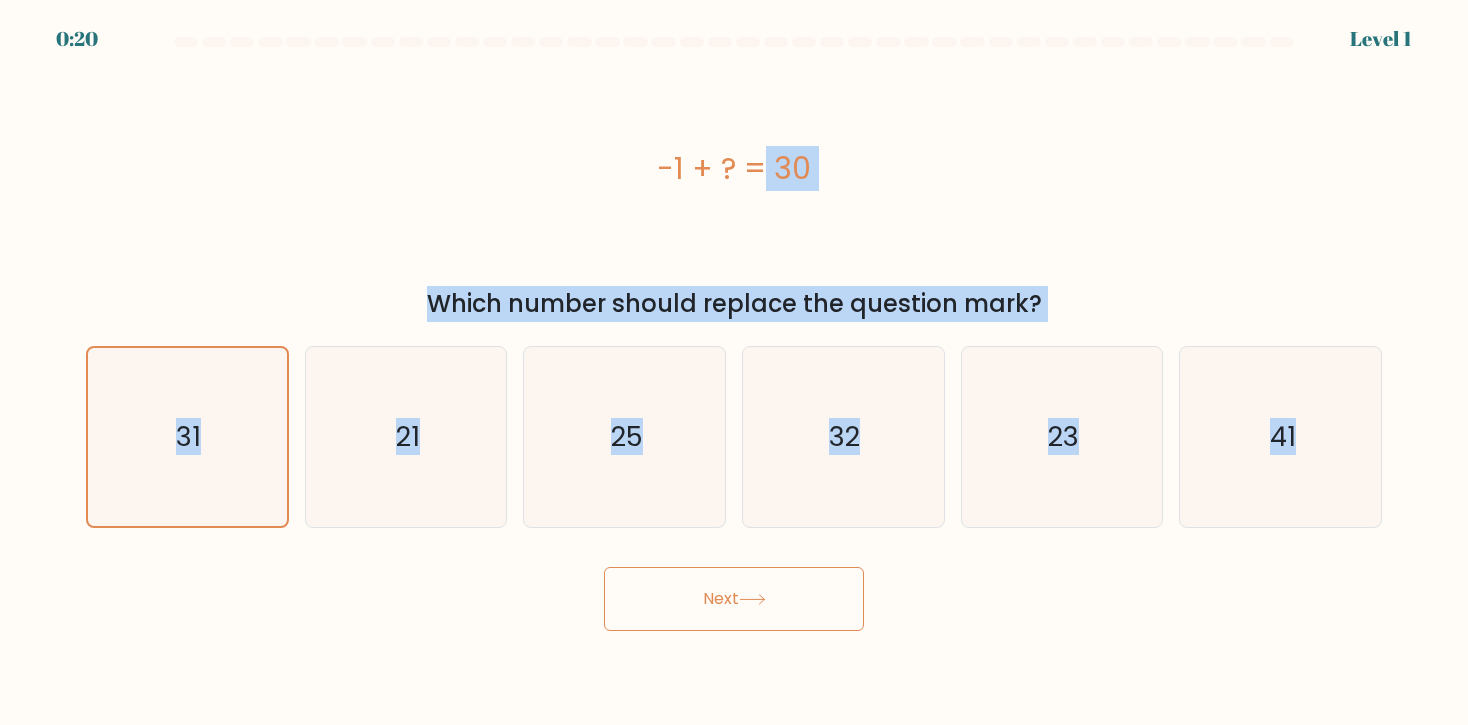 click on "Next" at bounding box center [734, 599] 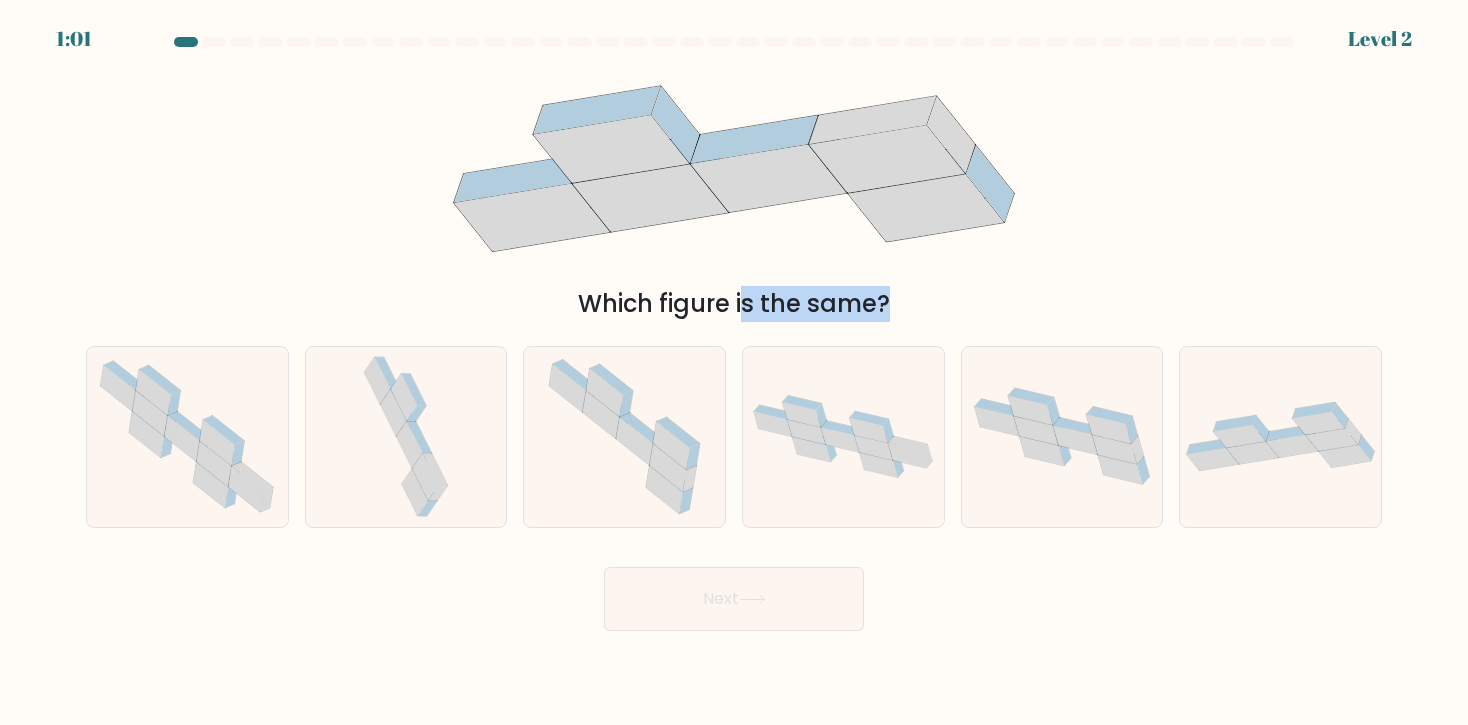 drag, startPoint x: 22, startPoint y: 70, endPoint x: 1203, endPoint y: 542, distance: 1271.8274 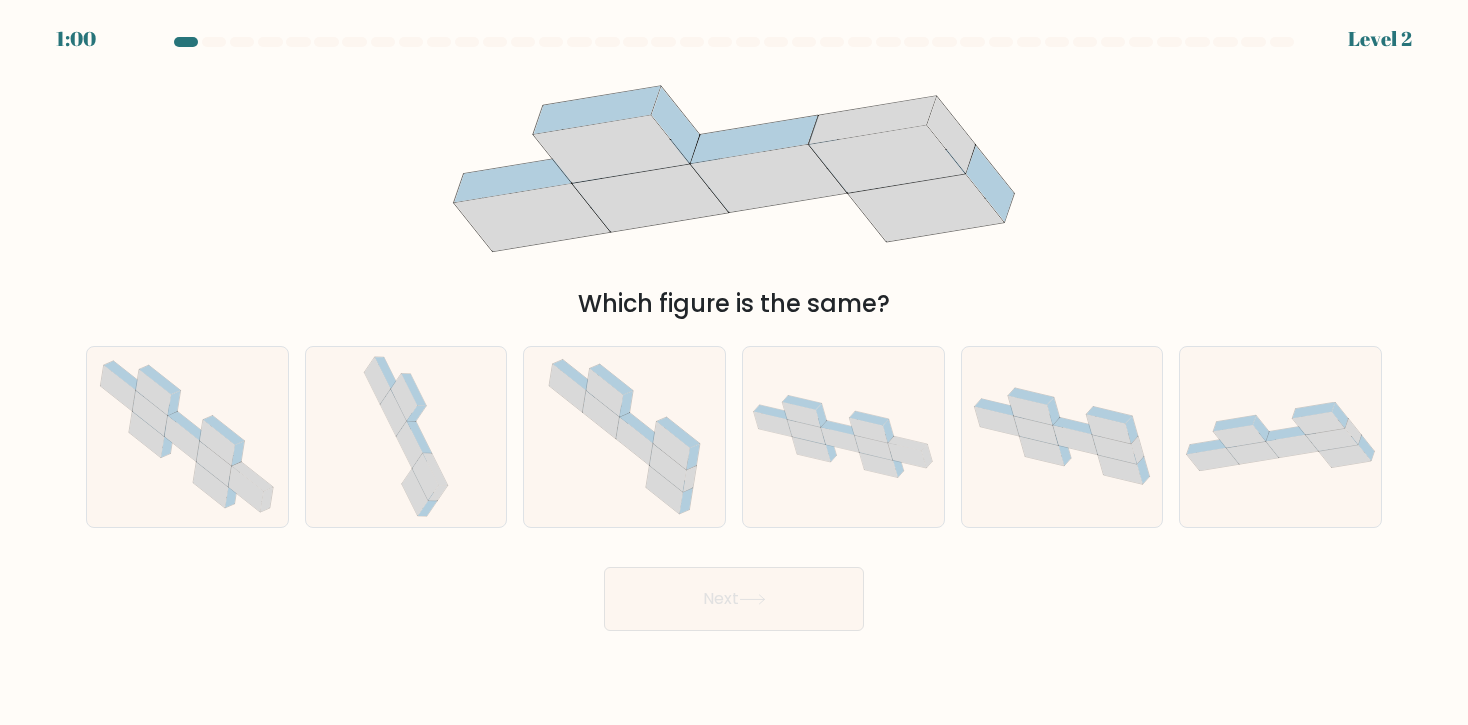 click on "Next" at bounding box center (734, 591) 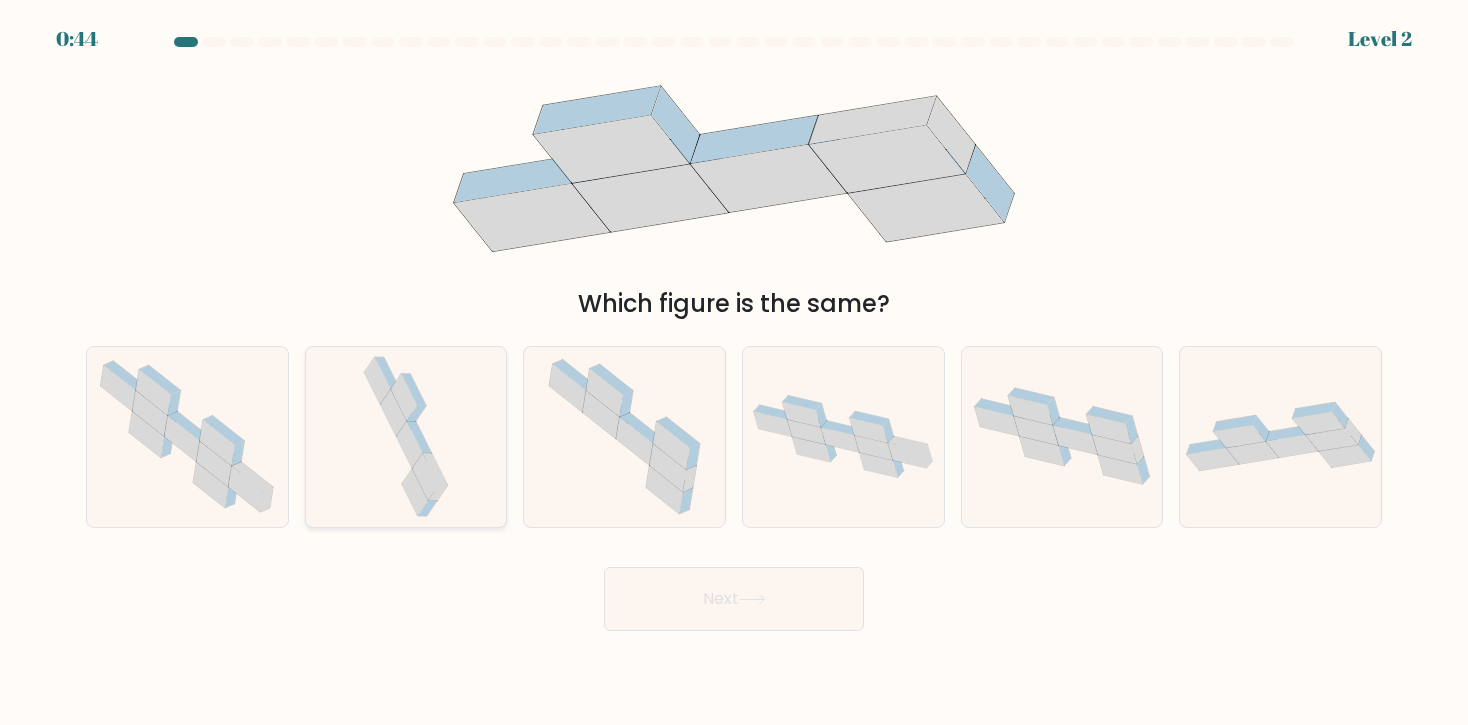 click at bounding box center (406, 437) 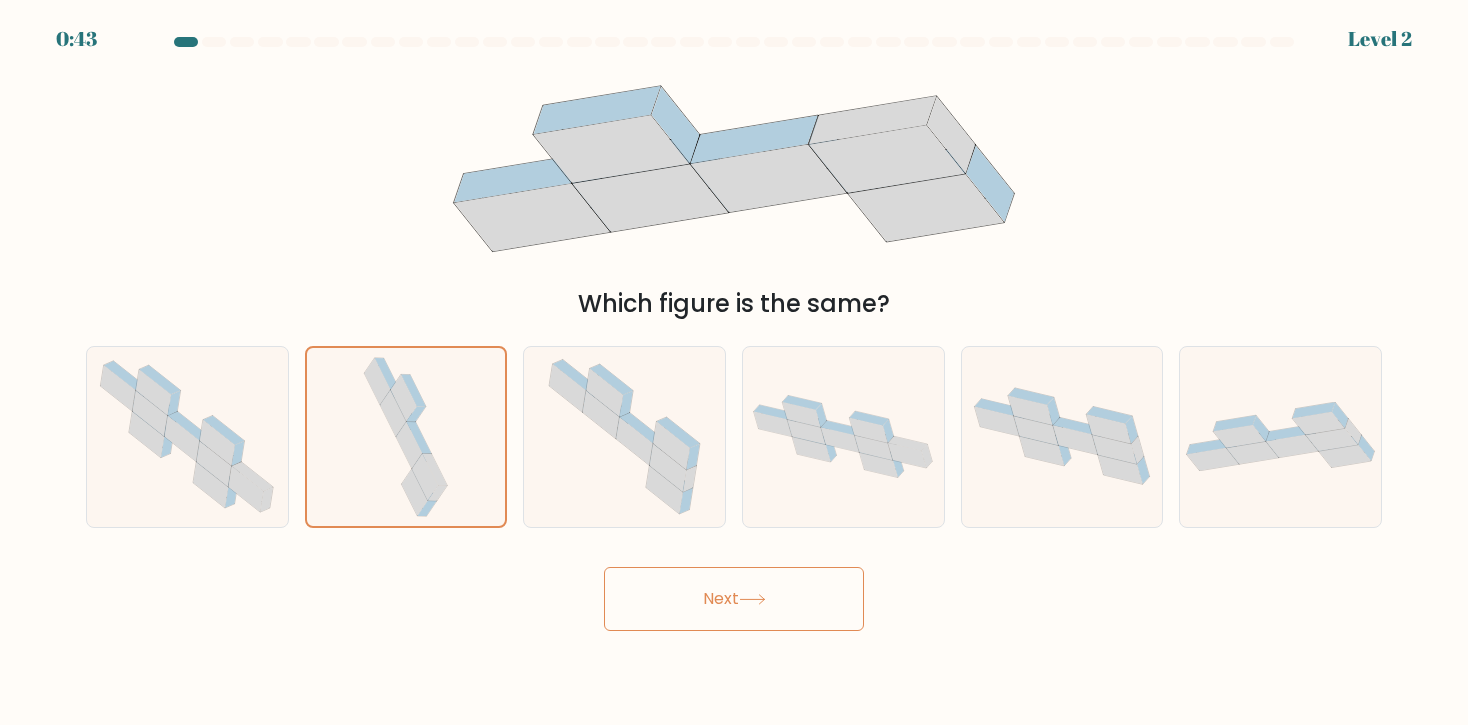 click on "Next" at bounding box center (734, 599) 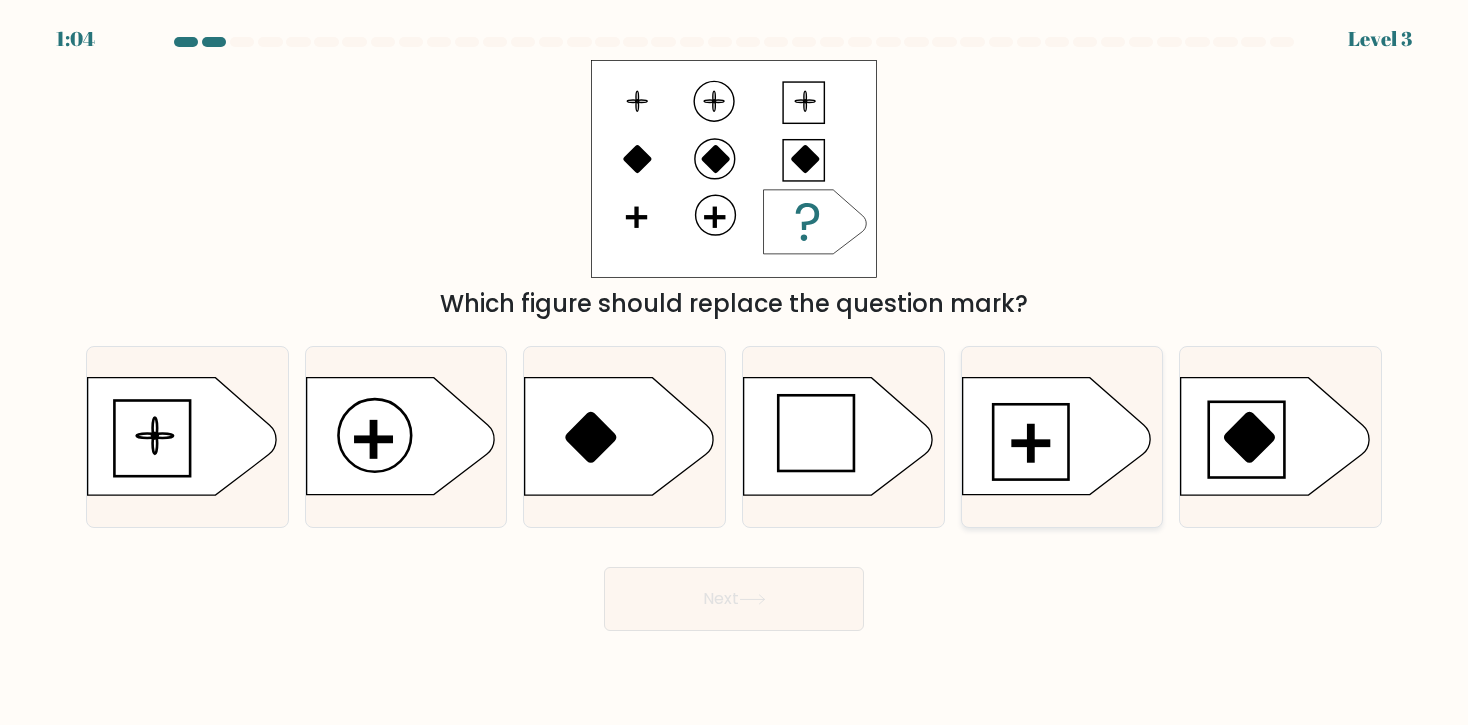 click 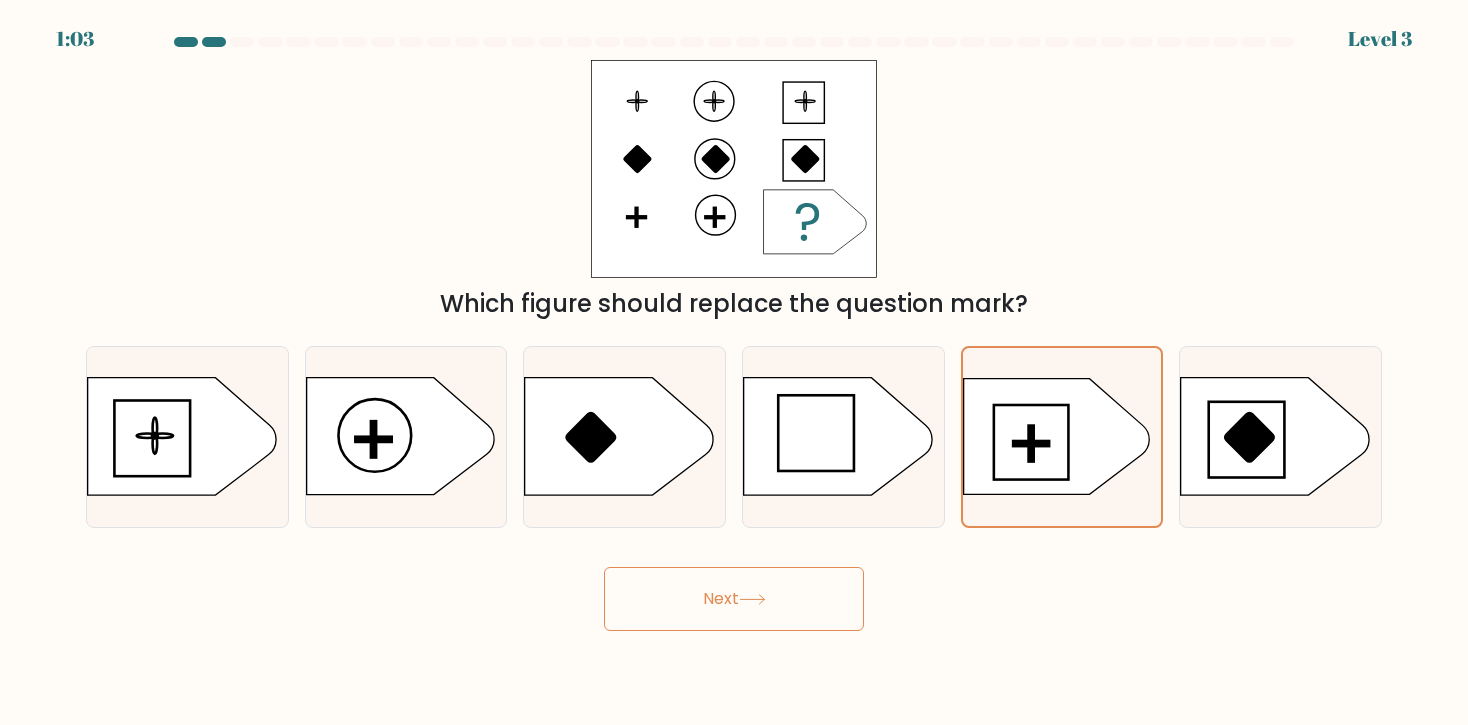 click on "Next" at bounding box center [734, 599] 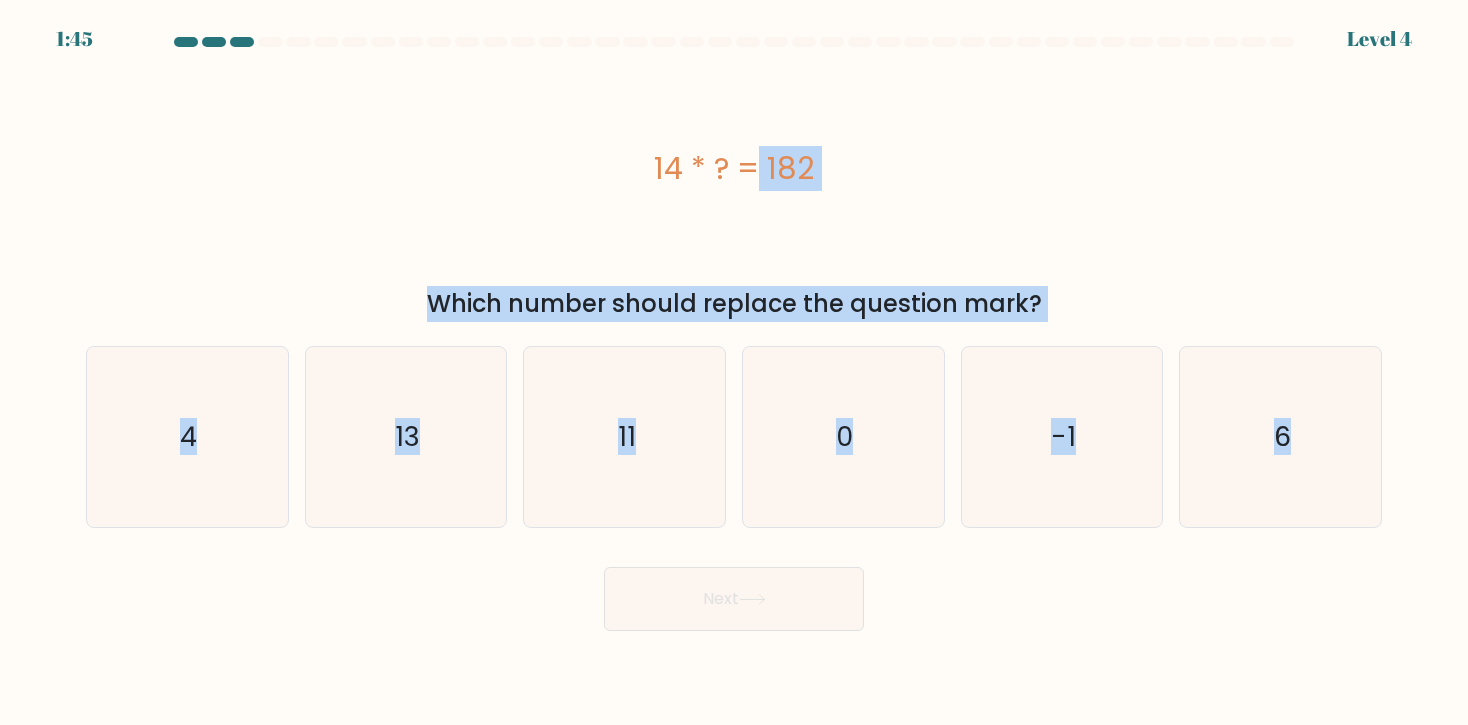drag, startPoint x: 44, startPoint y: 82, endPoint x: 1403, endPoint y: 535, distance: 1432.5118 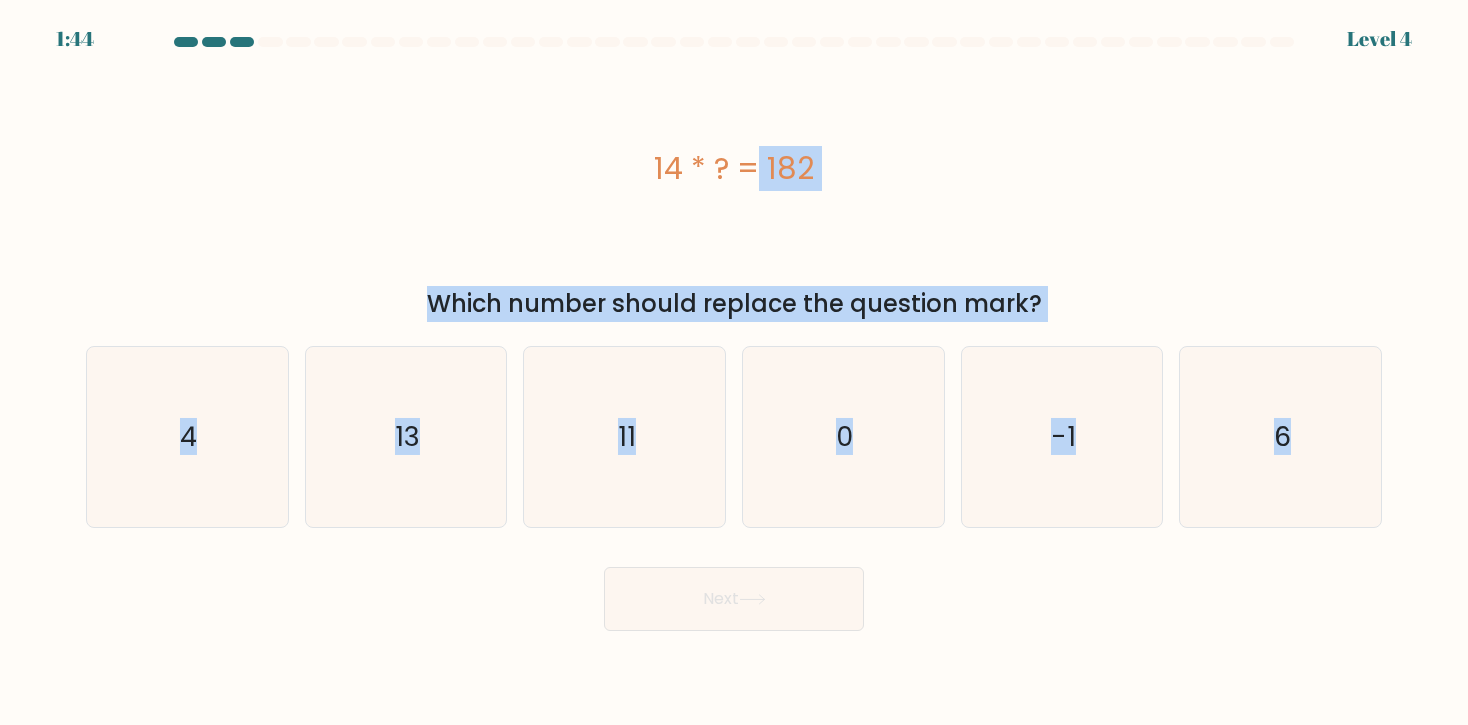 copy on "14 * ?  = 182
Which number should replace the question mark?
a.
4
b.
13
c.
11
d.
0
e.
-1
f.
6" 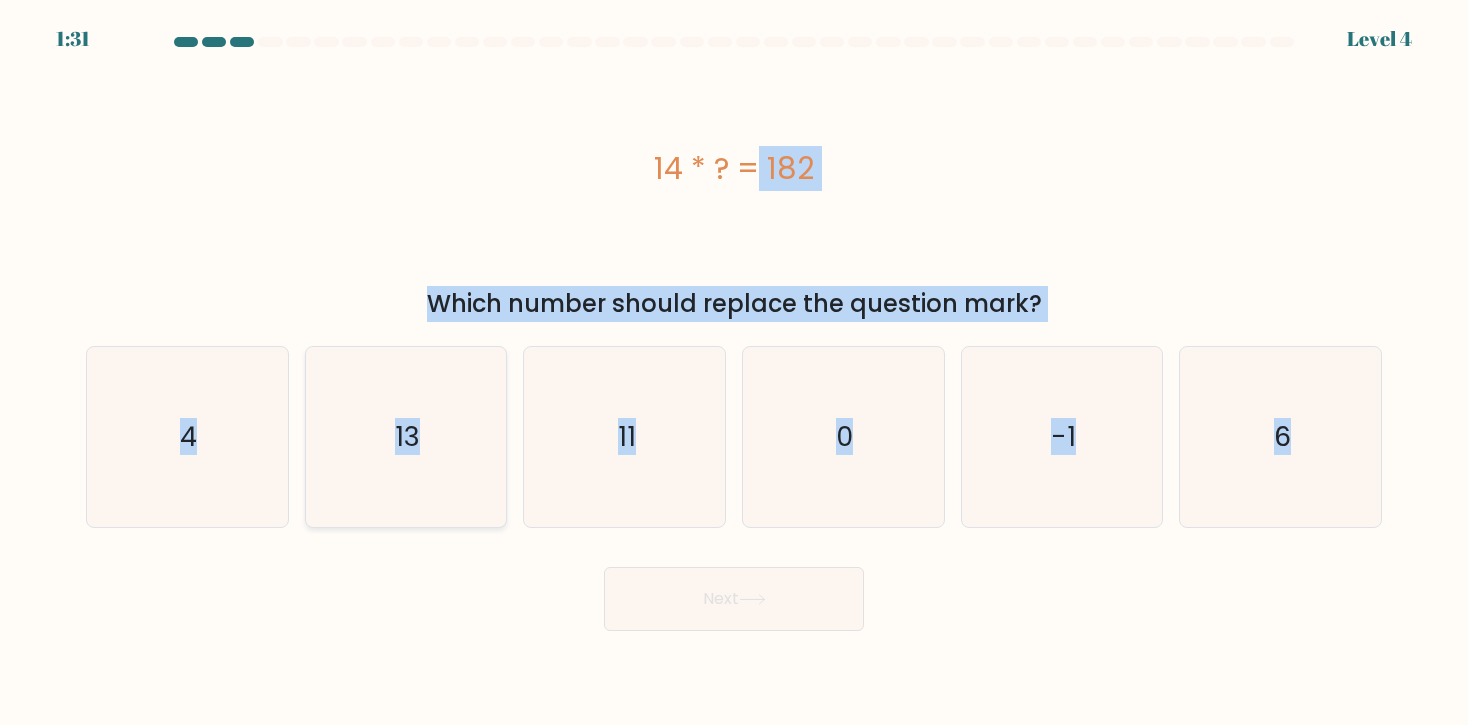 click on "13" 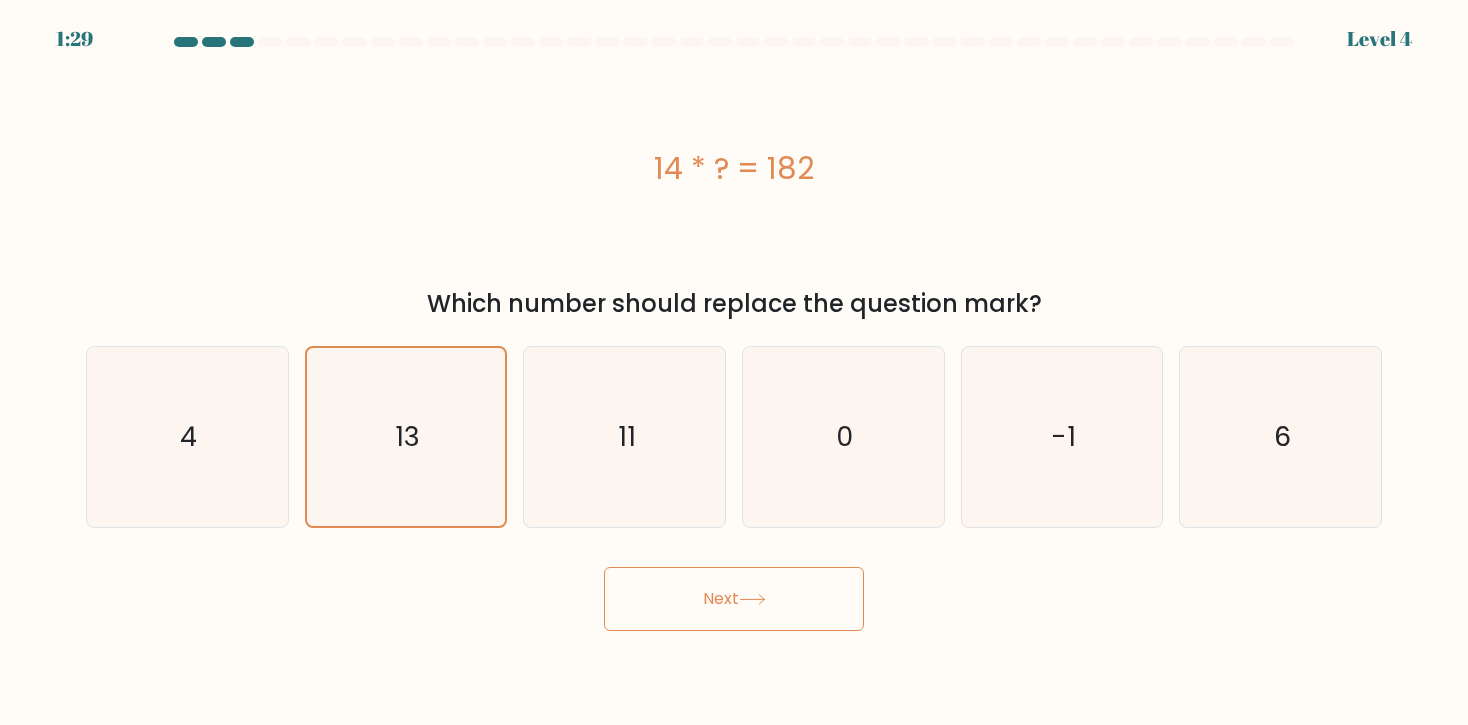 click on "Next" at bounding box center [734, 599] 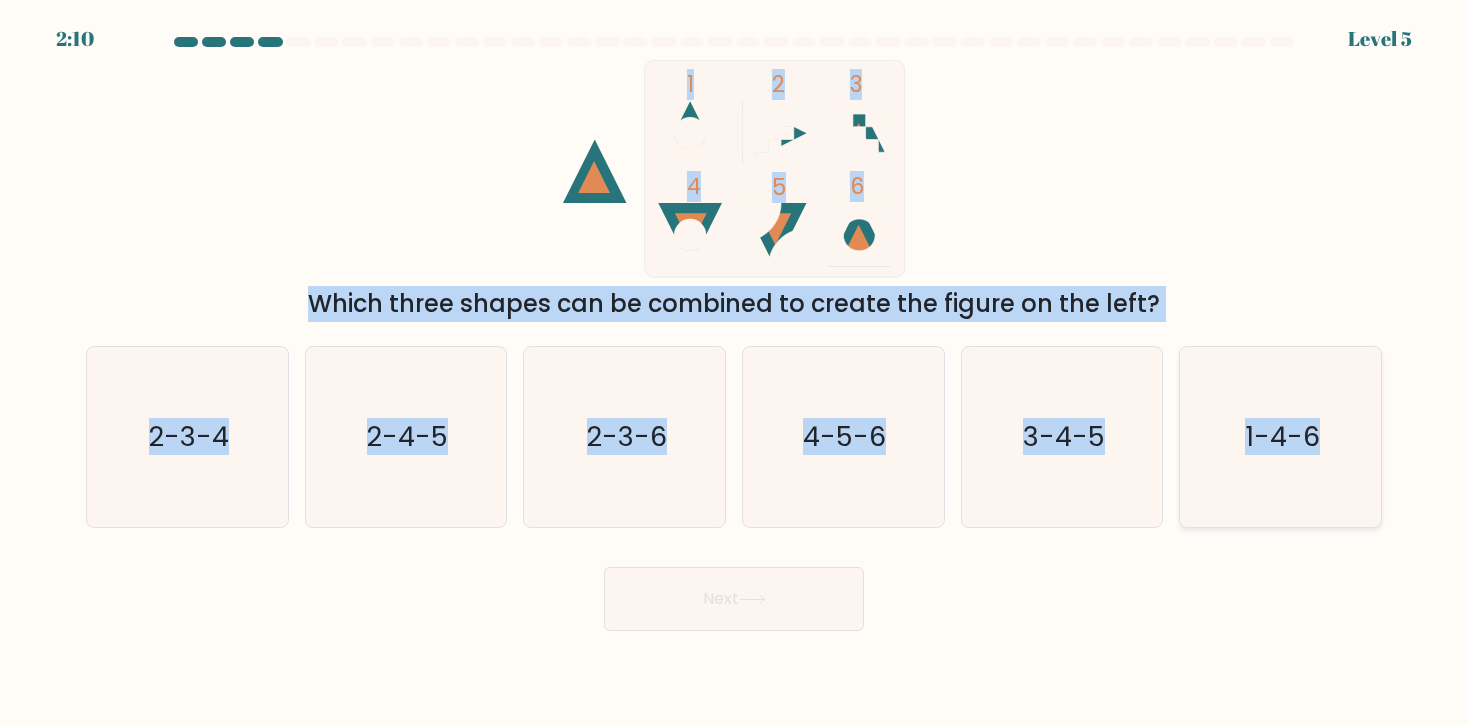 drag, startPoint x: 42, startPoint y: 73, endPoint x: 1295, endPoint y: 480, distance: 1317.4437 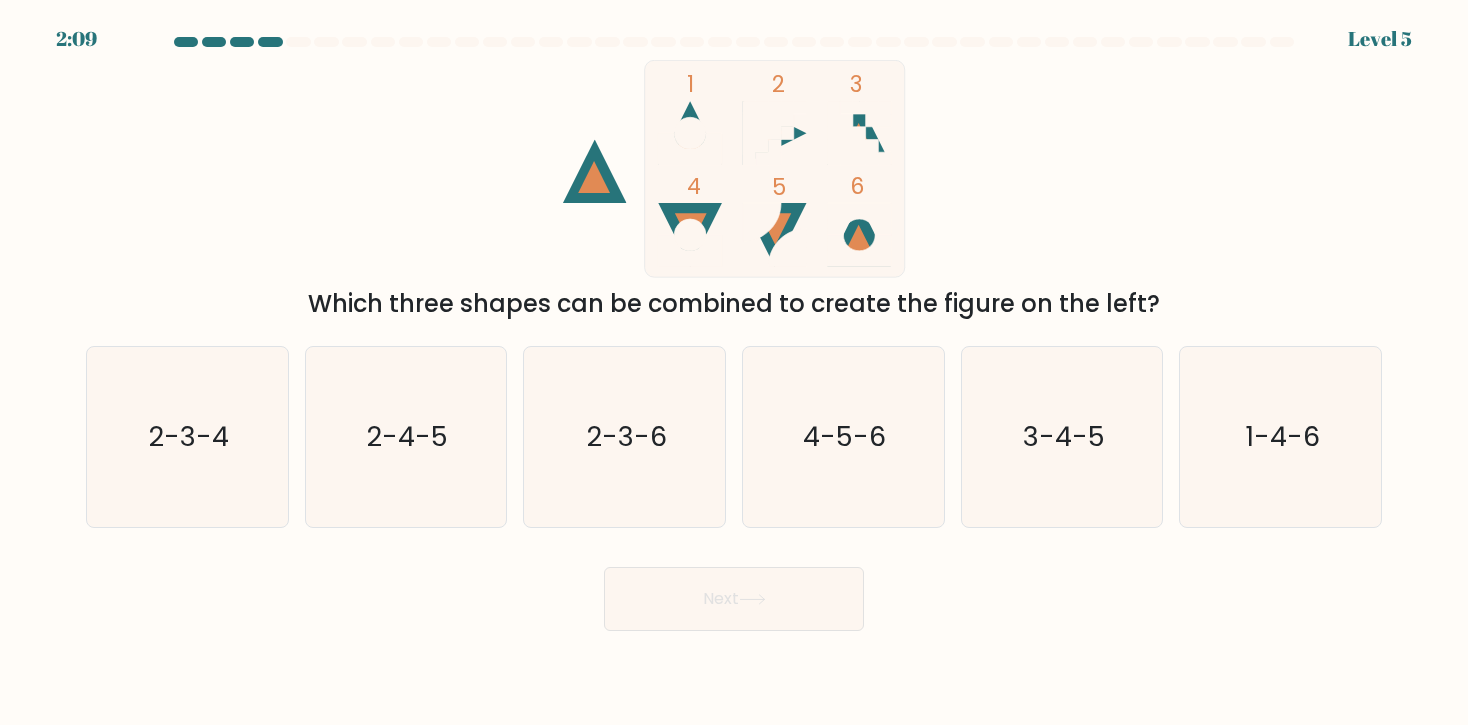 click on "Next" at bounding box center [734, 591] 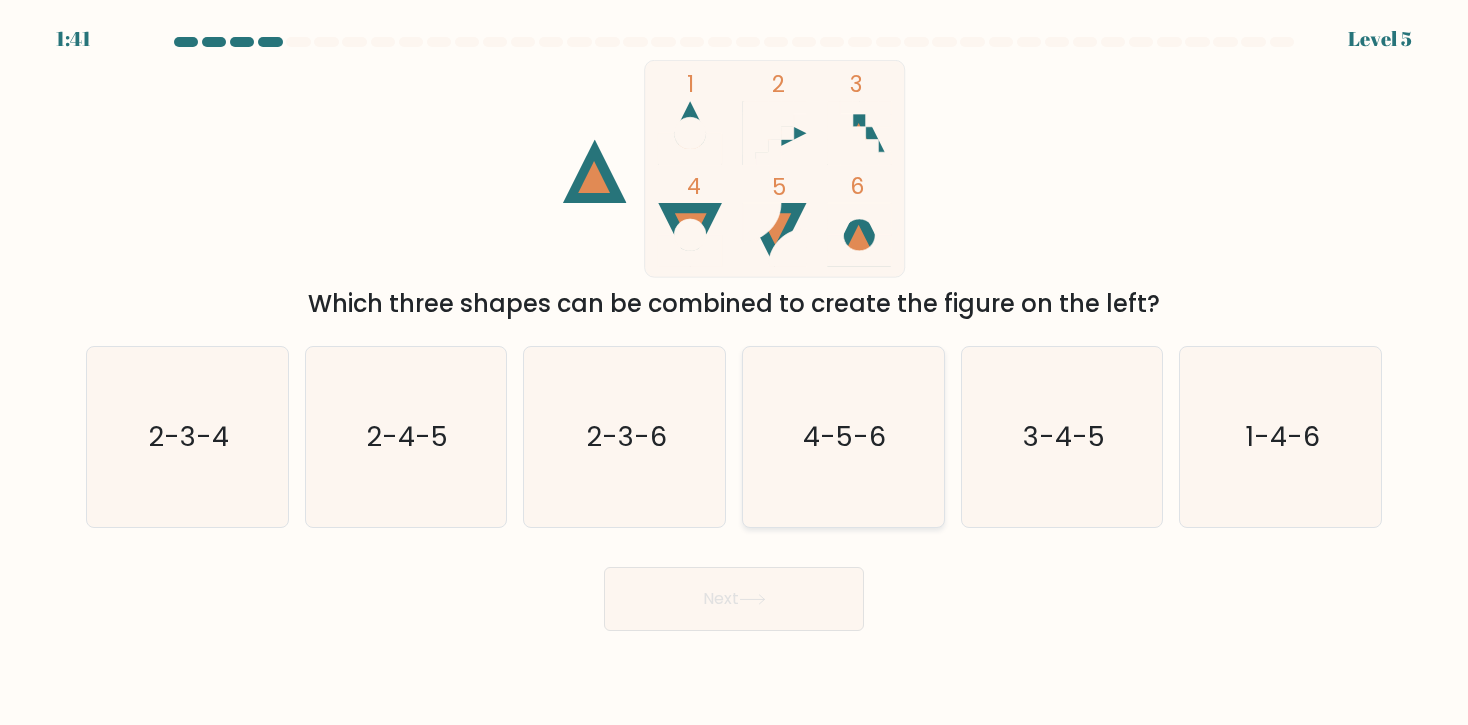 click on "4-5-6" 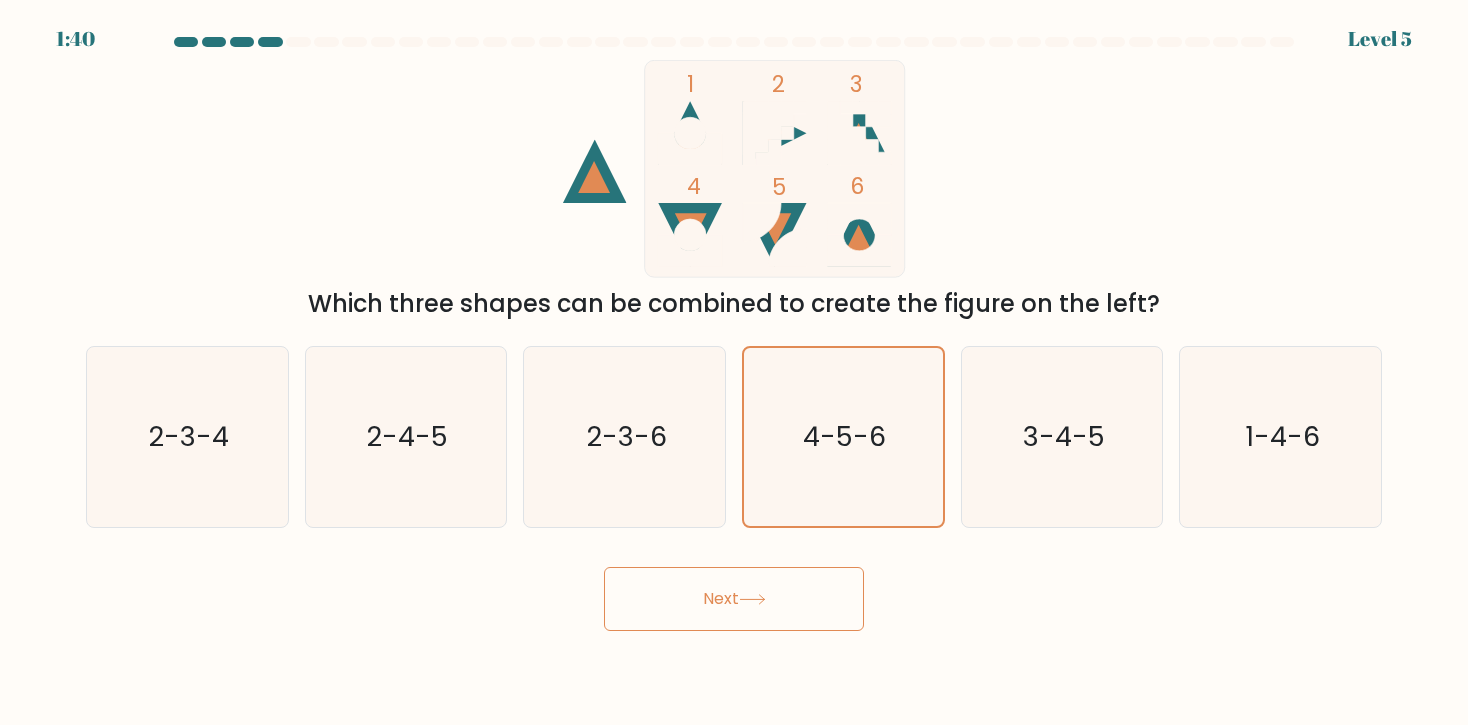 click on "Next" at bounding box center [734, 599] 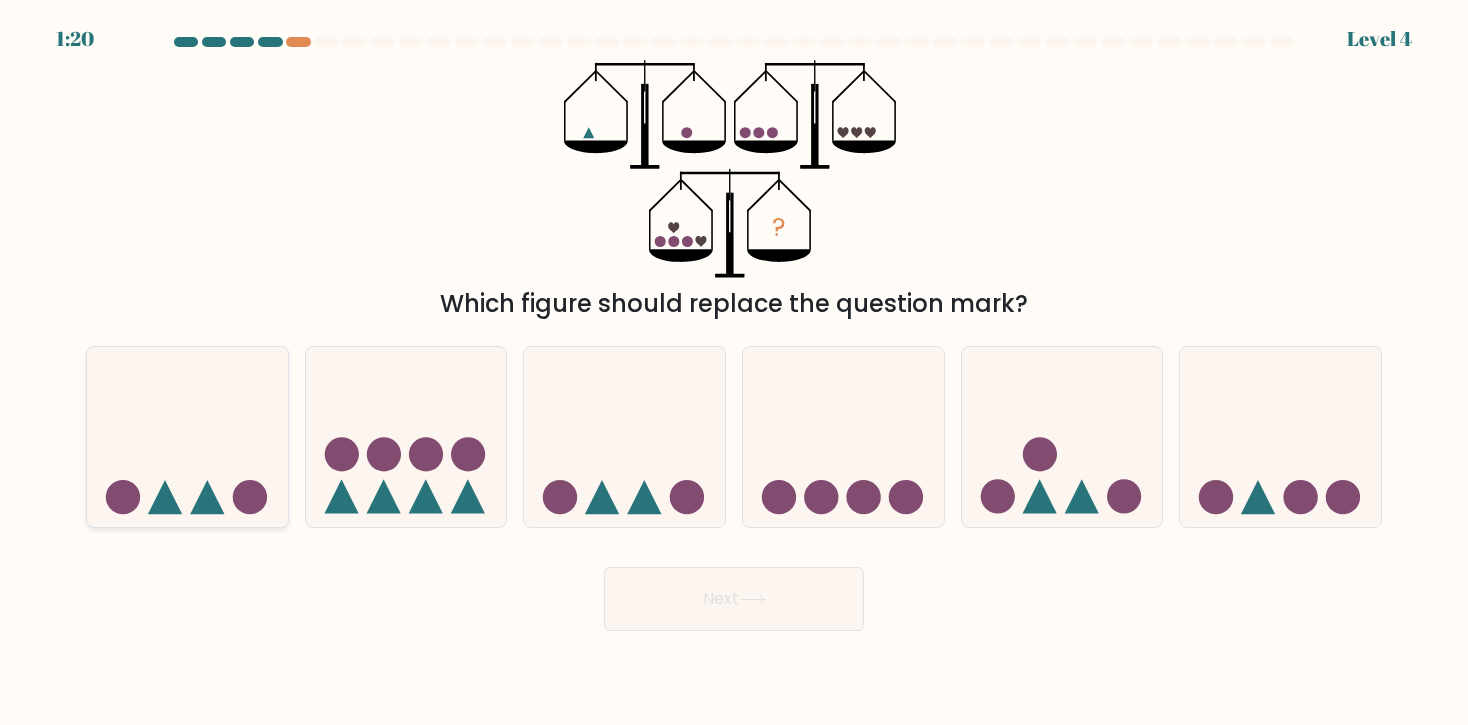 click 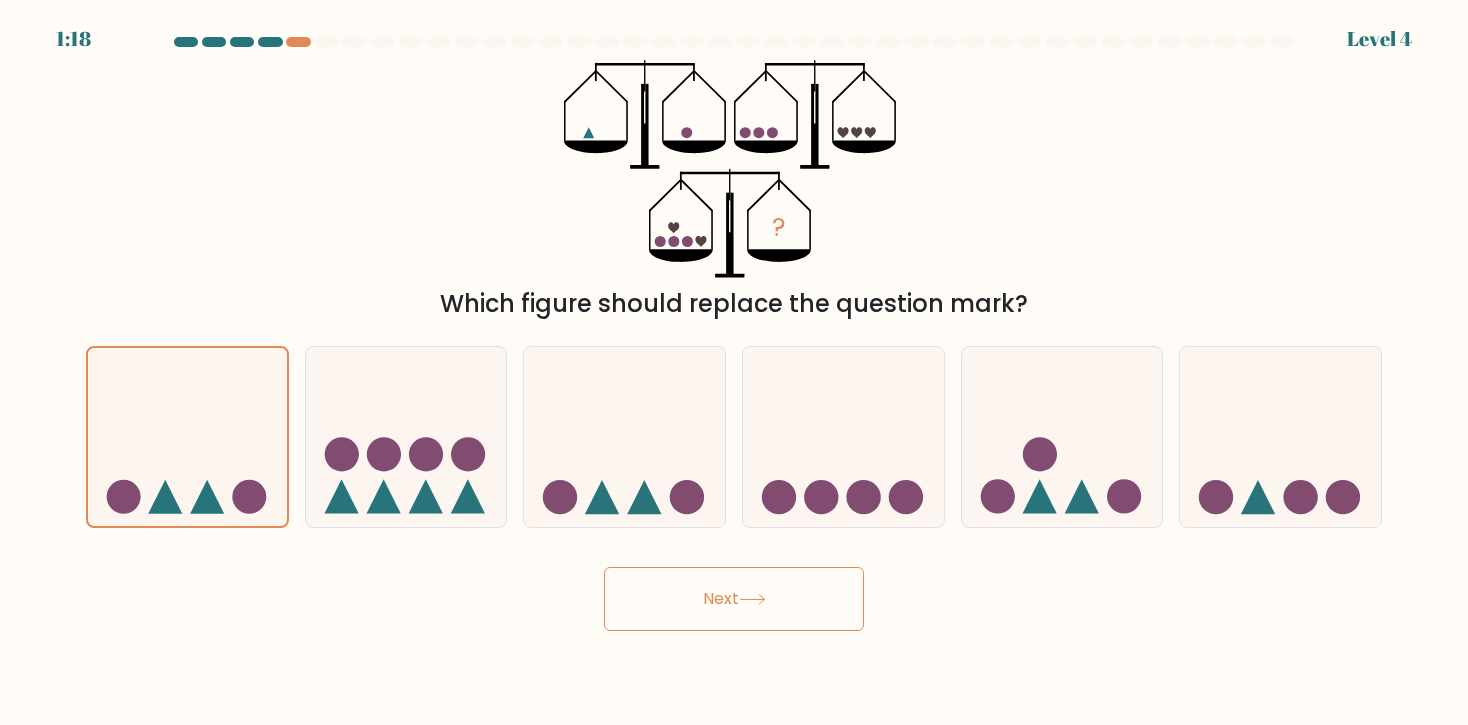 click on "Next" at bounding box center [734, 599] 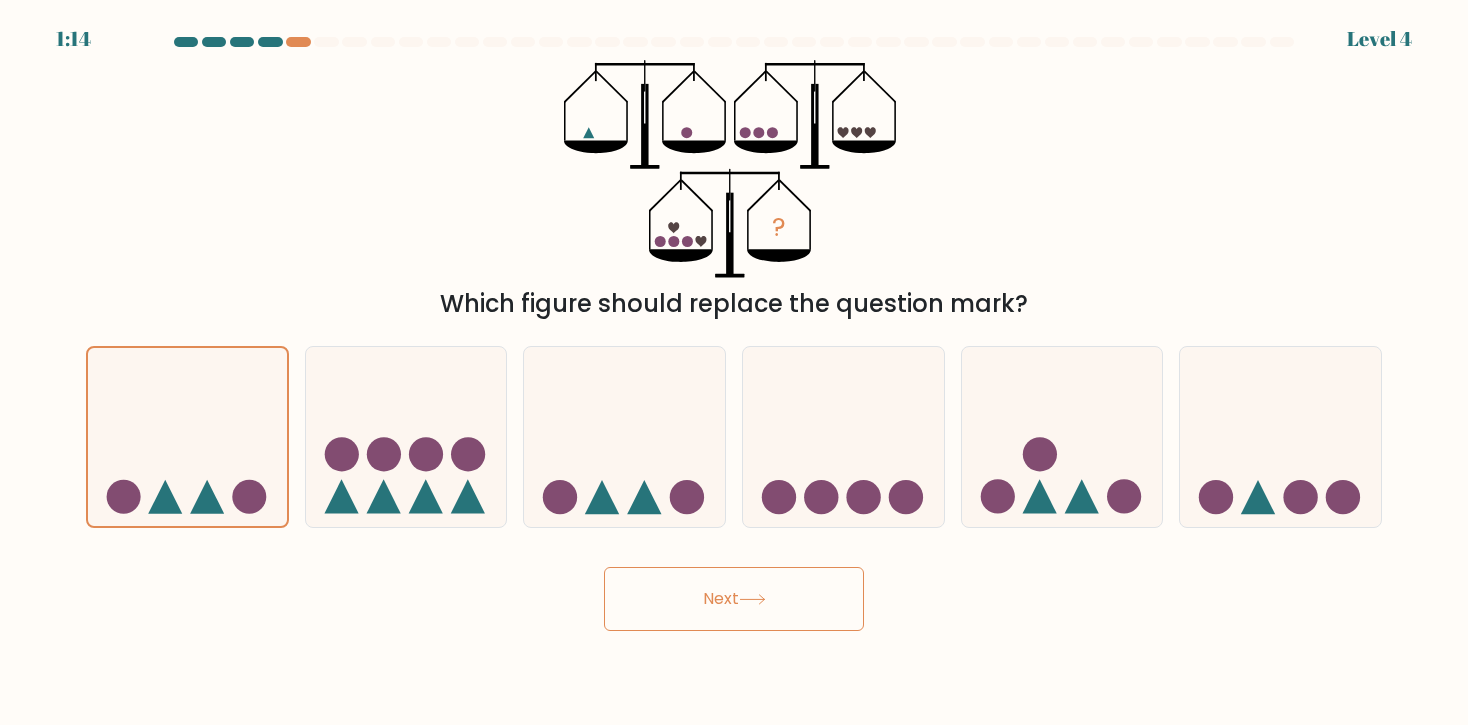 click on "Next" at bounding box center [734, 599] 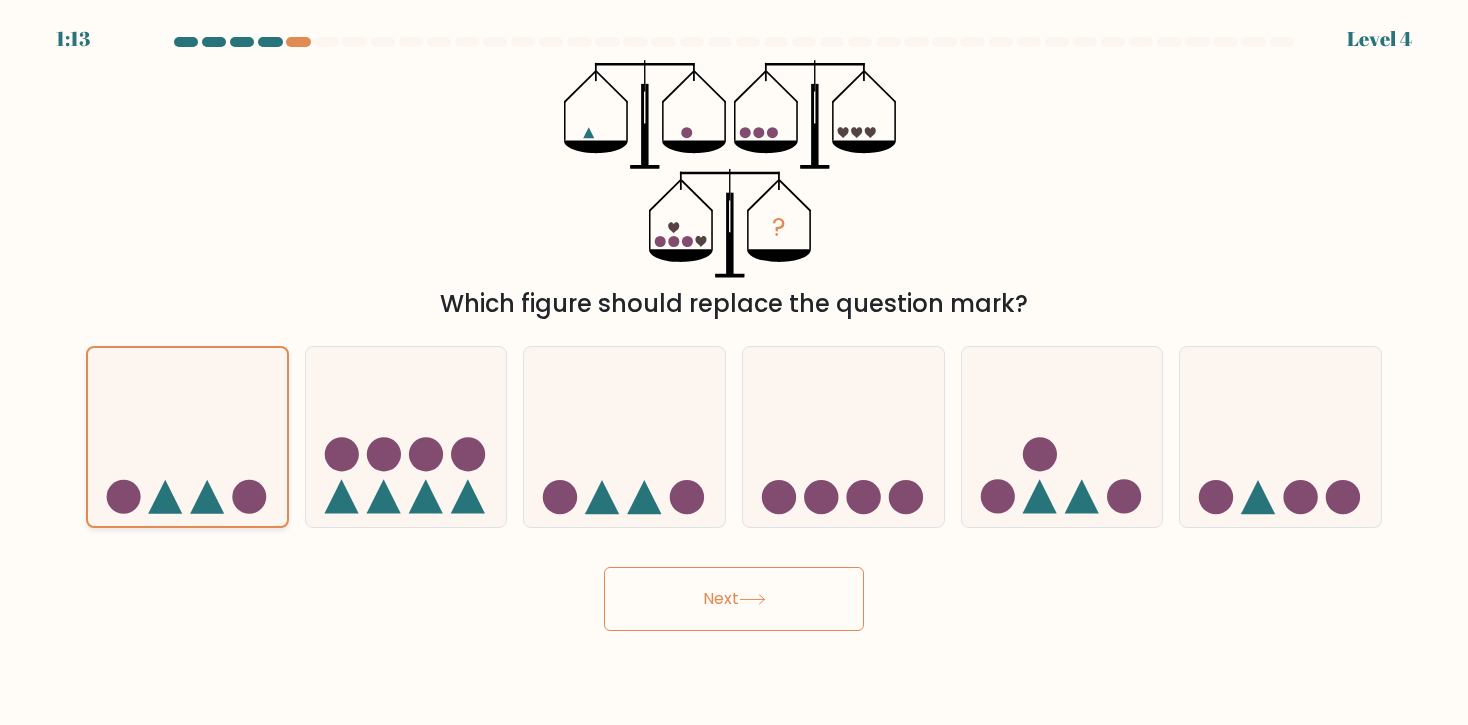 click 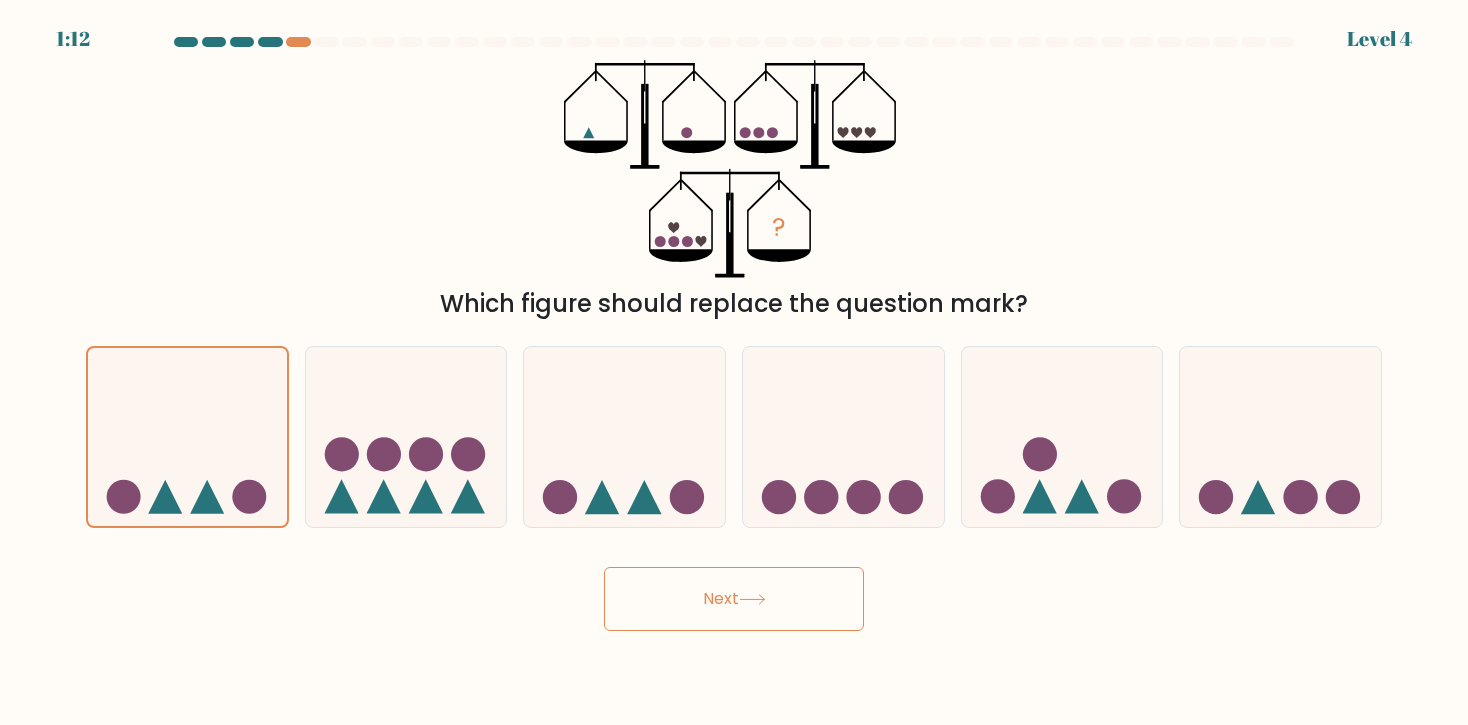 click on "Next" at bounding box center (734, 599) 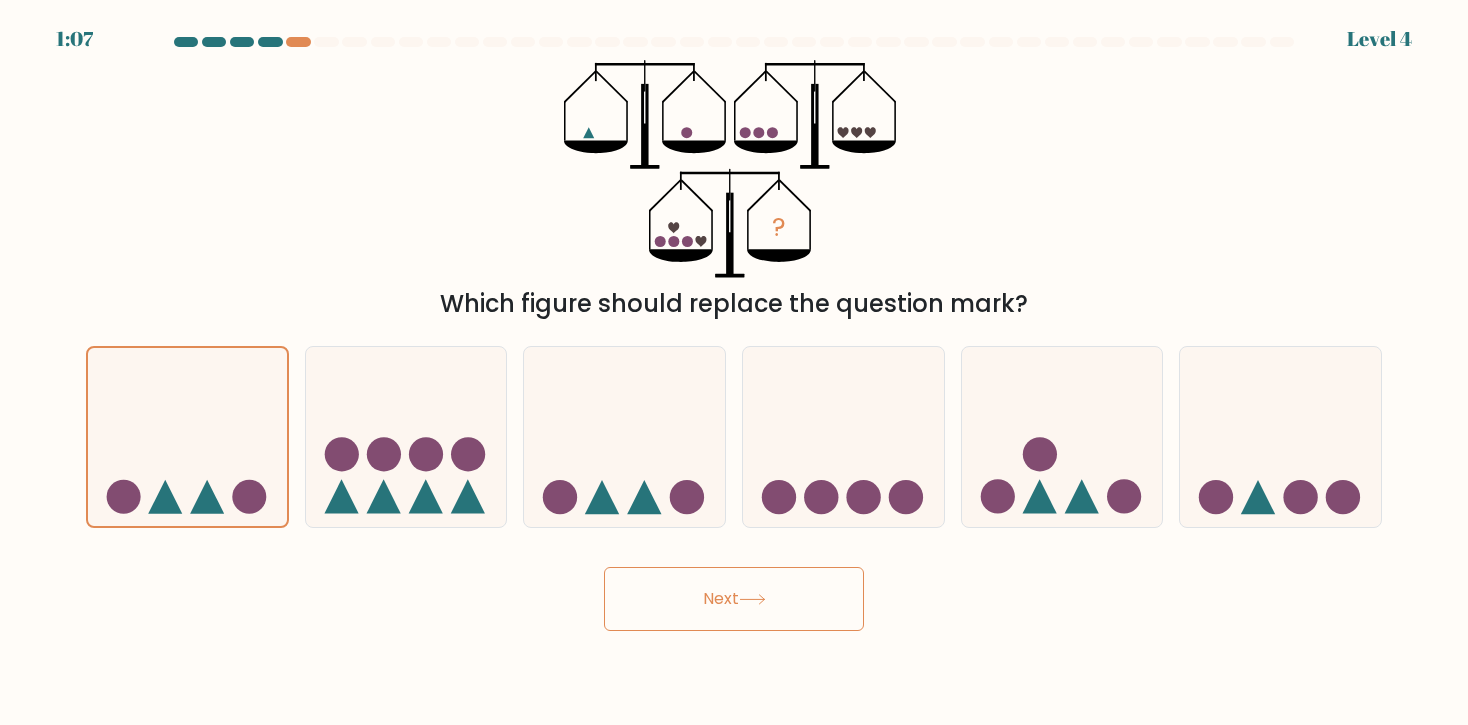 click on "Next" at bounding box center (734, 599) 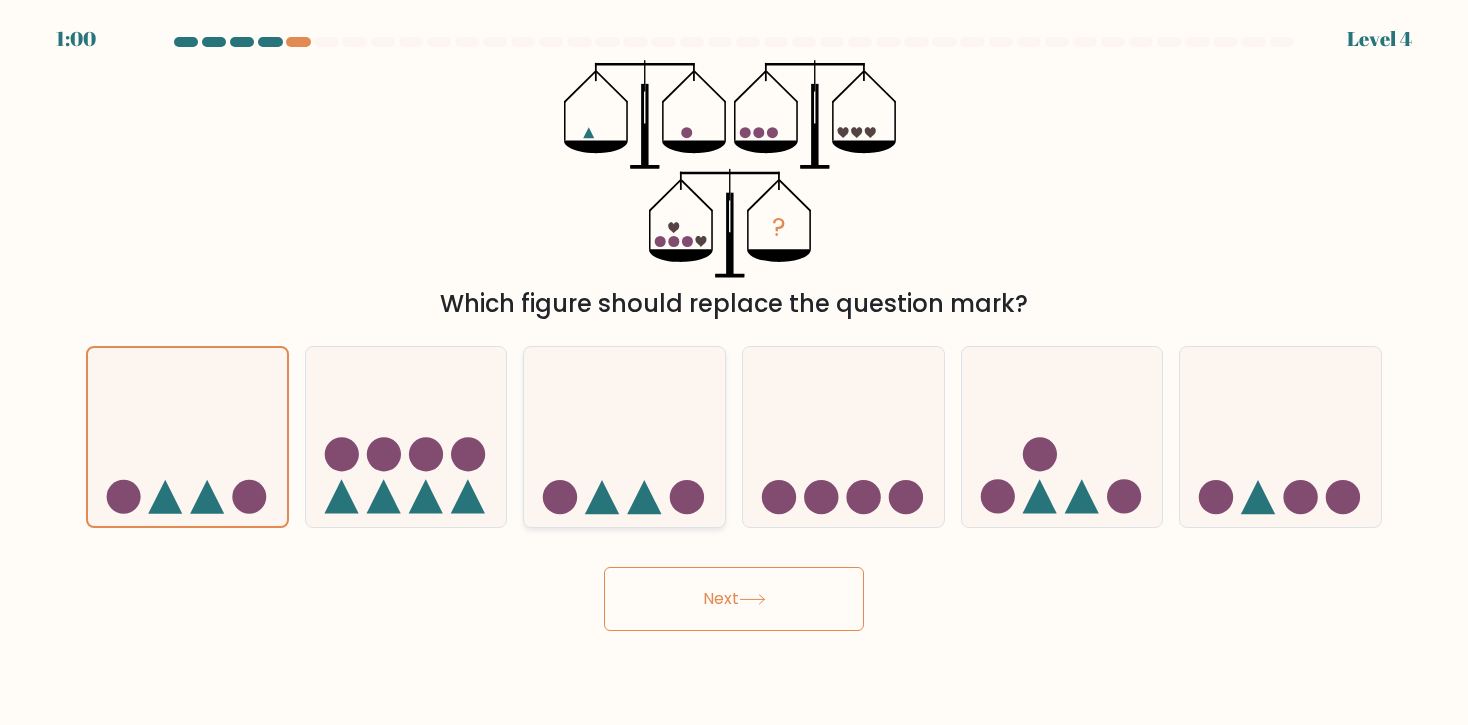 click 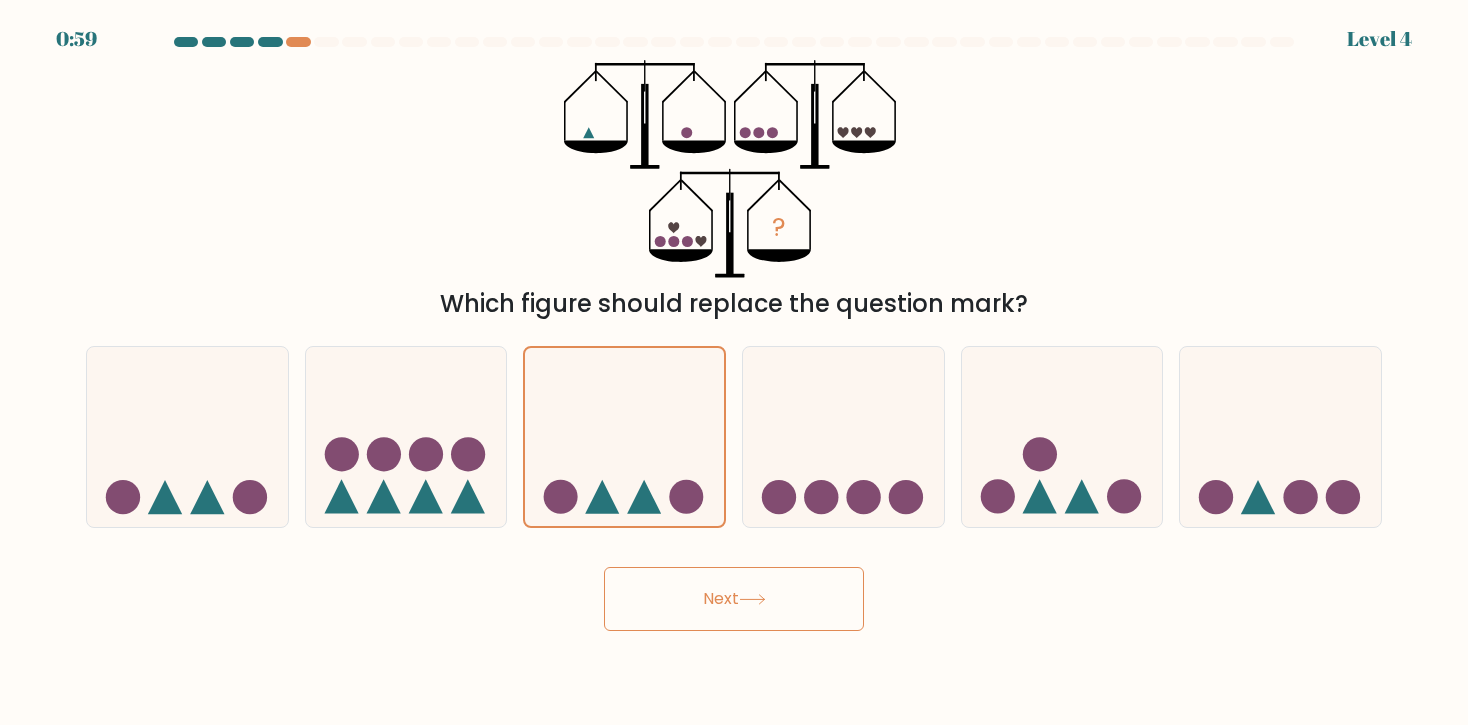 click on "Next" at bounding box center (734, 599) 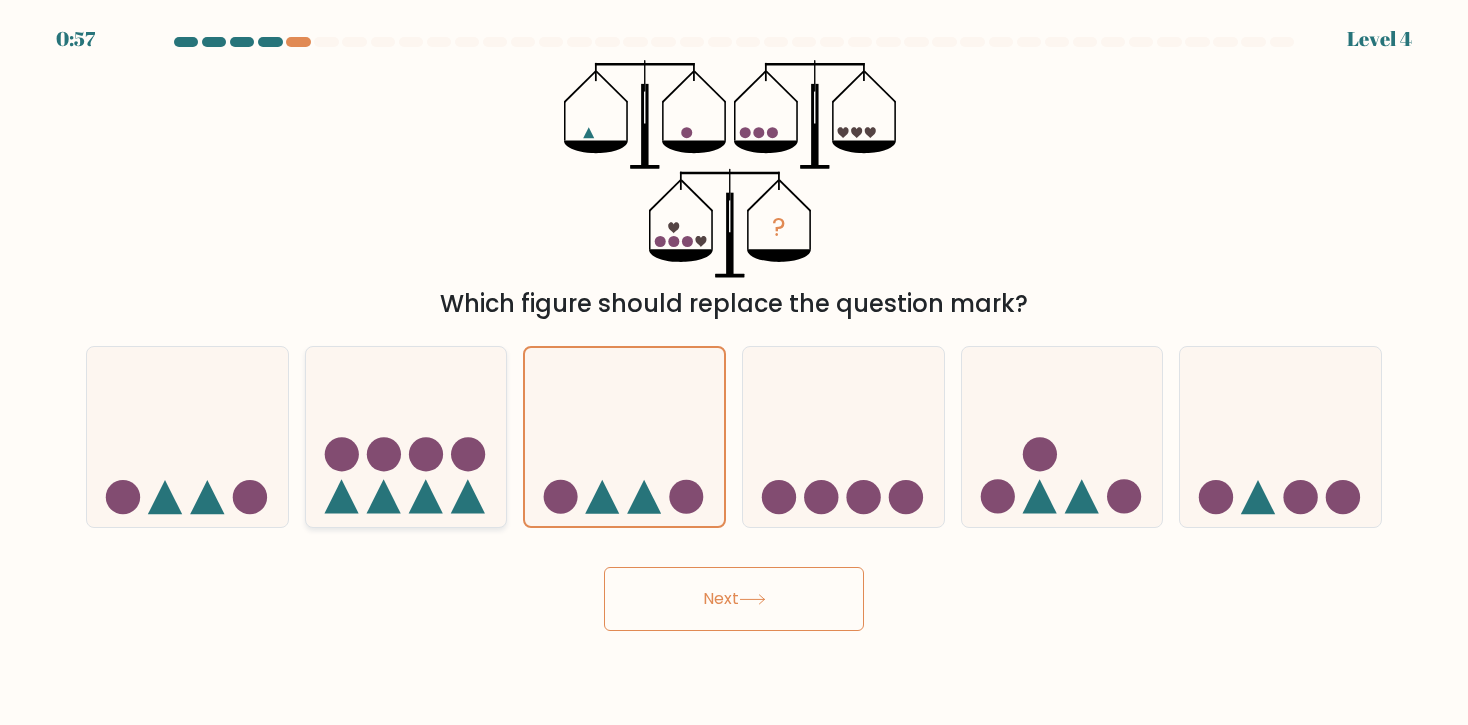 click 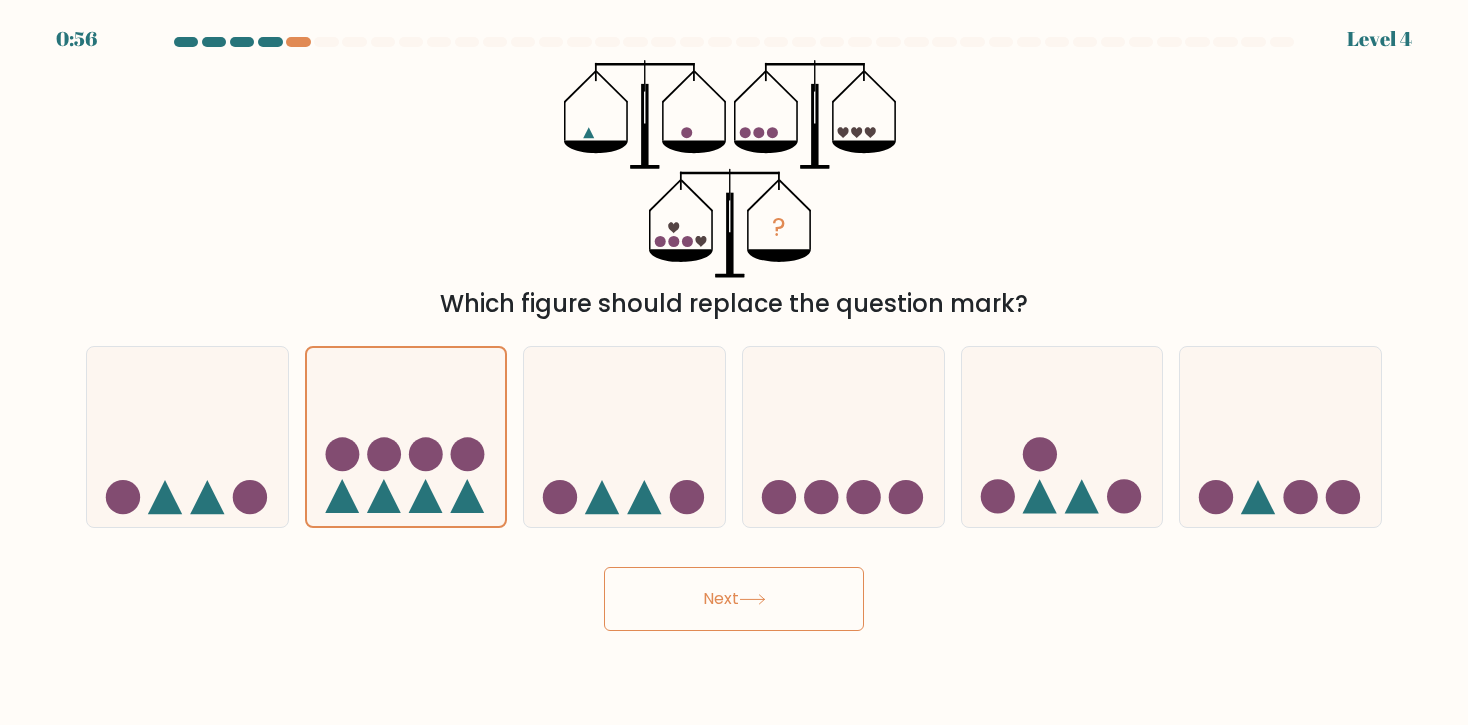 click on "Next" at bounding box center (734, 599) 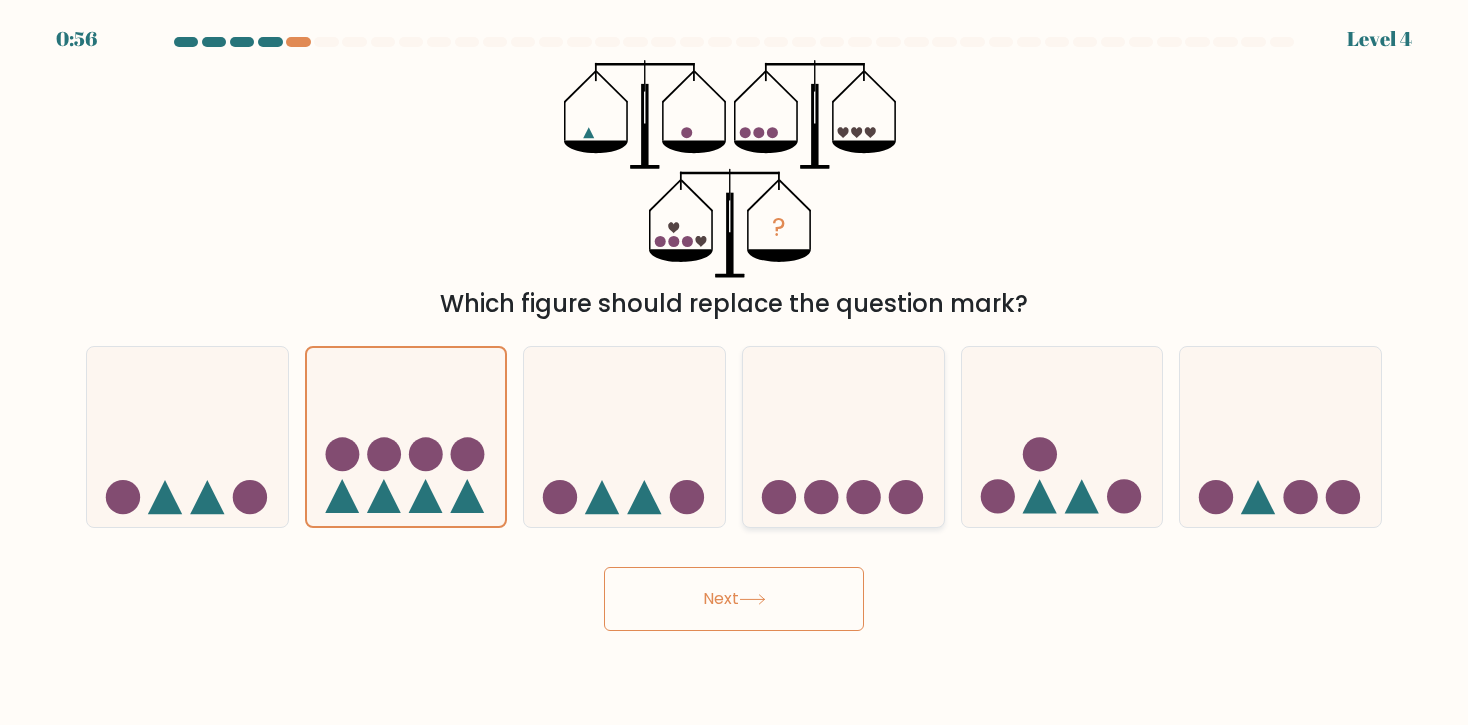 click 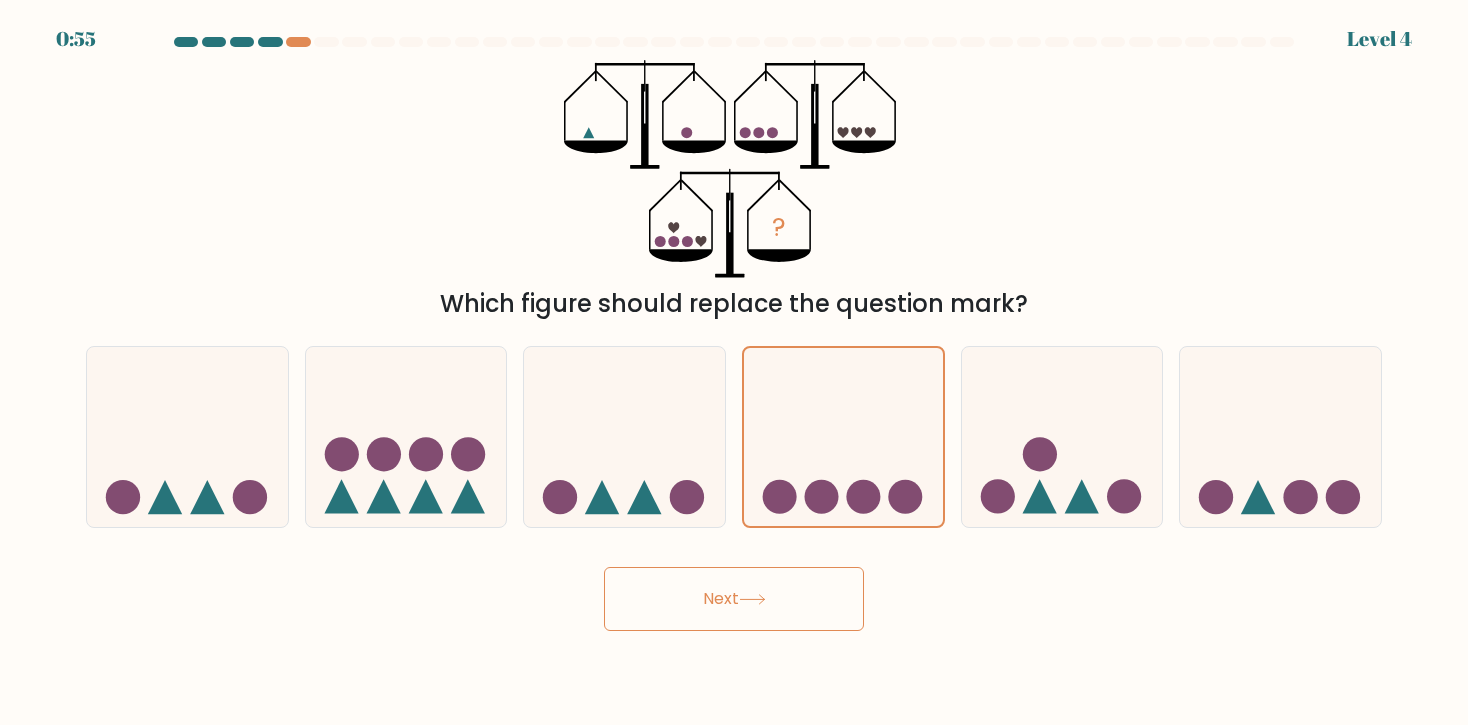 click on "Next" at bounding box center (734, 599) 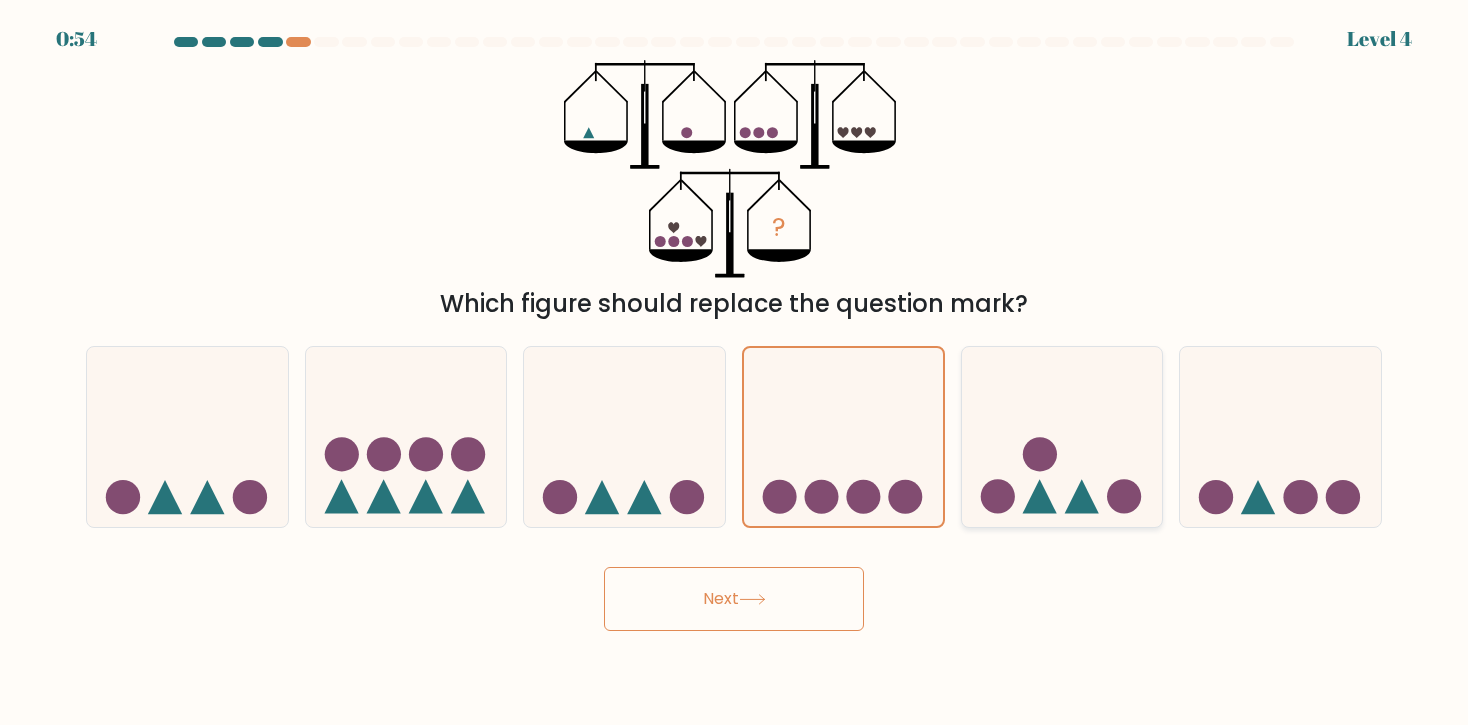 click 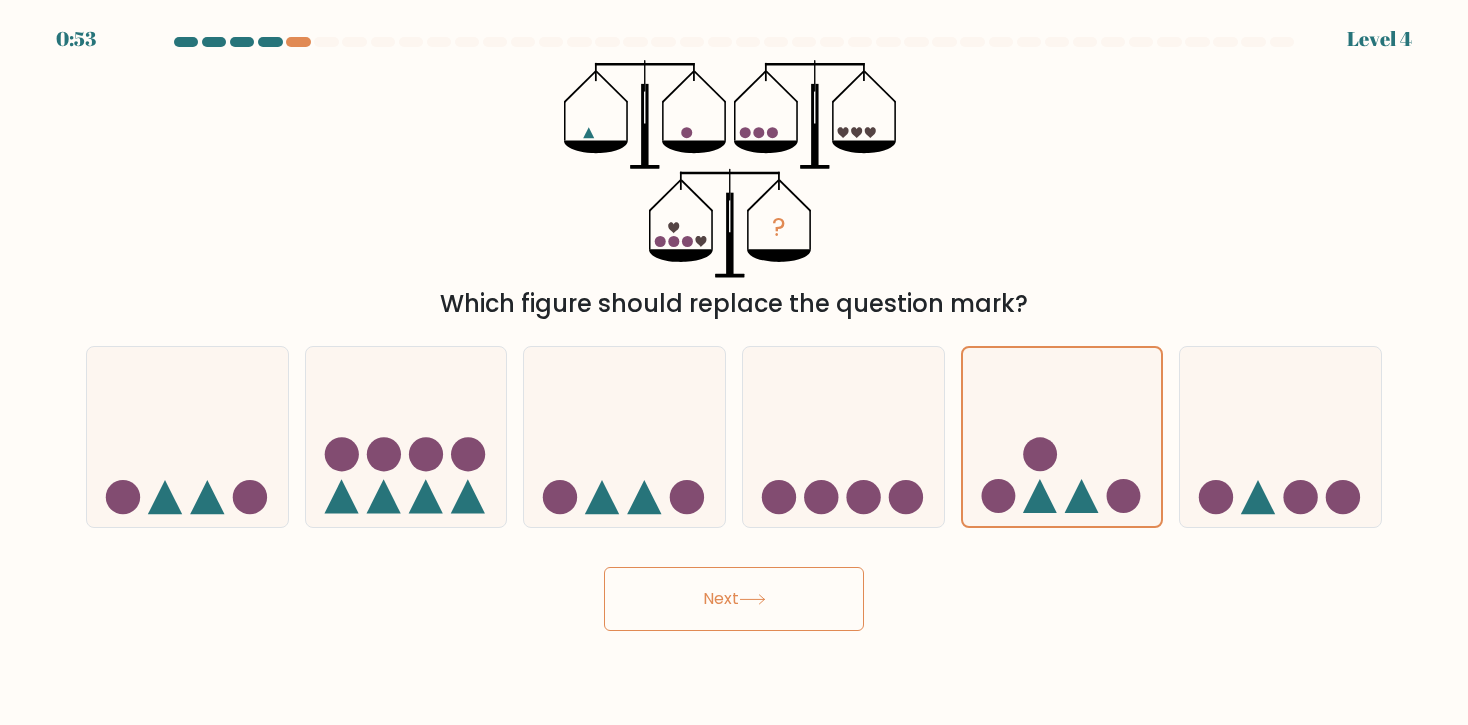 click on "Next" at bounding box center (734, 599) 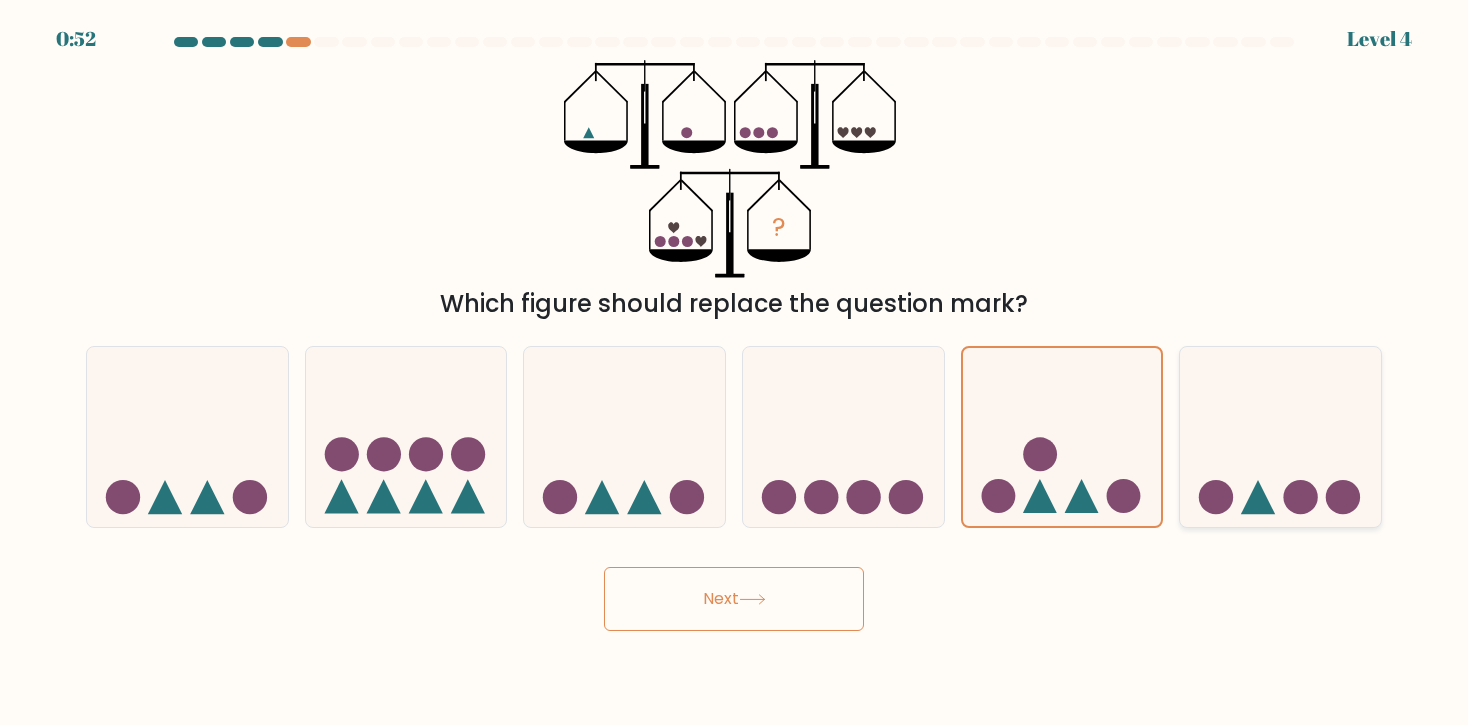 click 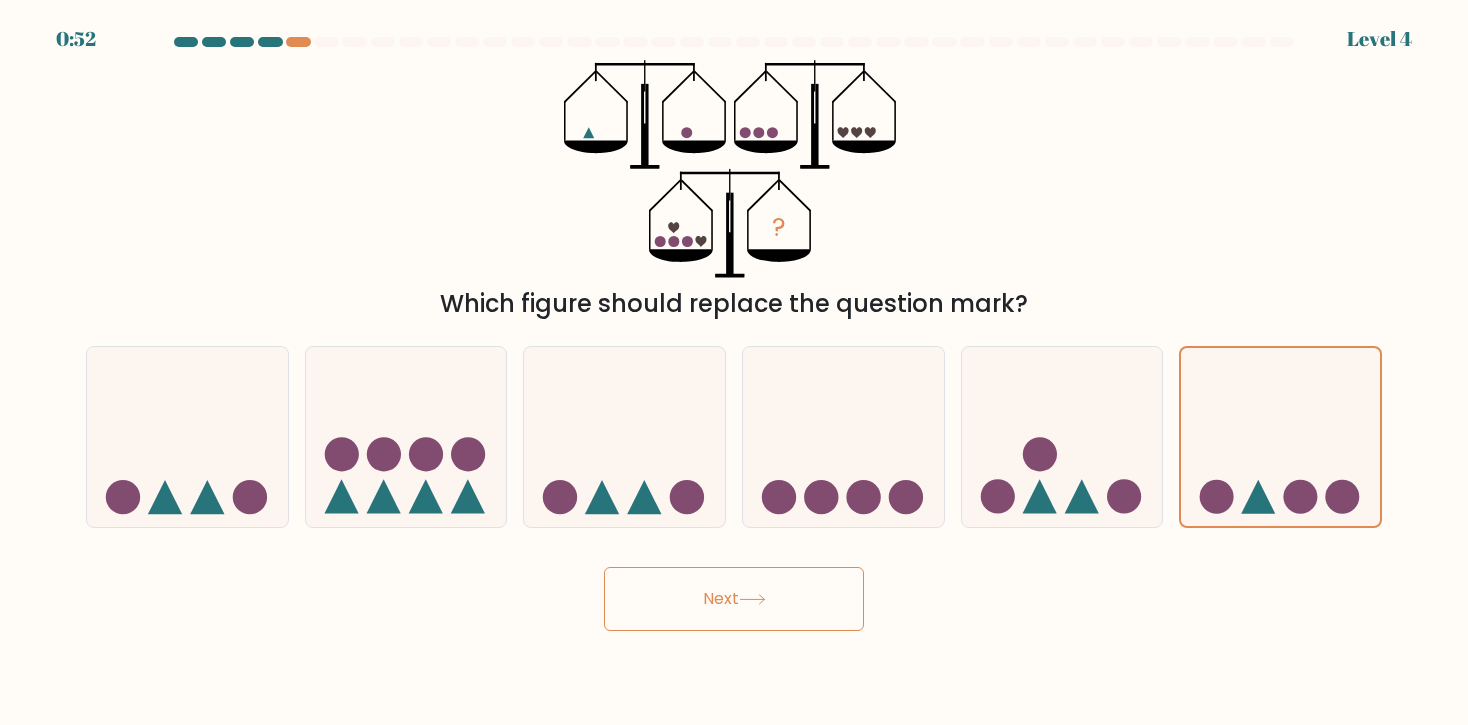 click on "Next" at bounding box center [734, 599] 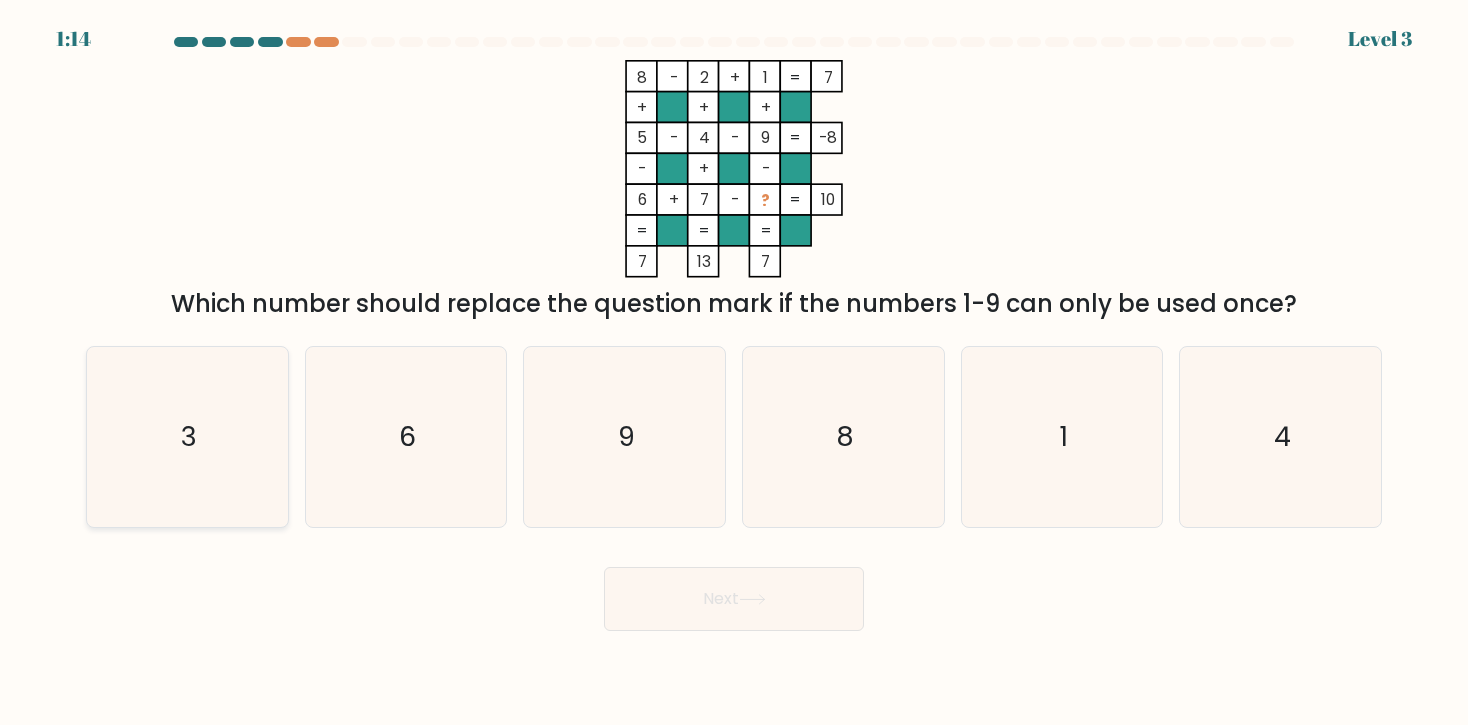 click on "3" 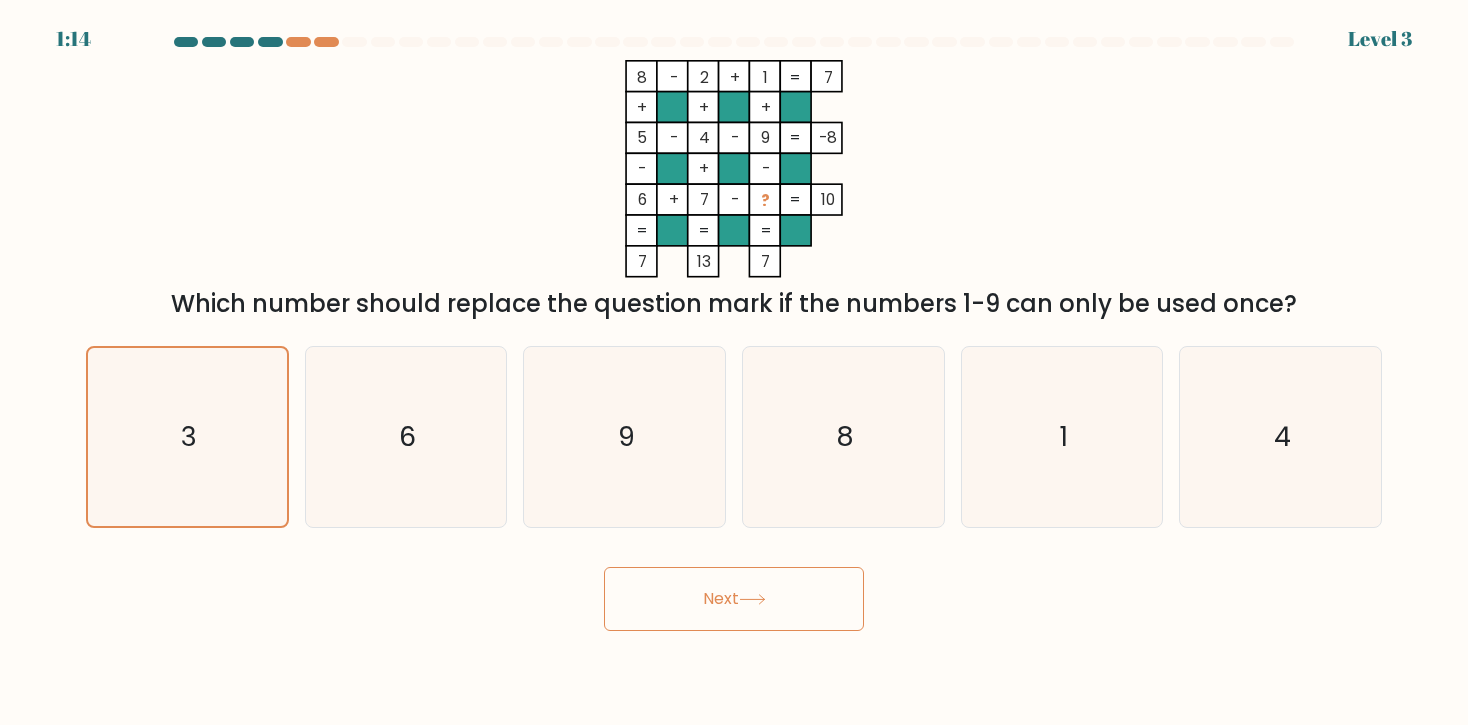 click on "Next" at bounding box center (734, 599) 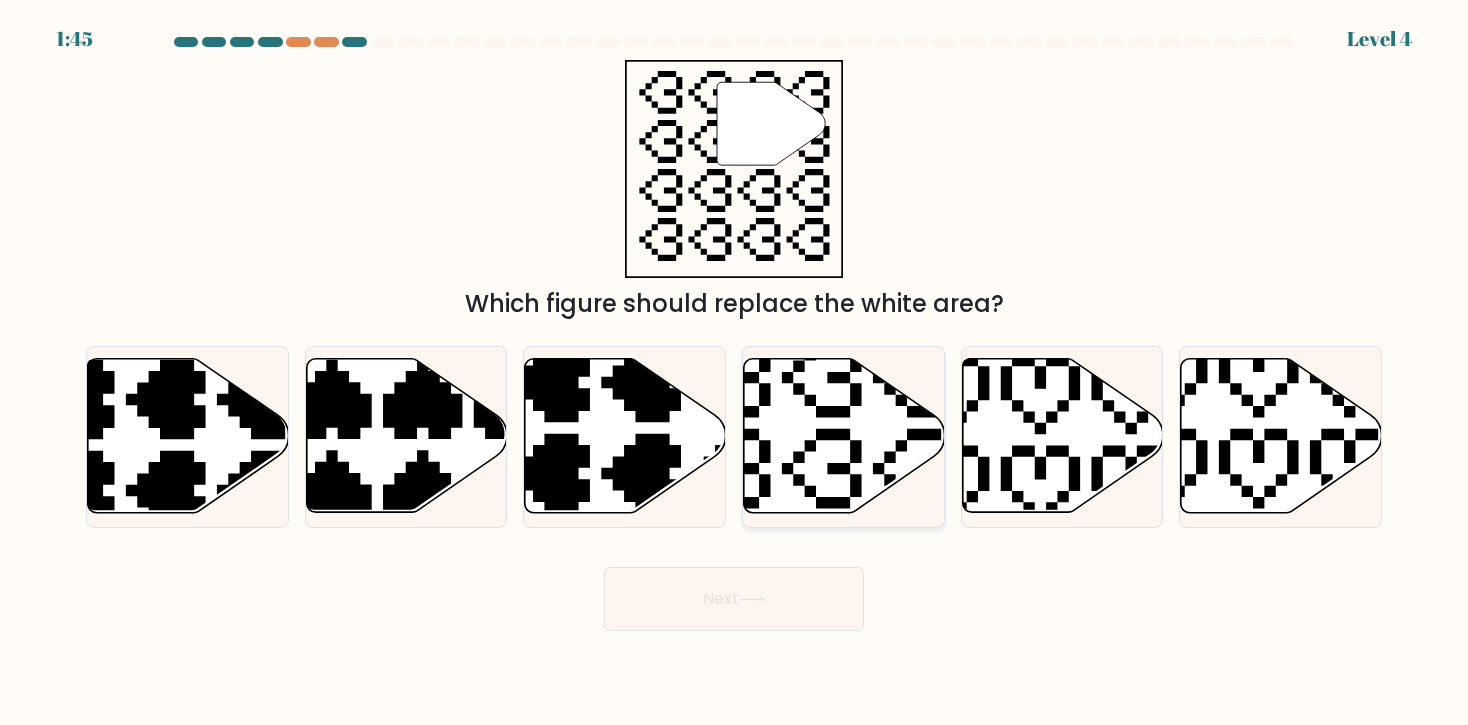 click 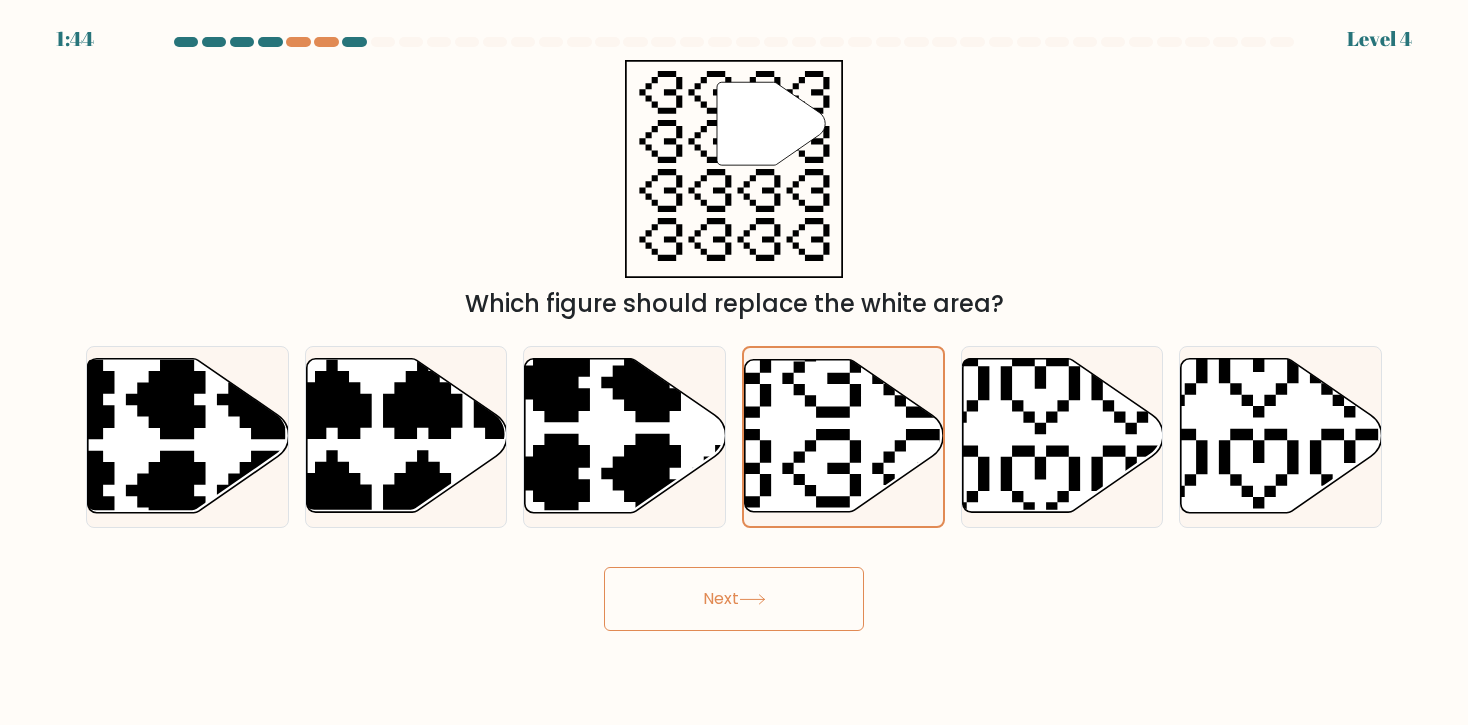 click 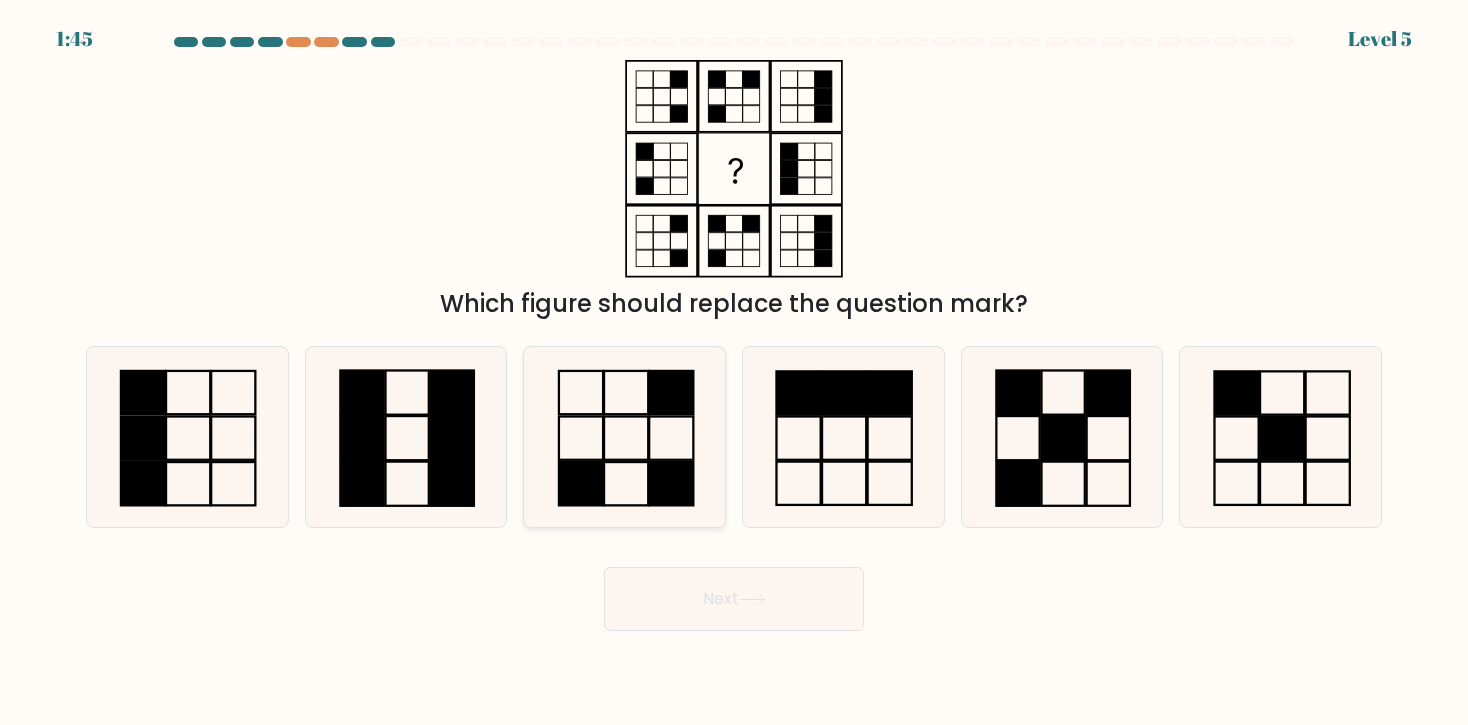 click 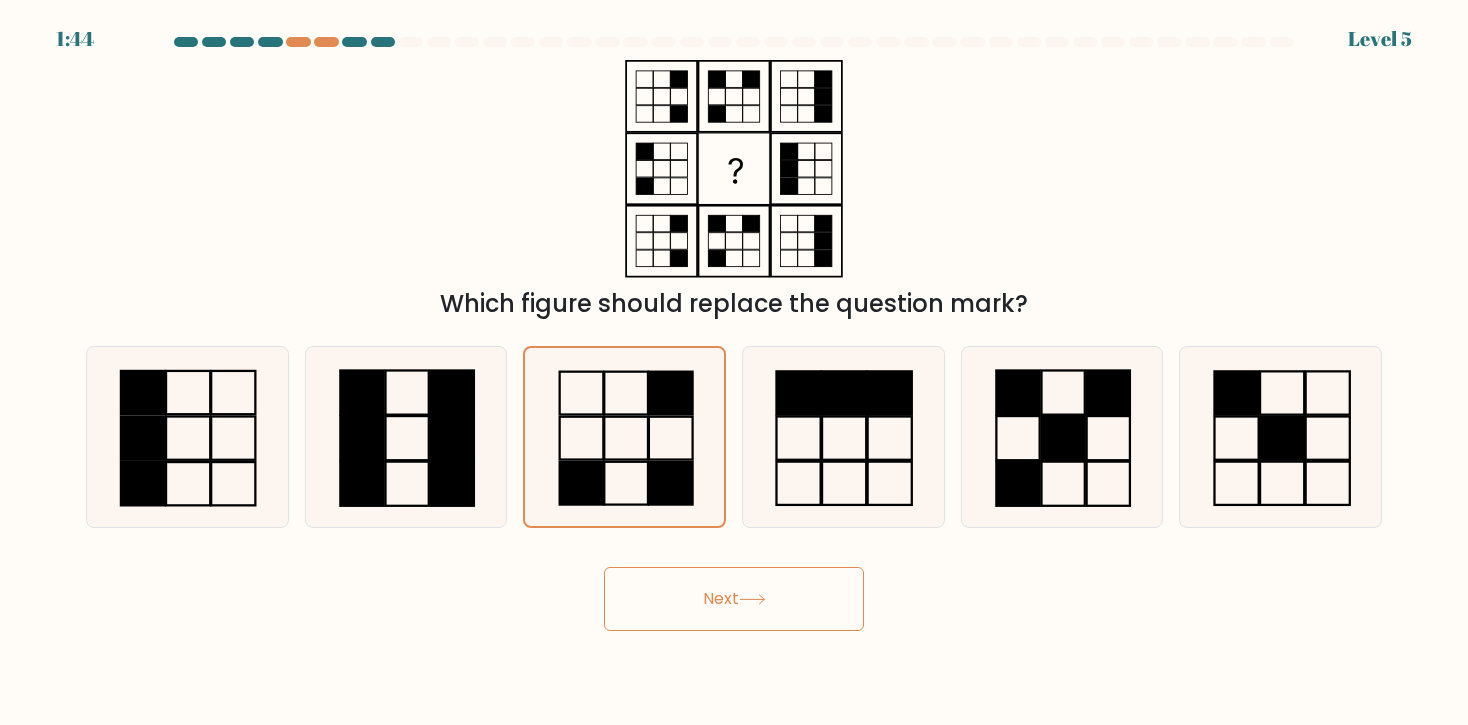 click on "Next" at bounding box center [734, 599] 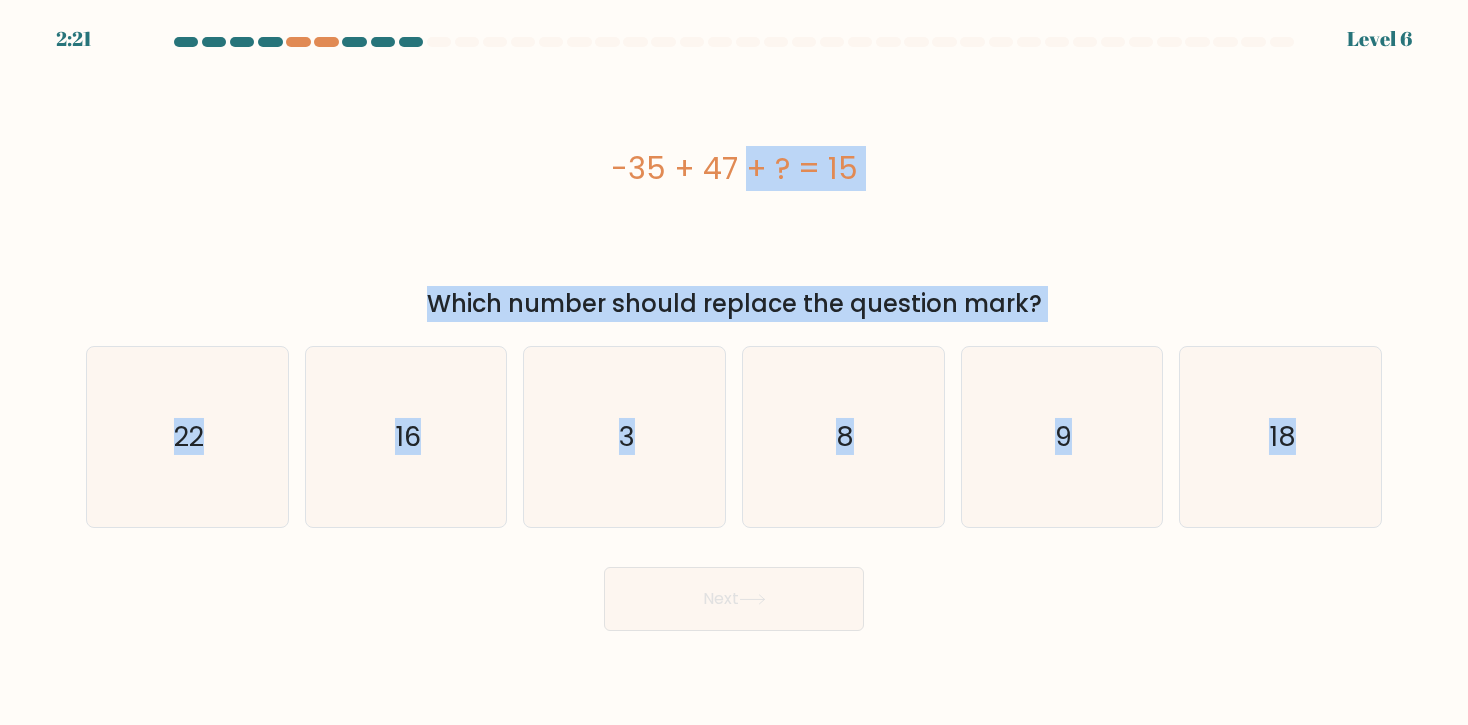 drag, startPoint x: 169, startPoint y: 107, endPoint x: 1546, endPoint y: 686, distance: 1493.7771 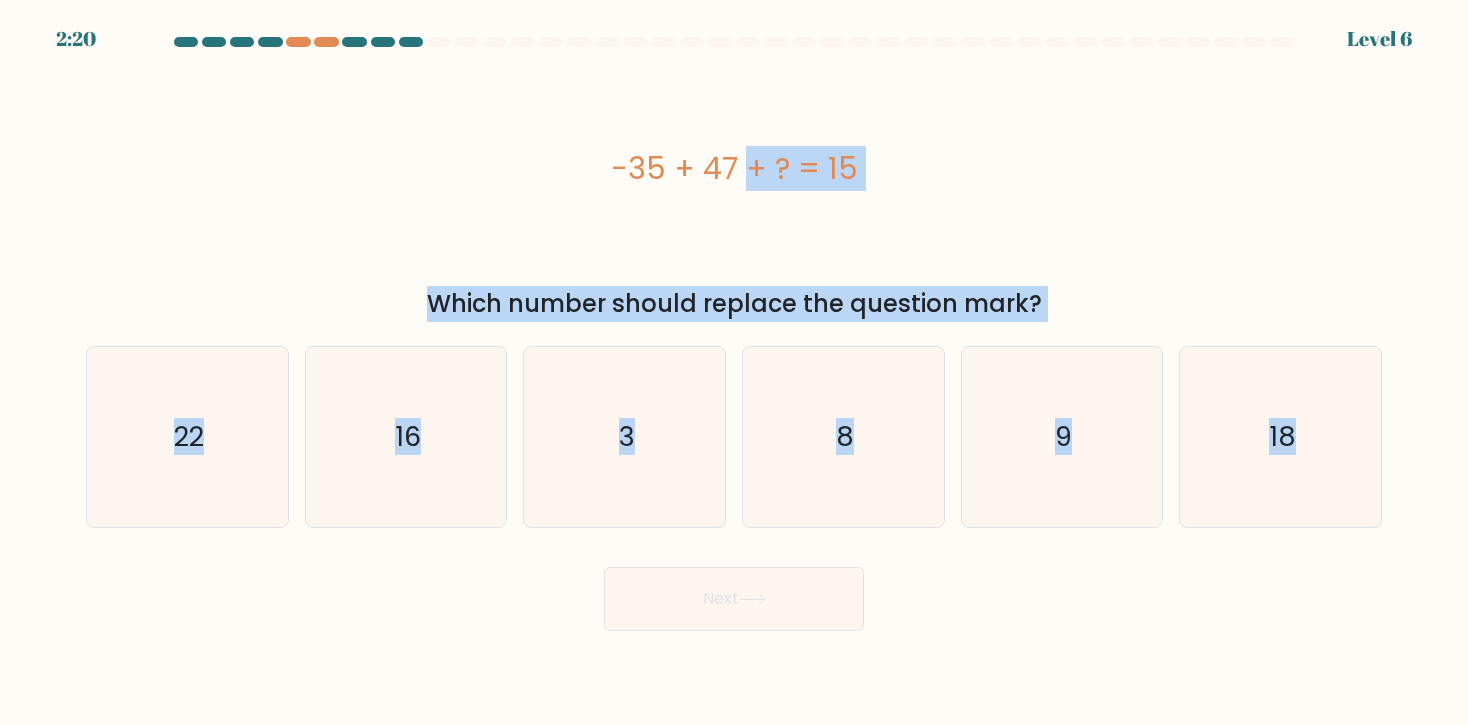 copy on "-35 + 47 + ? = 15
Which number should replace the question mark?
a.
22
b.
16
c.
3
d.
8
e.
9
f.
18" 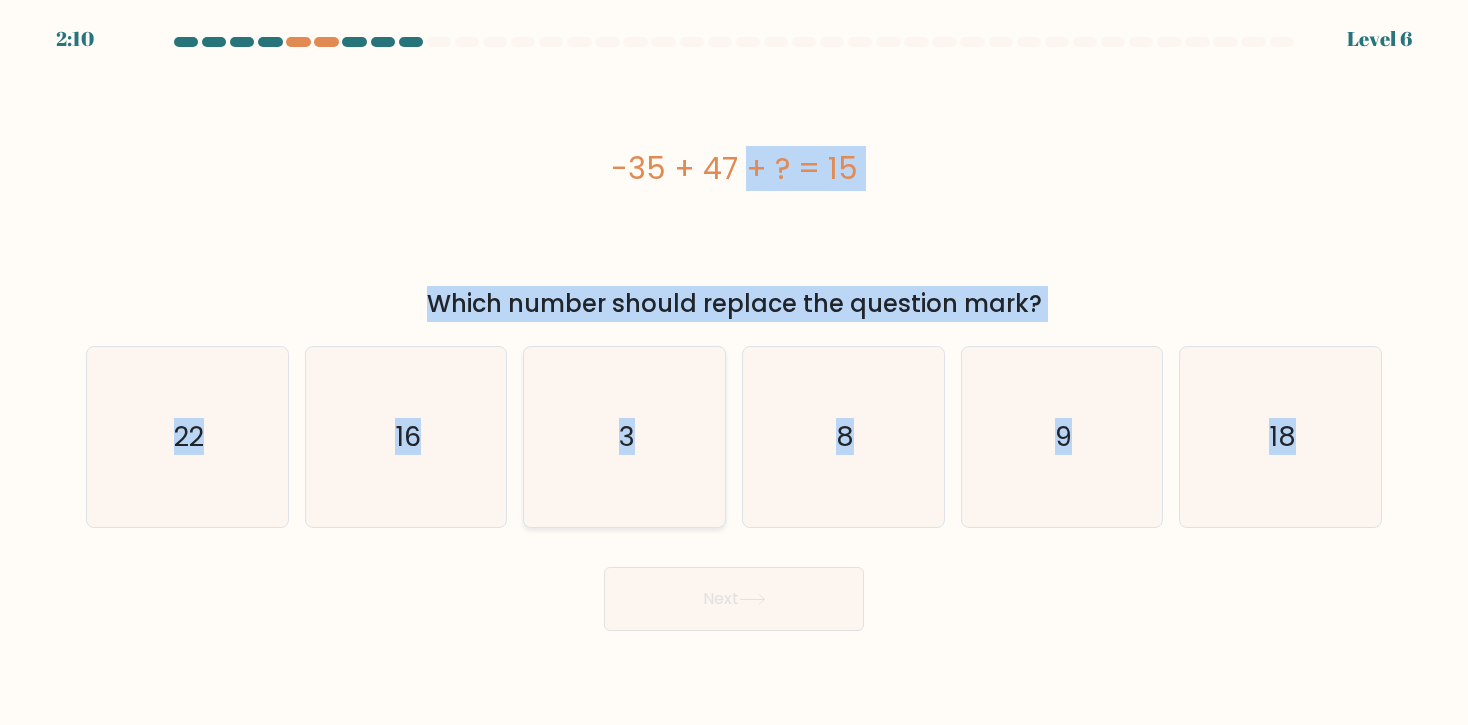 click on "3" 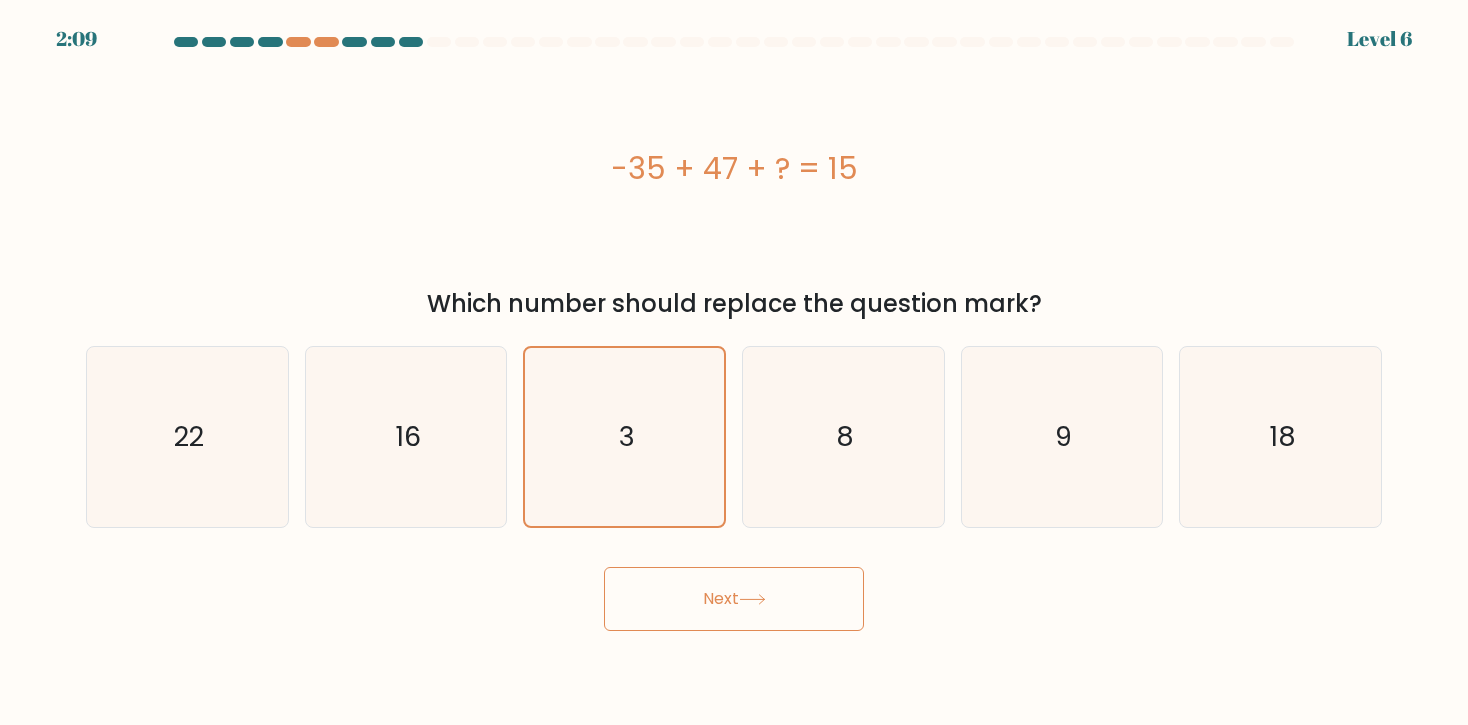 click on "Next" at bounding box center (734, 599) 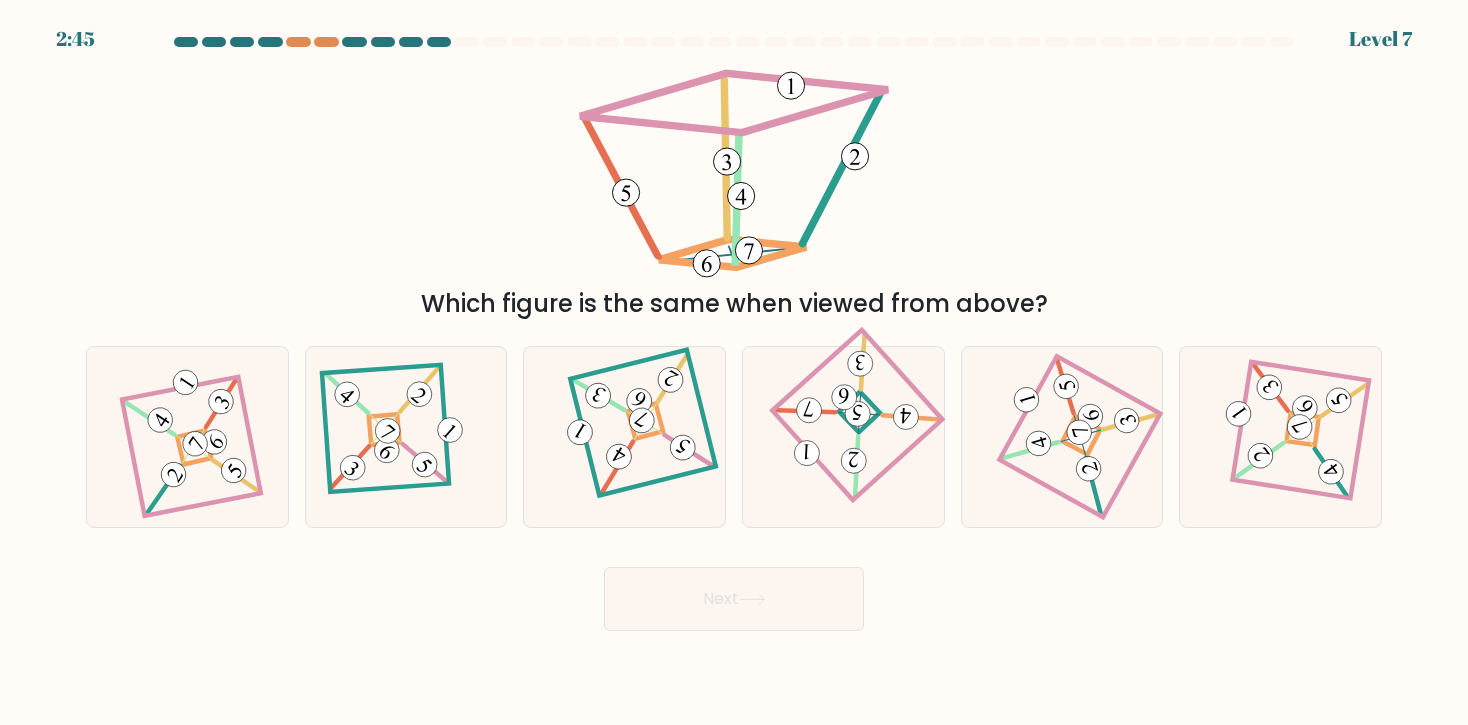 type 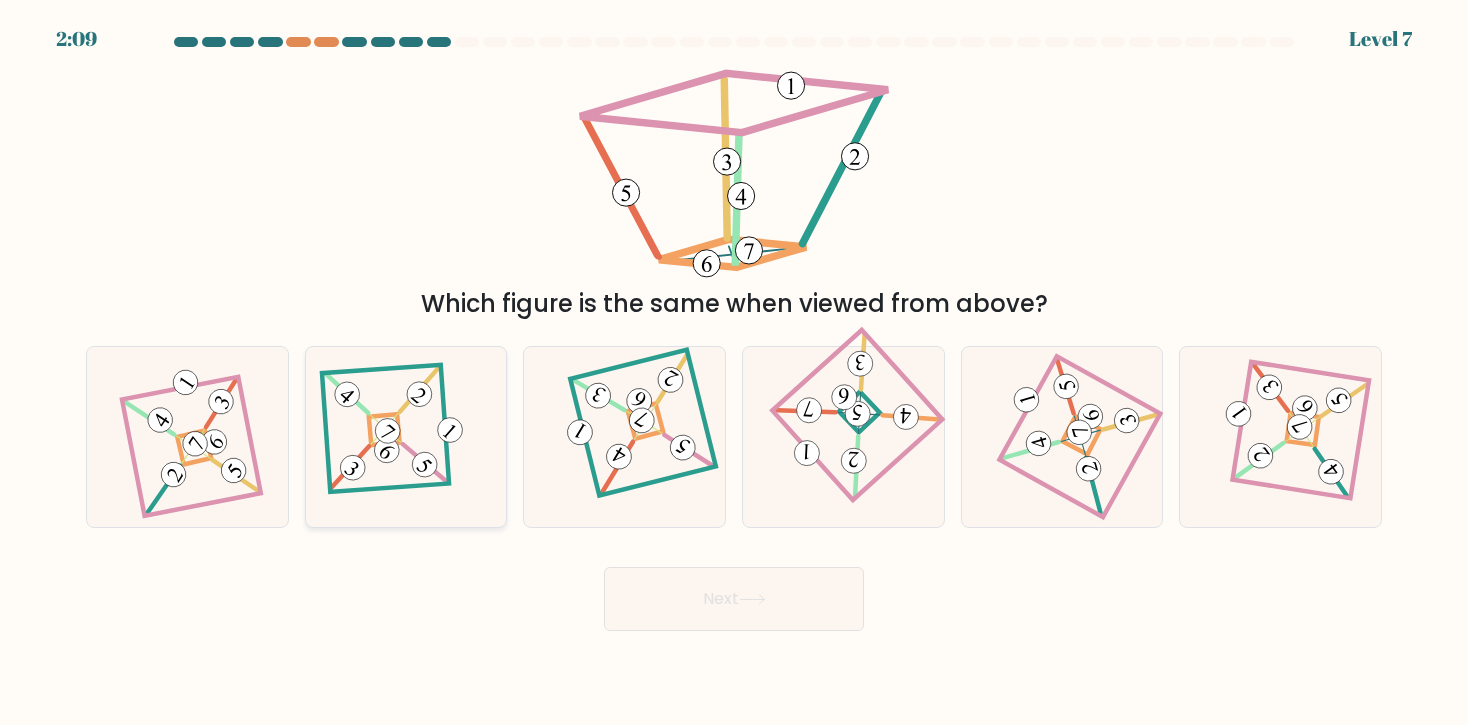 click 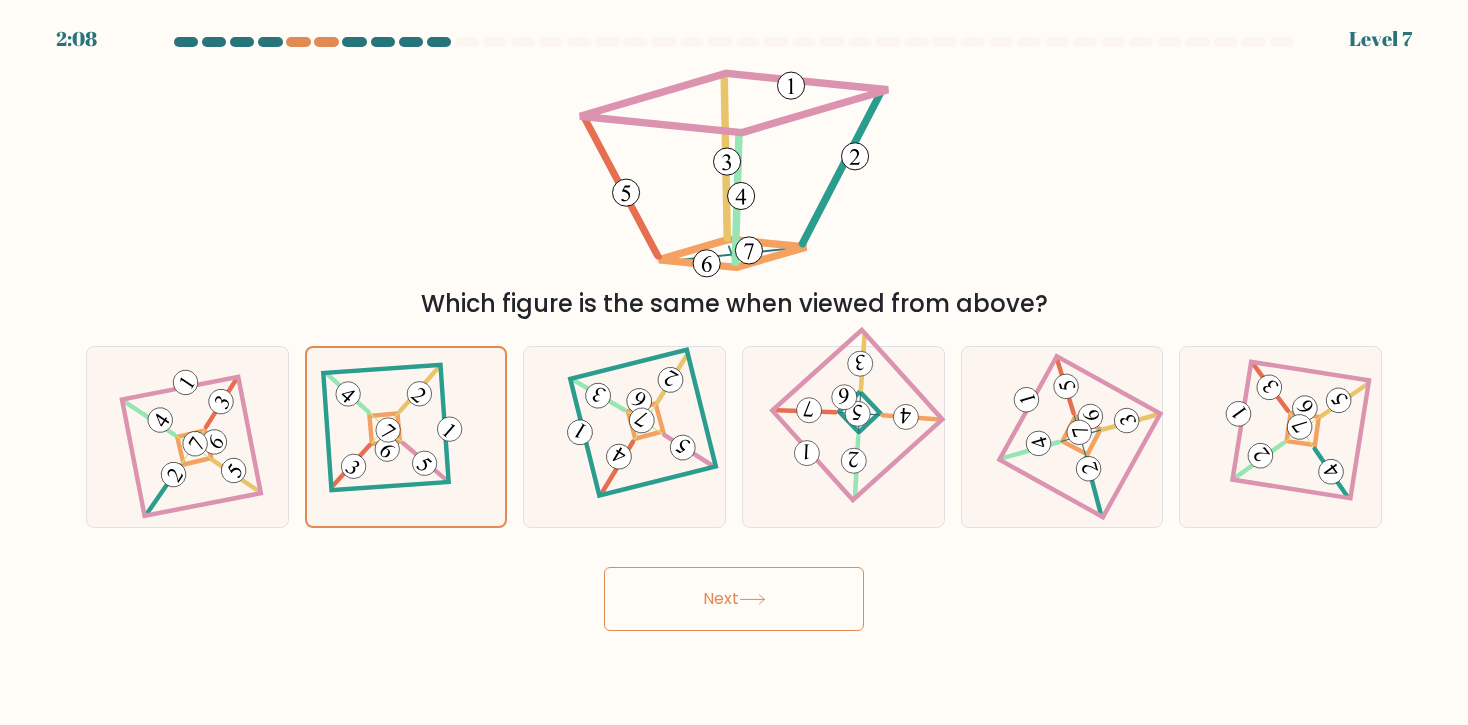 click on "Next" at bounding box center (734, 599) 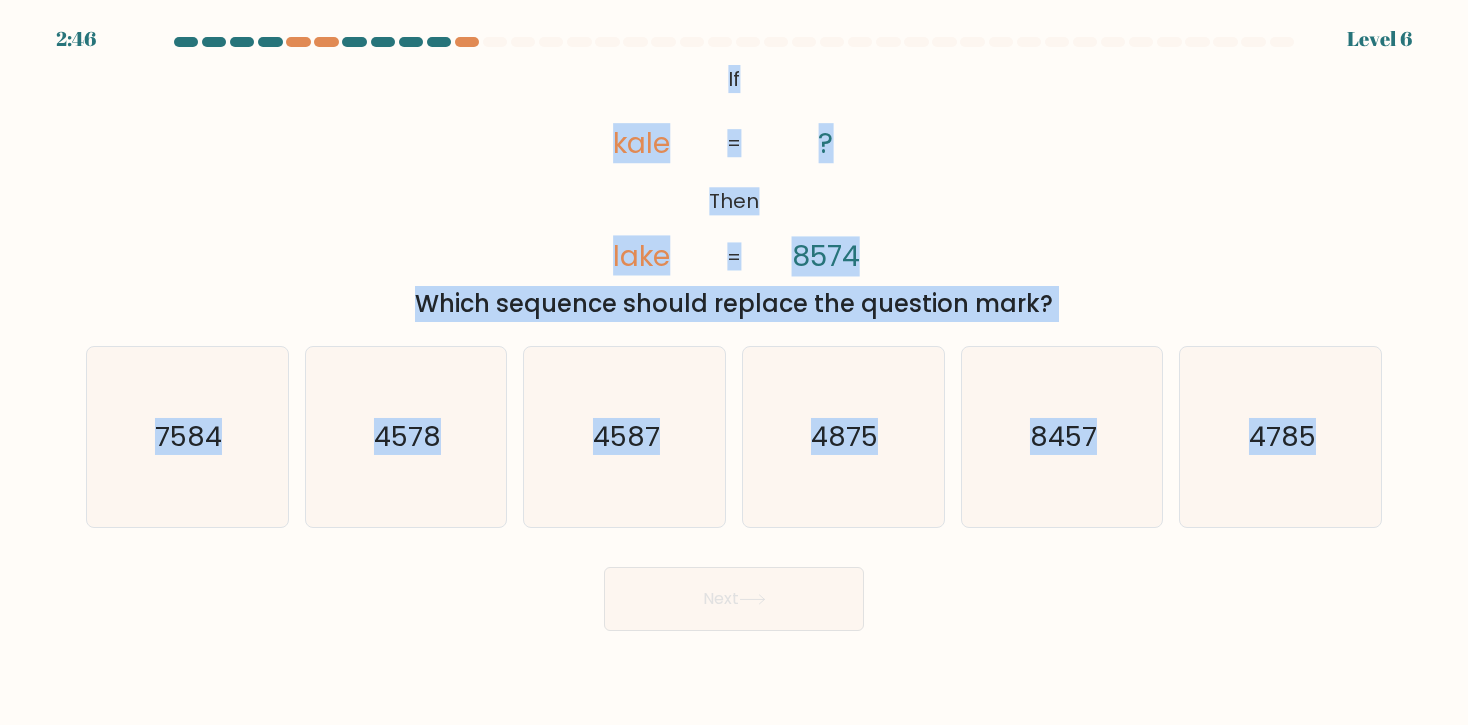 drag, startPoint x: 18, startPoint y: 48, endPoint x: 1294, endPoint y: 591, distance: 1386.7318 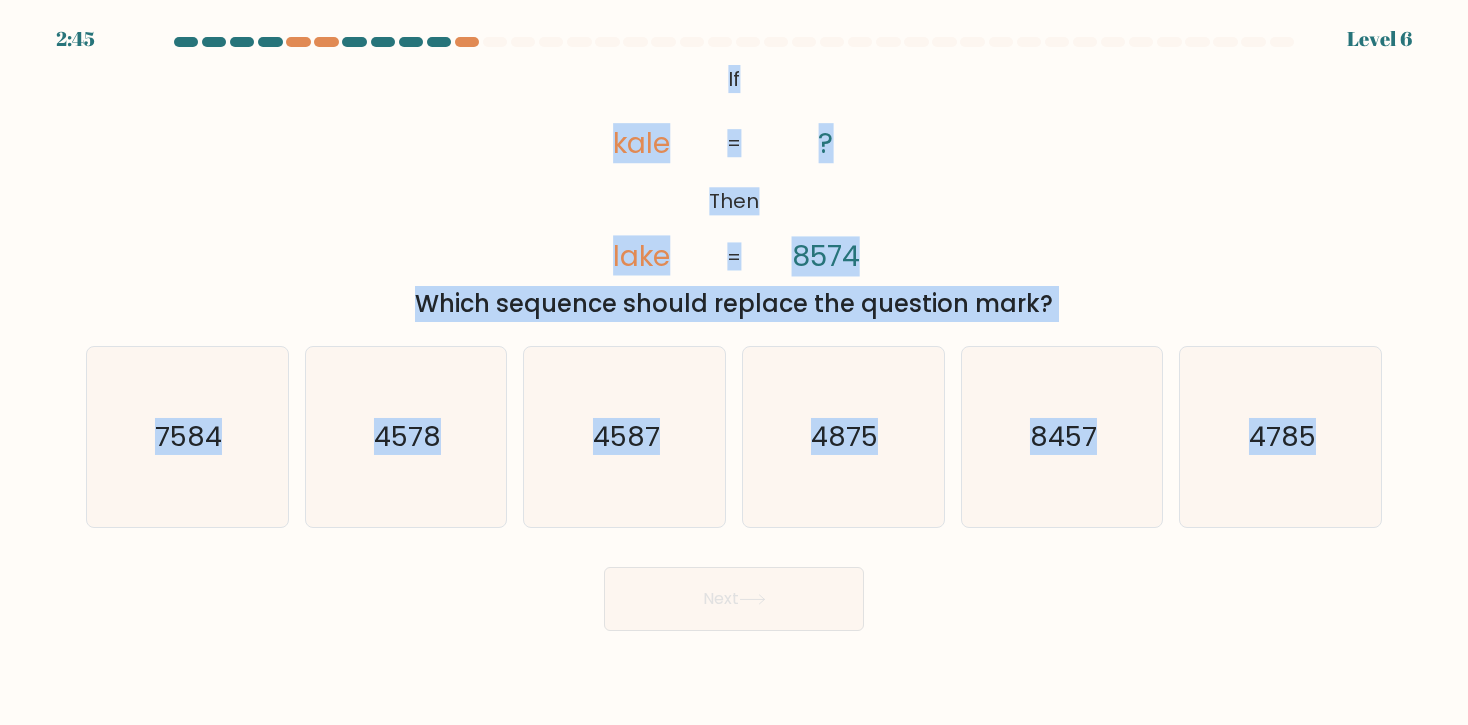 copy on "@import url('https://fonts.googleapis.com/css?family=Abril+Fatface:400,100,100italic,300,300italic,400italic,500,500italic,700,700italic,900,900italic');           If       Then       kale       lake       ?       8574       =       =
Which sequence should replace the question mark?
a.
7584
b.
4578
c.
4587
d.
4875
e.
8457
f.
4785" 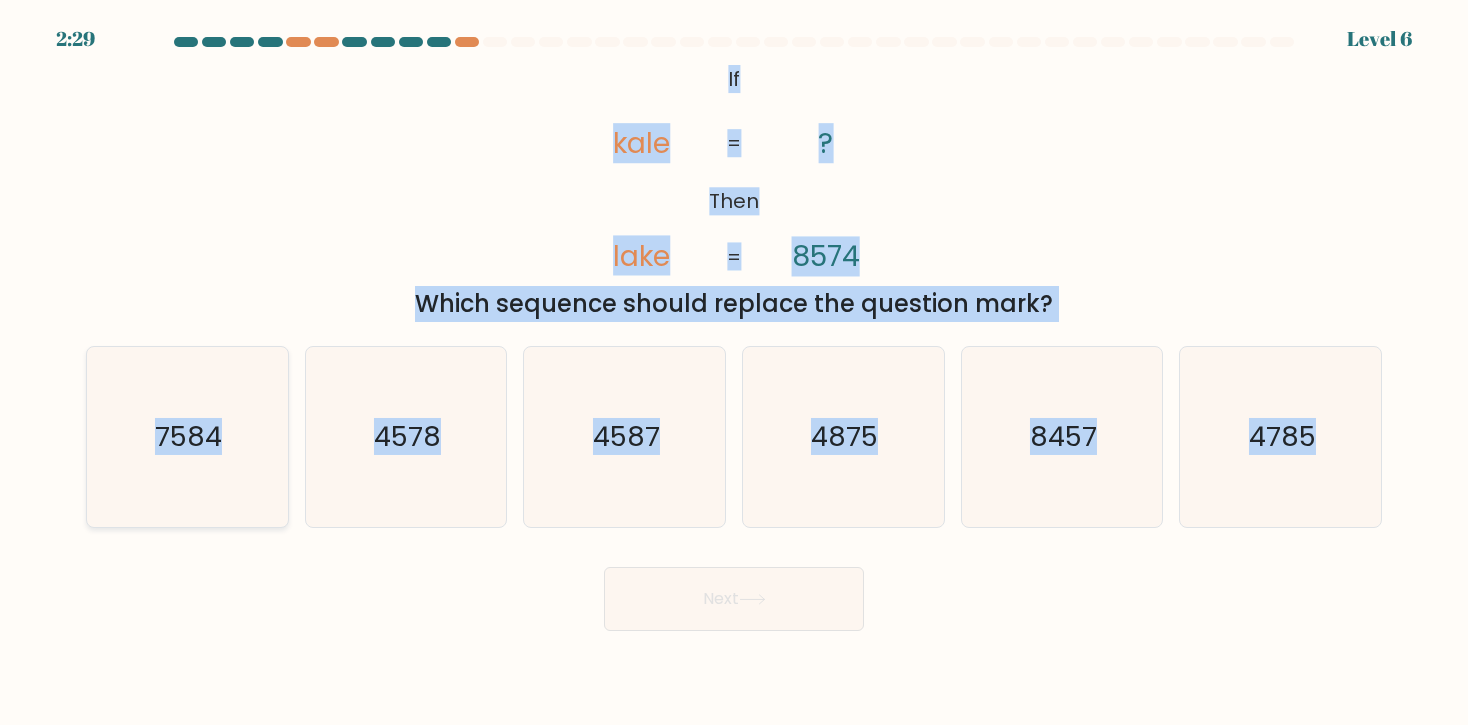 click on "7584" 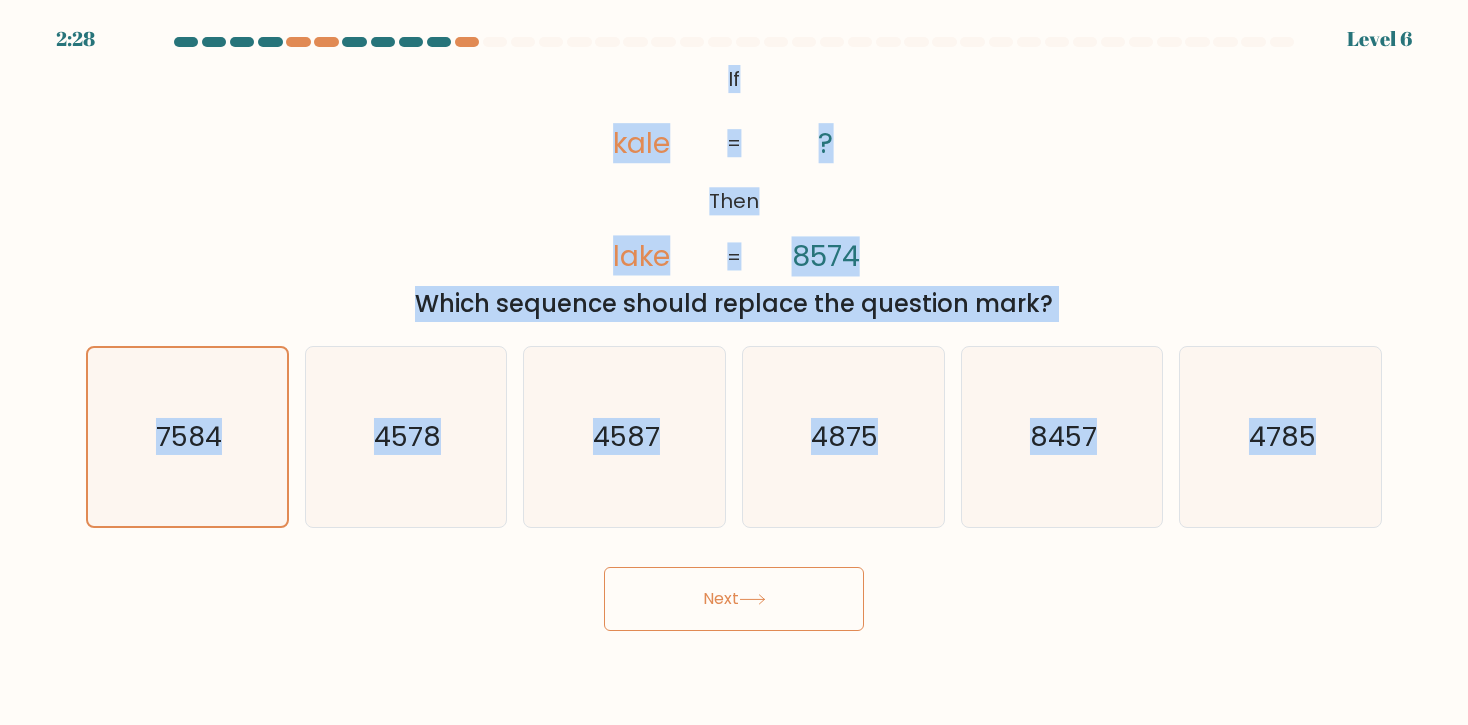 click on "Next" at bounding box center (734, 599) 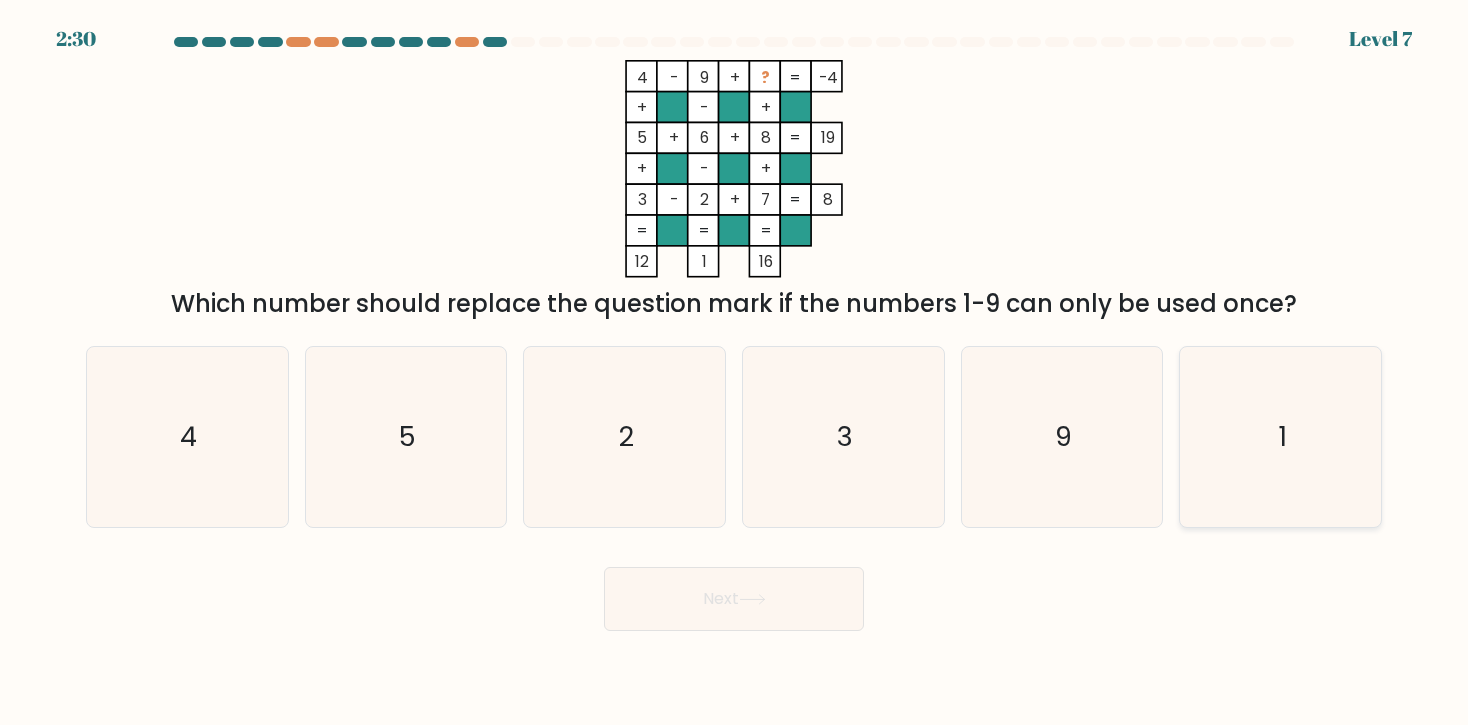 click on "1" 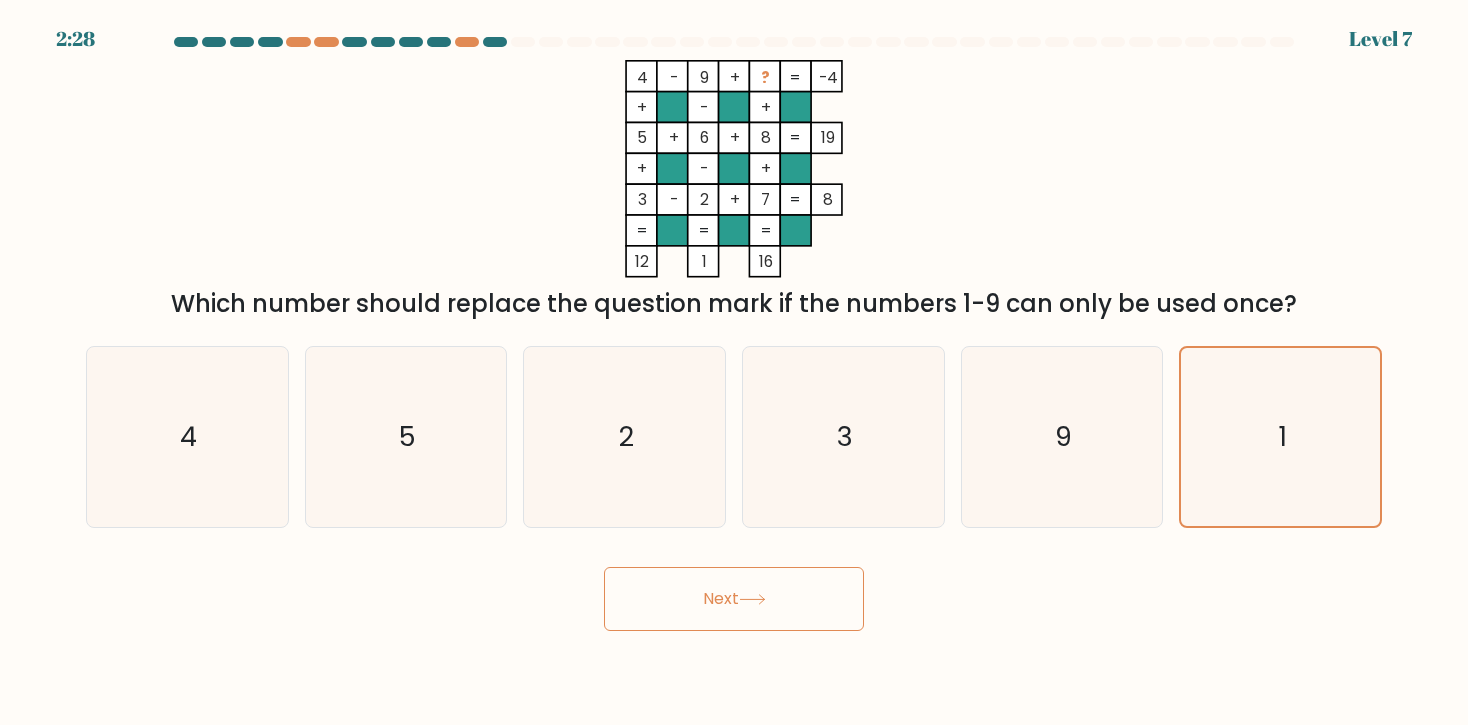 click on "Next" at bounding box center [734, 599] 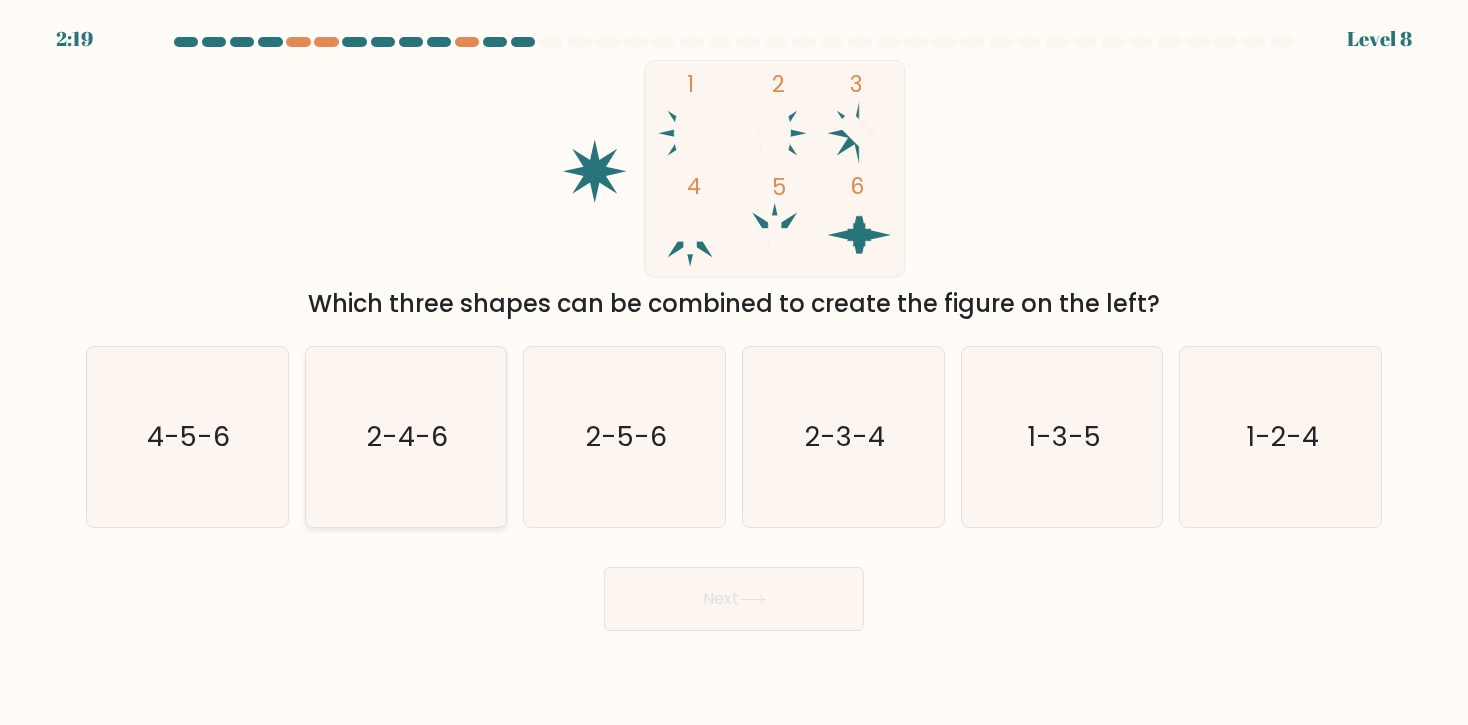 click on "2-4-6" 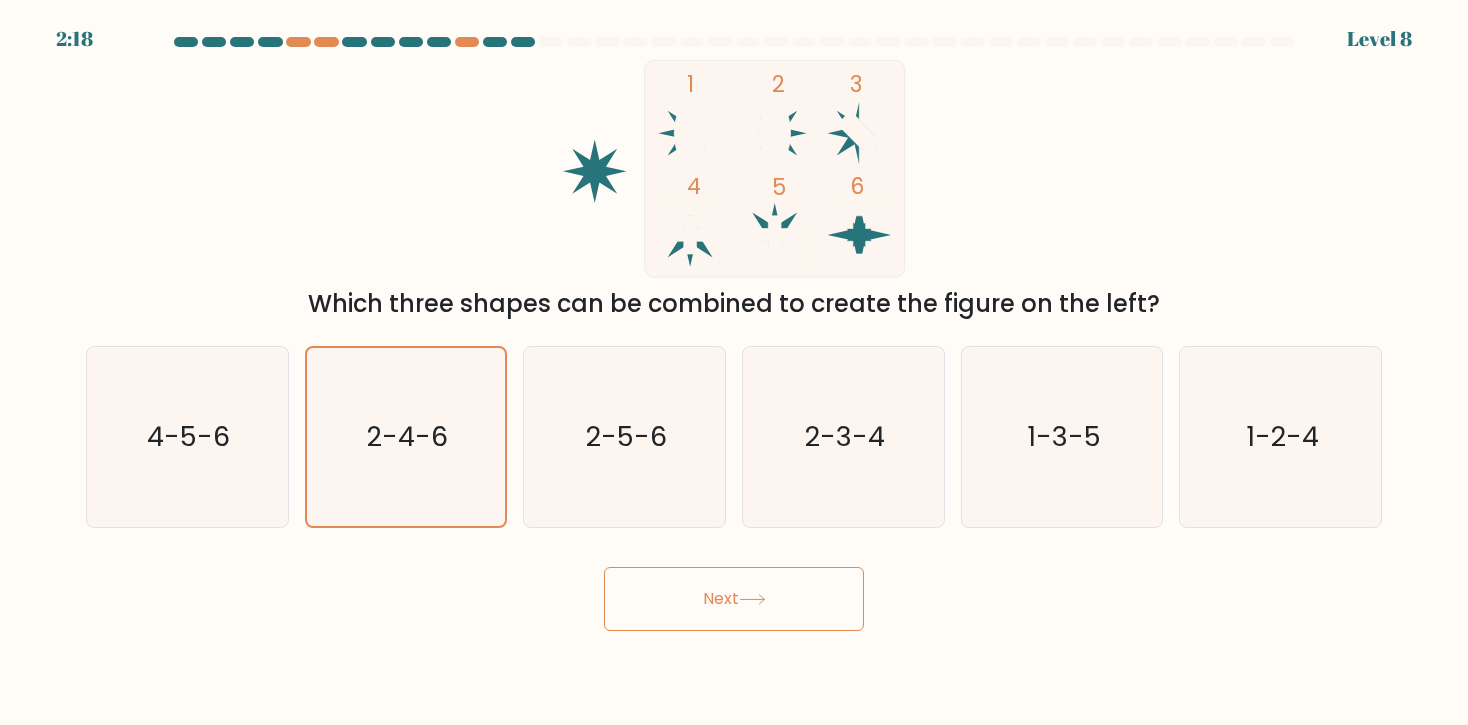 click on "Next" at bounding box center (734, 599) 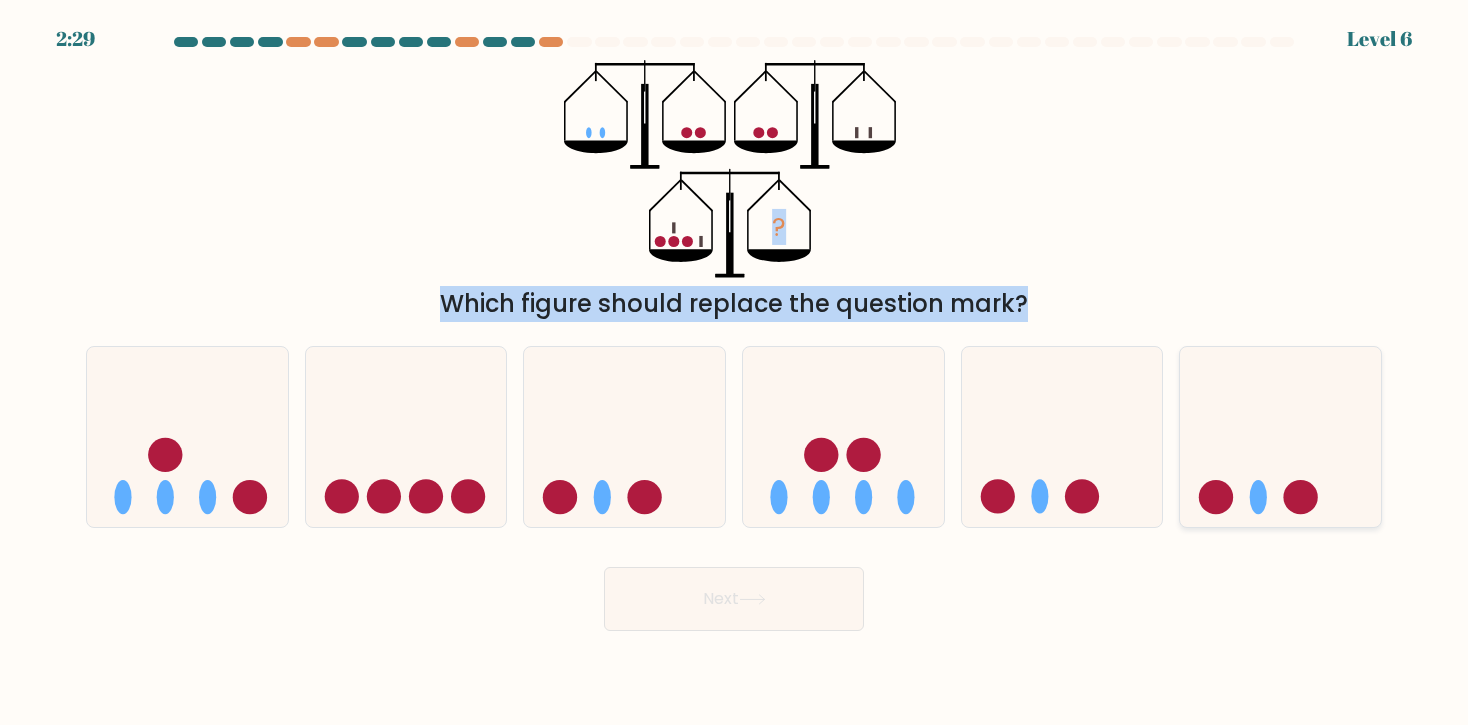 drag, startPoint x: 10, startPoint y: 54, endPoint x: 1381, endPoint y: 487, distance: 1437.7517 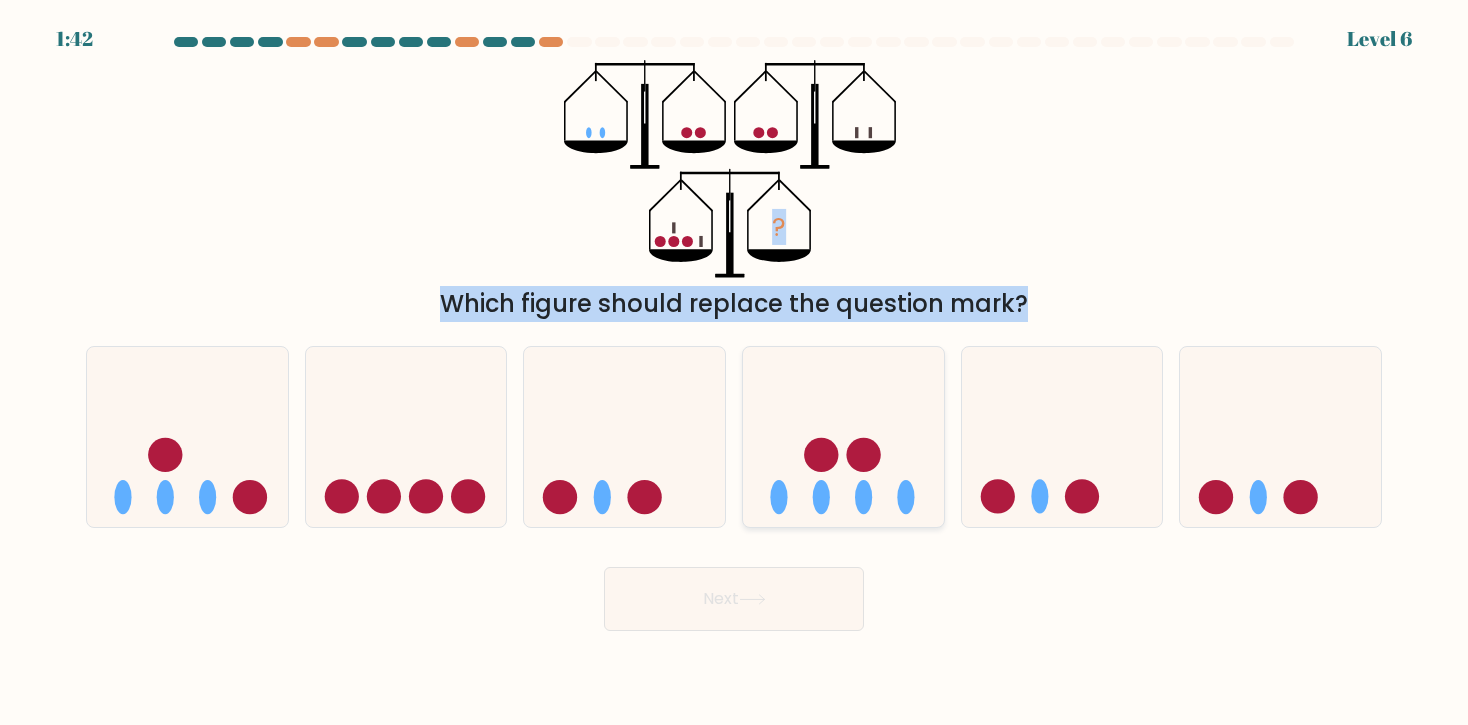 click 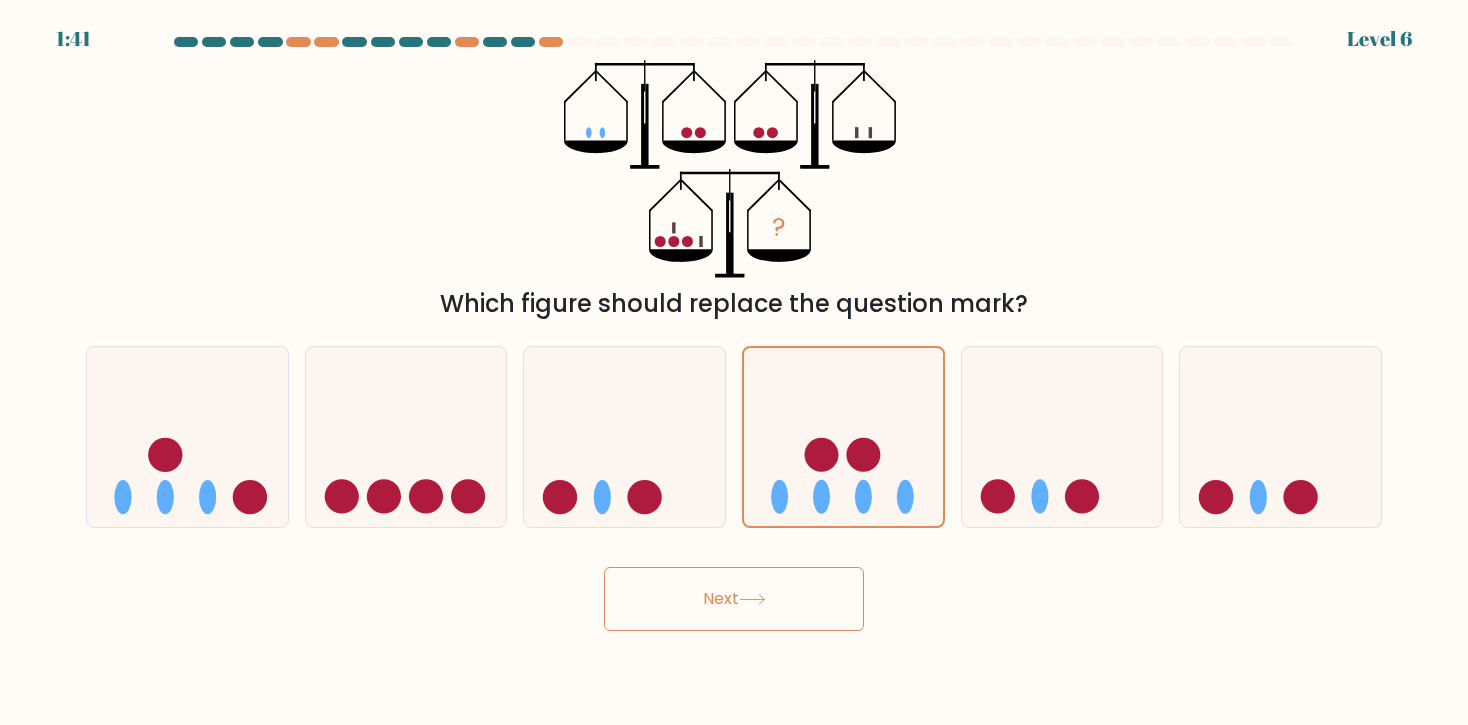 click on "Next" at bounding box center [734, 599] 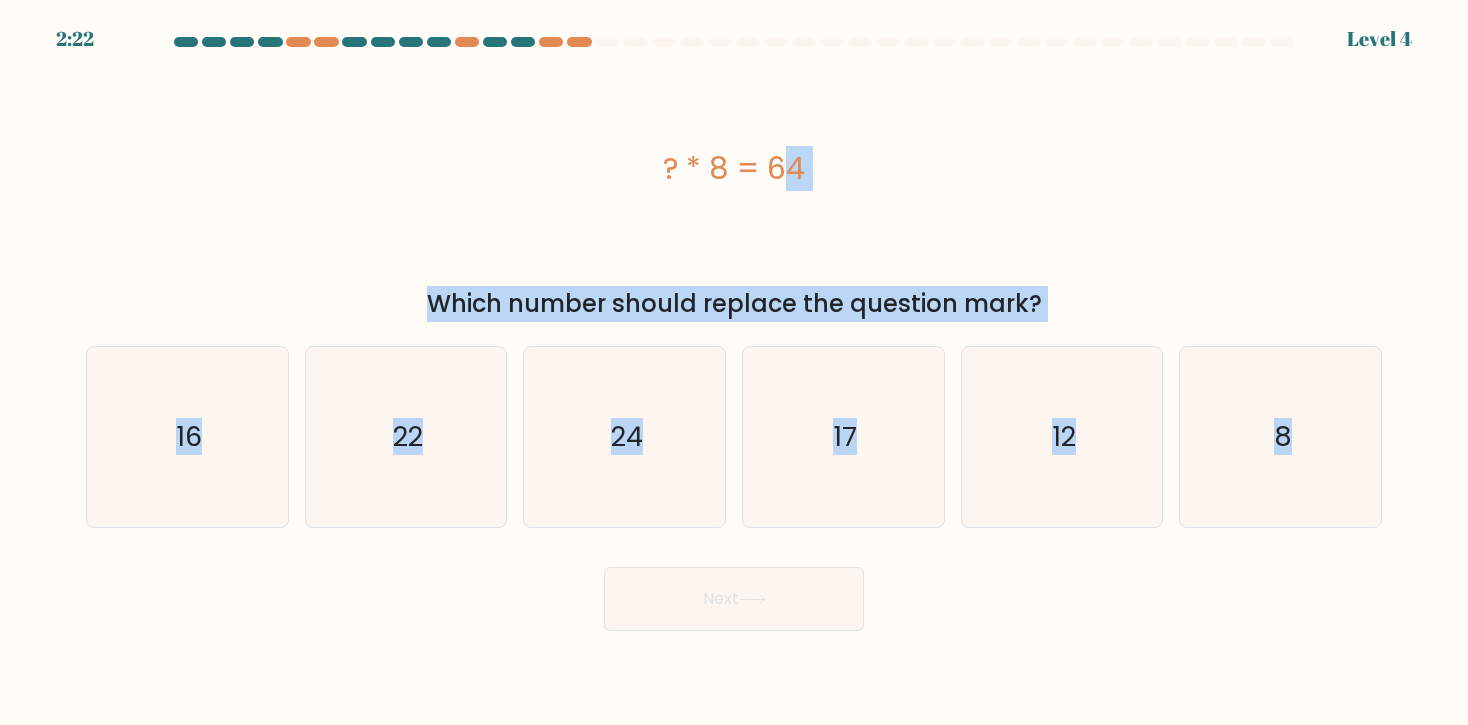drag, startPoint x: 20, startPoint y: 65, endPoint x: 1369, endPoint y: 552, distance: 1434.2141 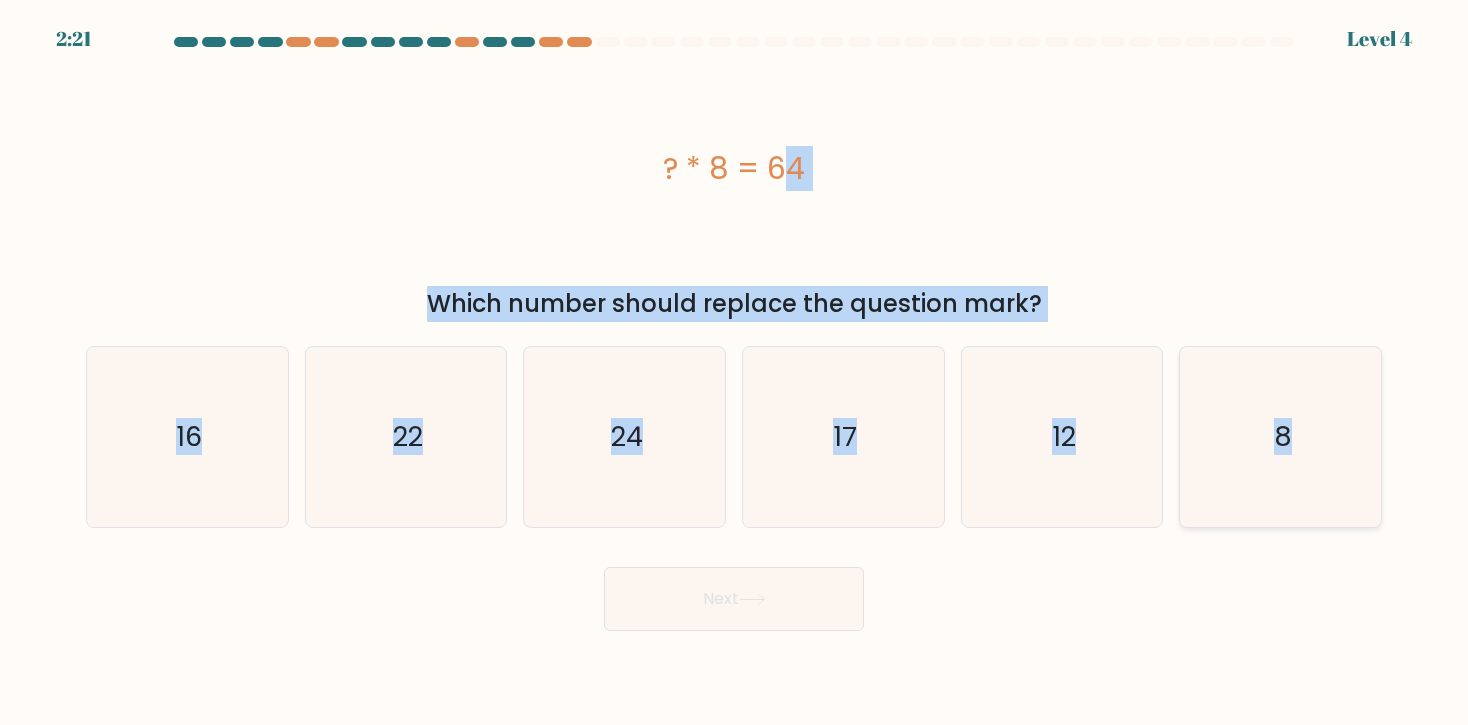 copy on "? * 8 = 64
Which number should replace the question mark?
a.
16
b.
22
c.
24
d.
17
e.
12
f.
8" 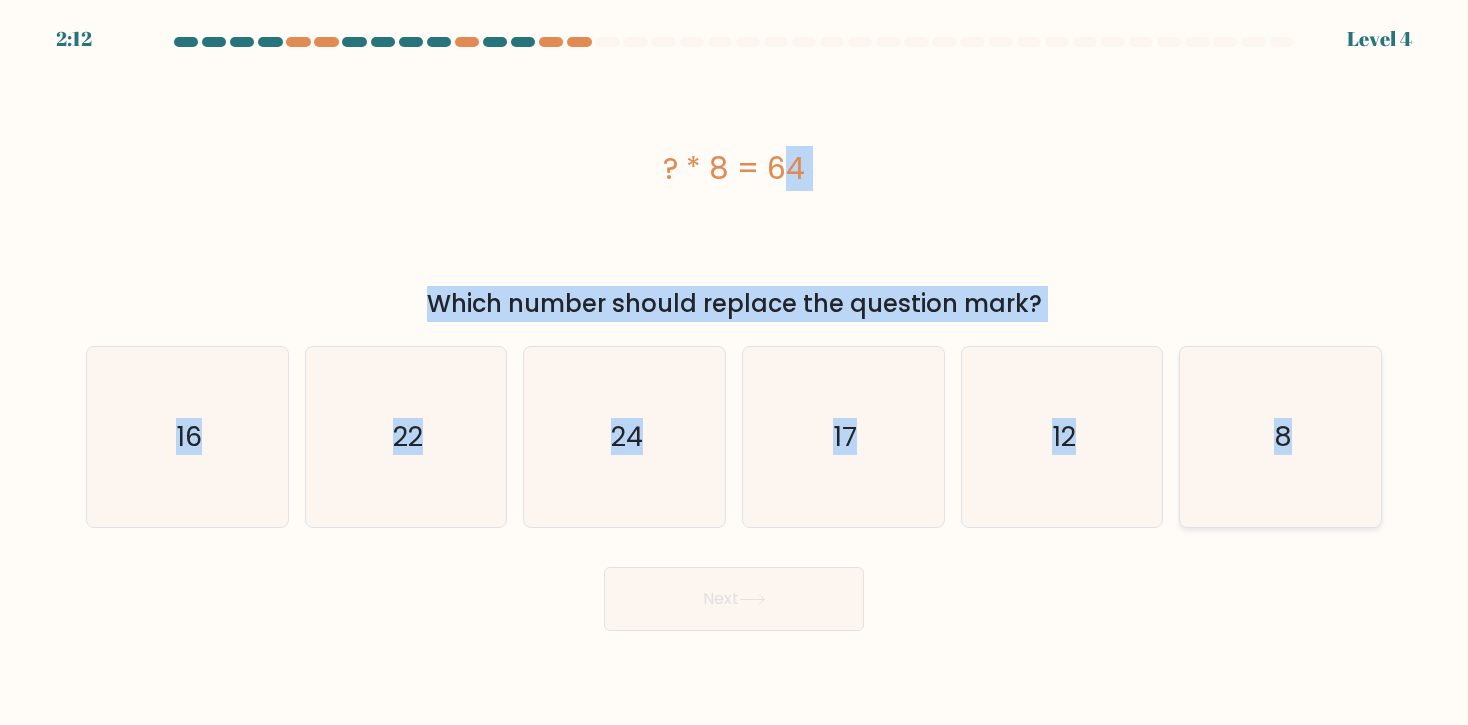click on "8" 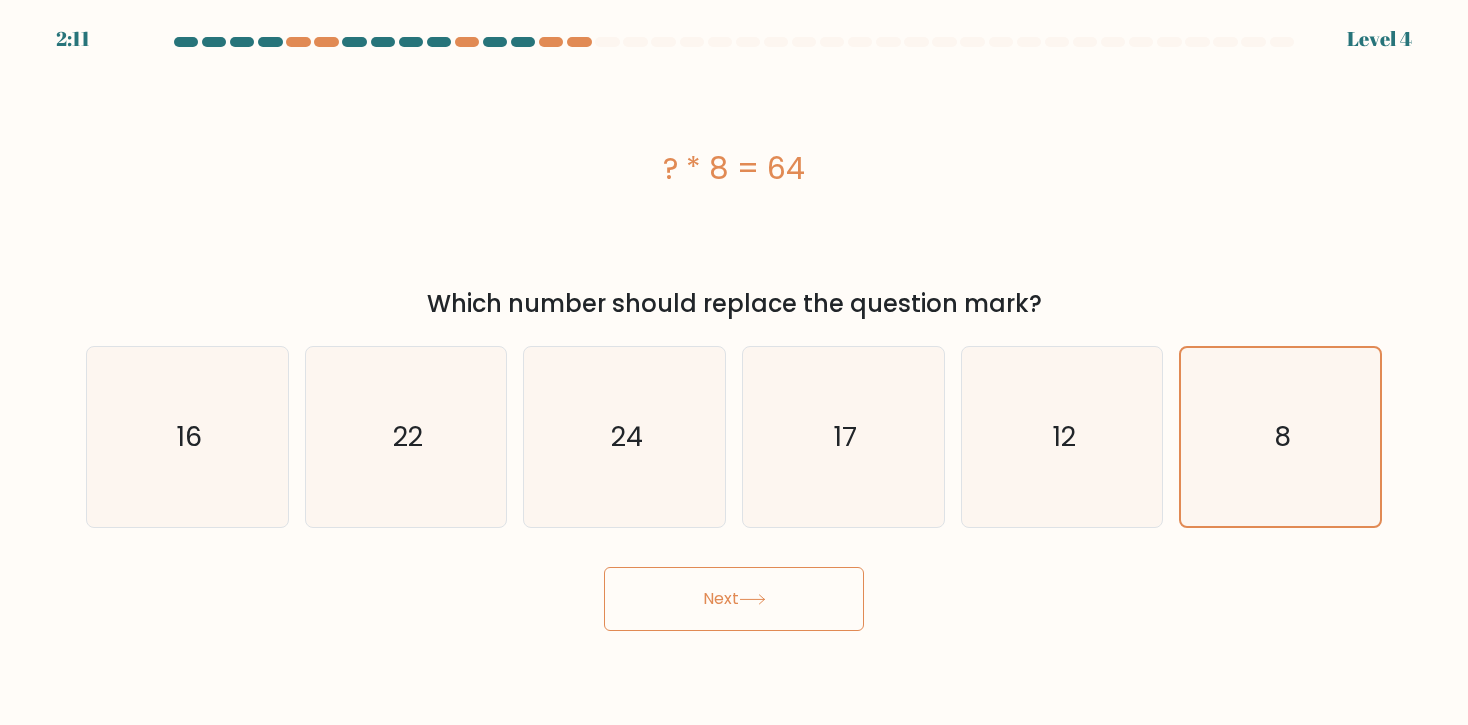 click on "Next" at bounding box center [734, 599] 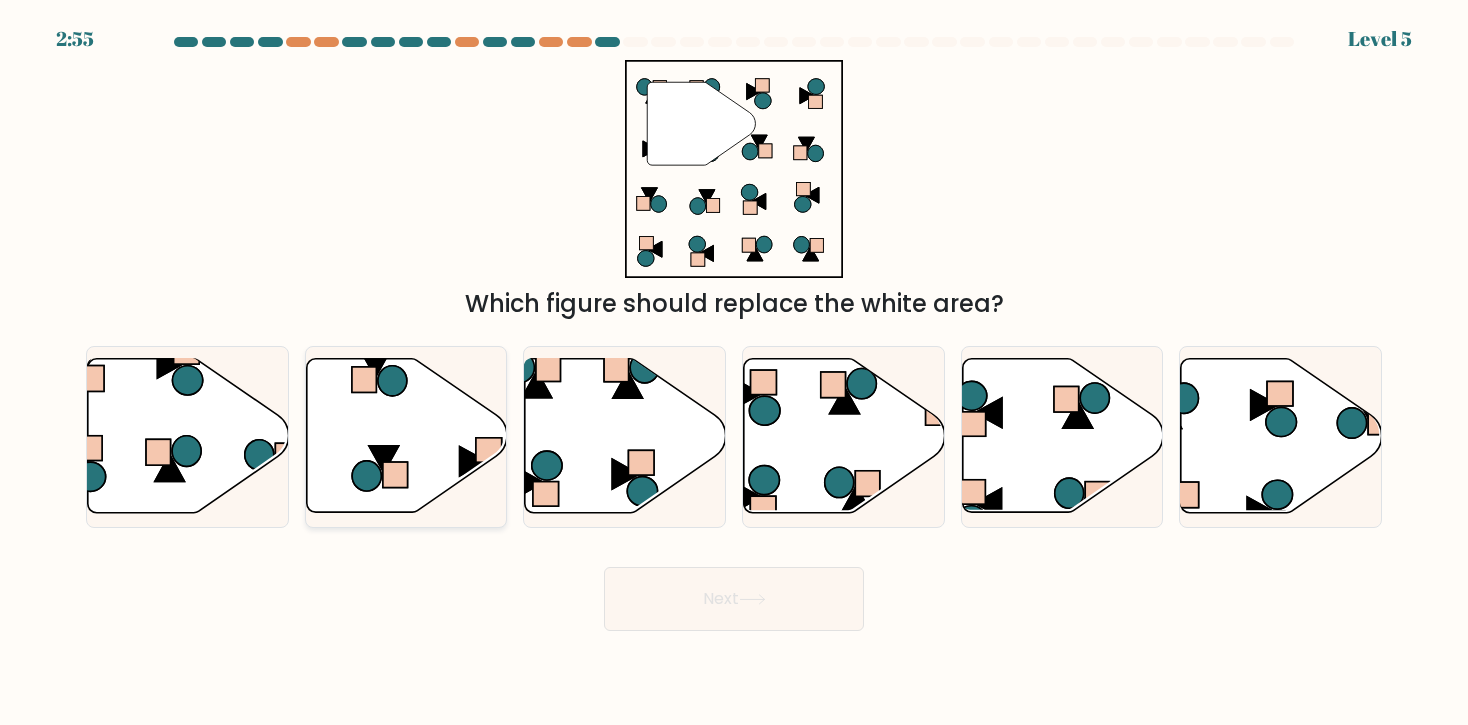 type 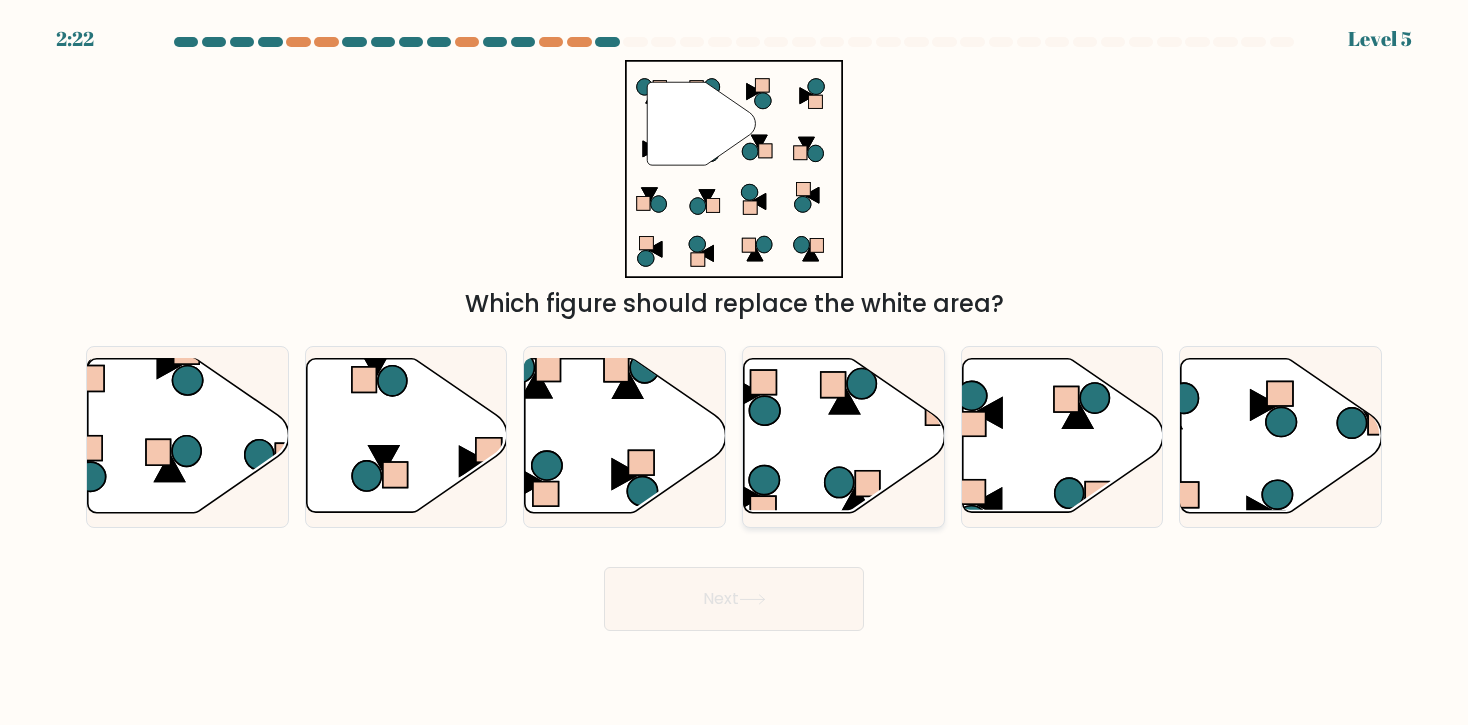 click 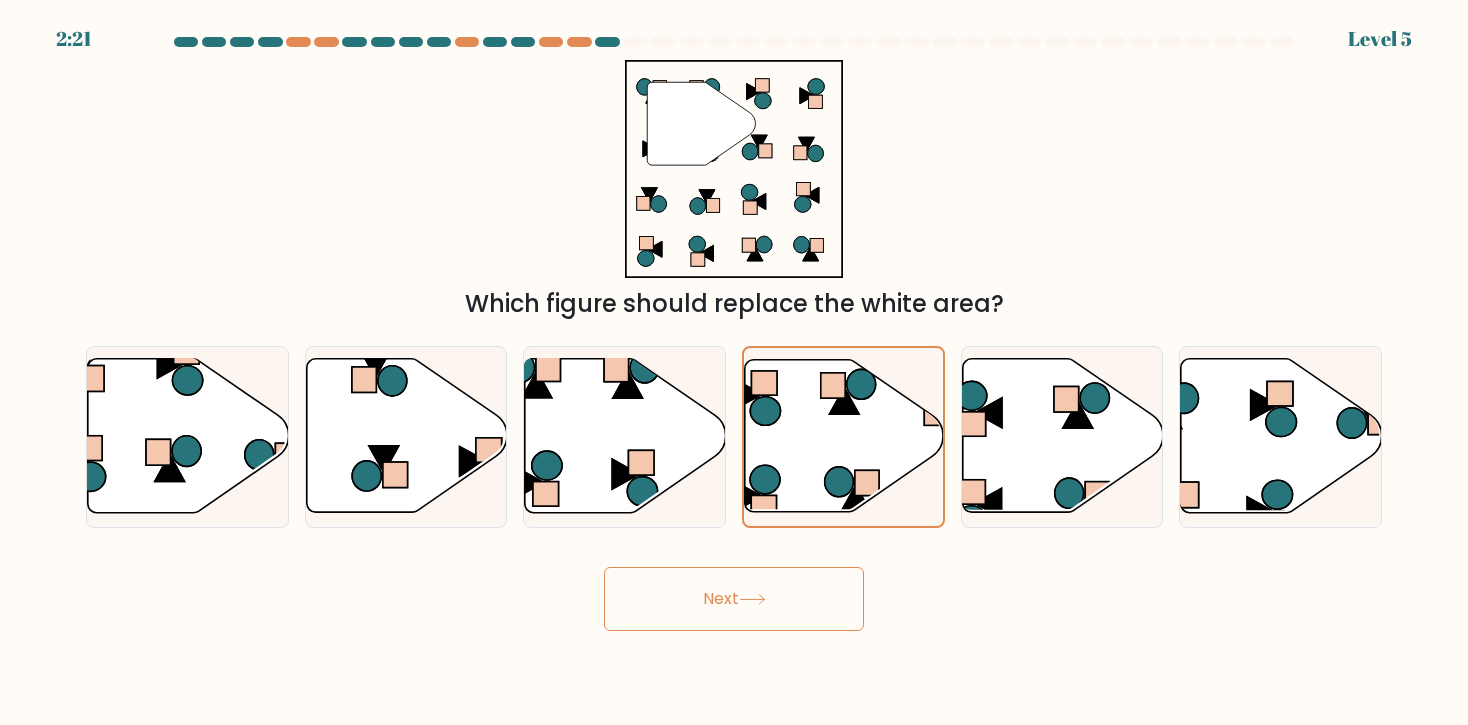 click on "Next" at bounding box center (734, 599) 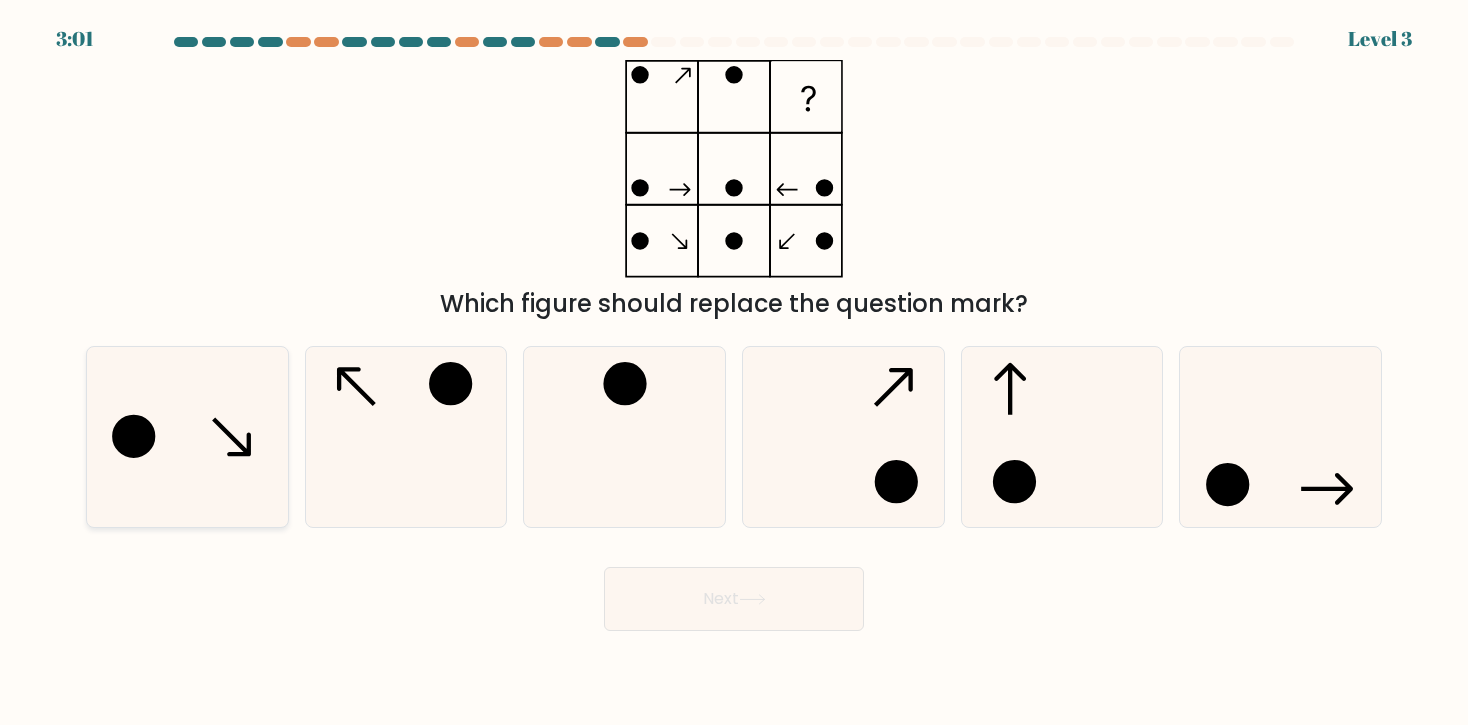 type 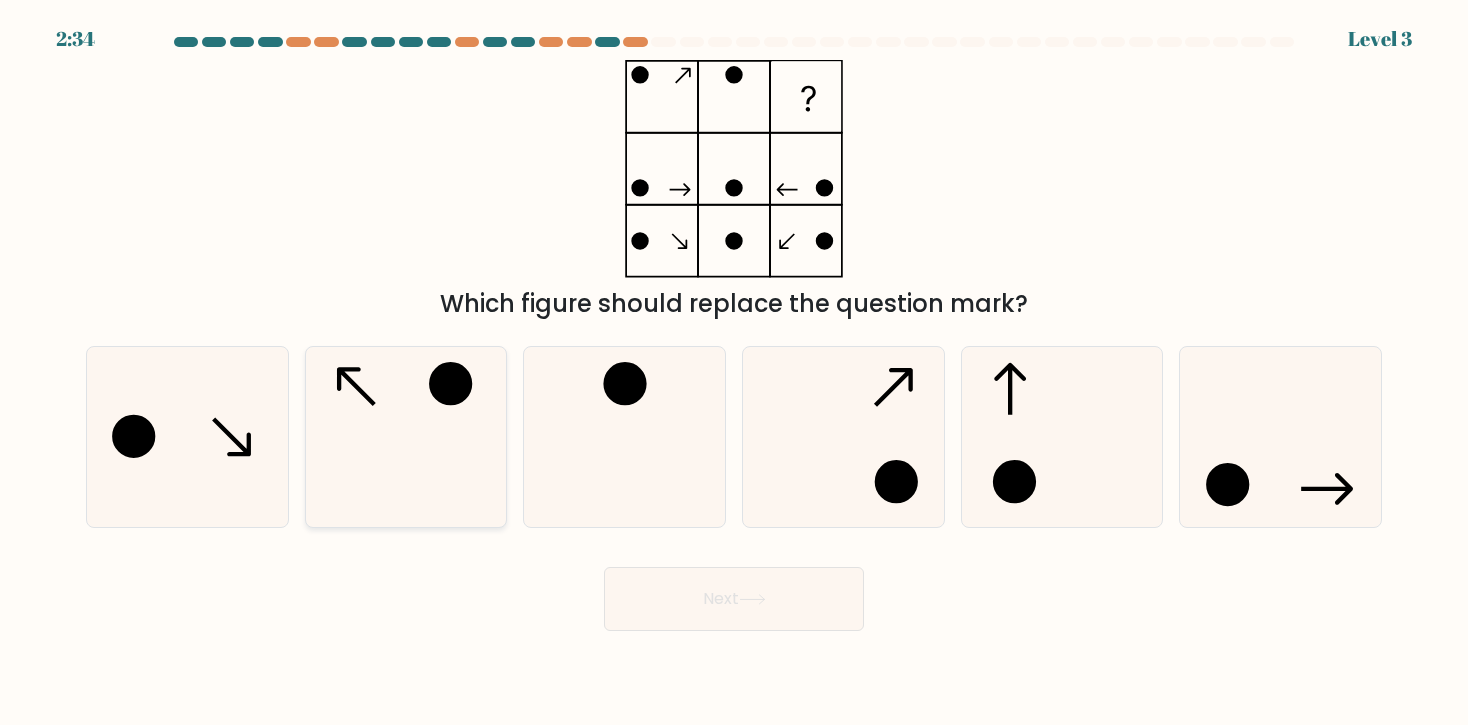 click 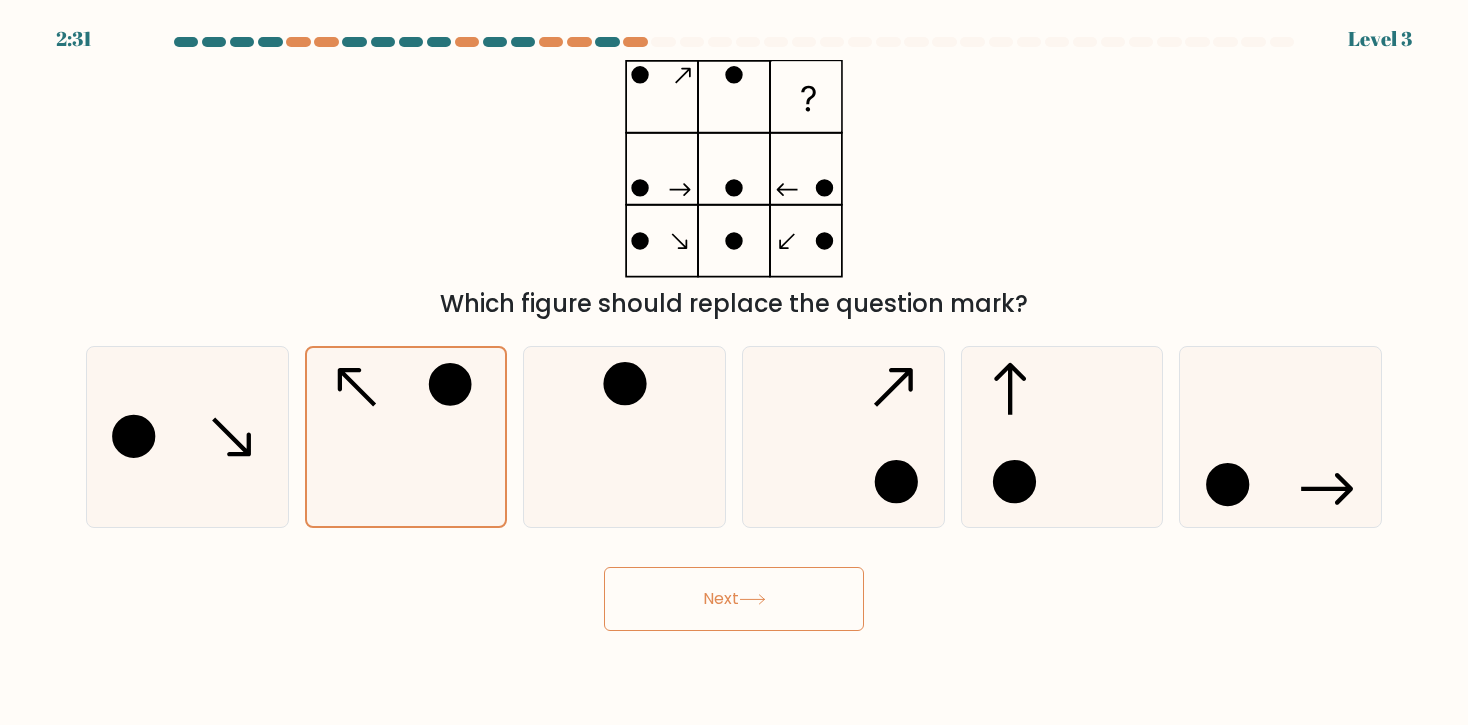 click on "Next" at bounding box center (734, 599) 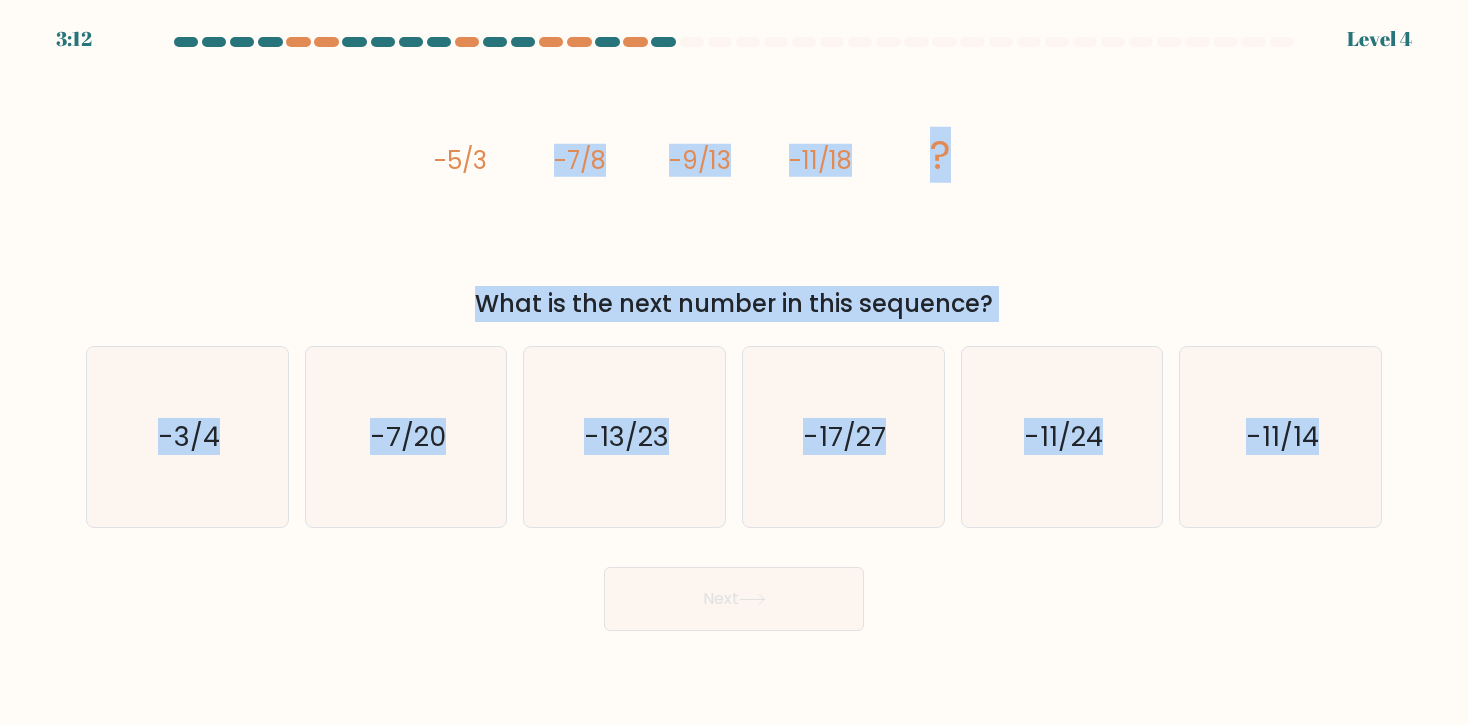 drag, startPoint x: 18, startPoint y: 78, endPoint x: 1284, endPoint y: 566, distance: 1356.7977 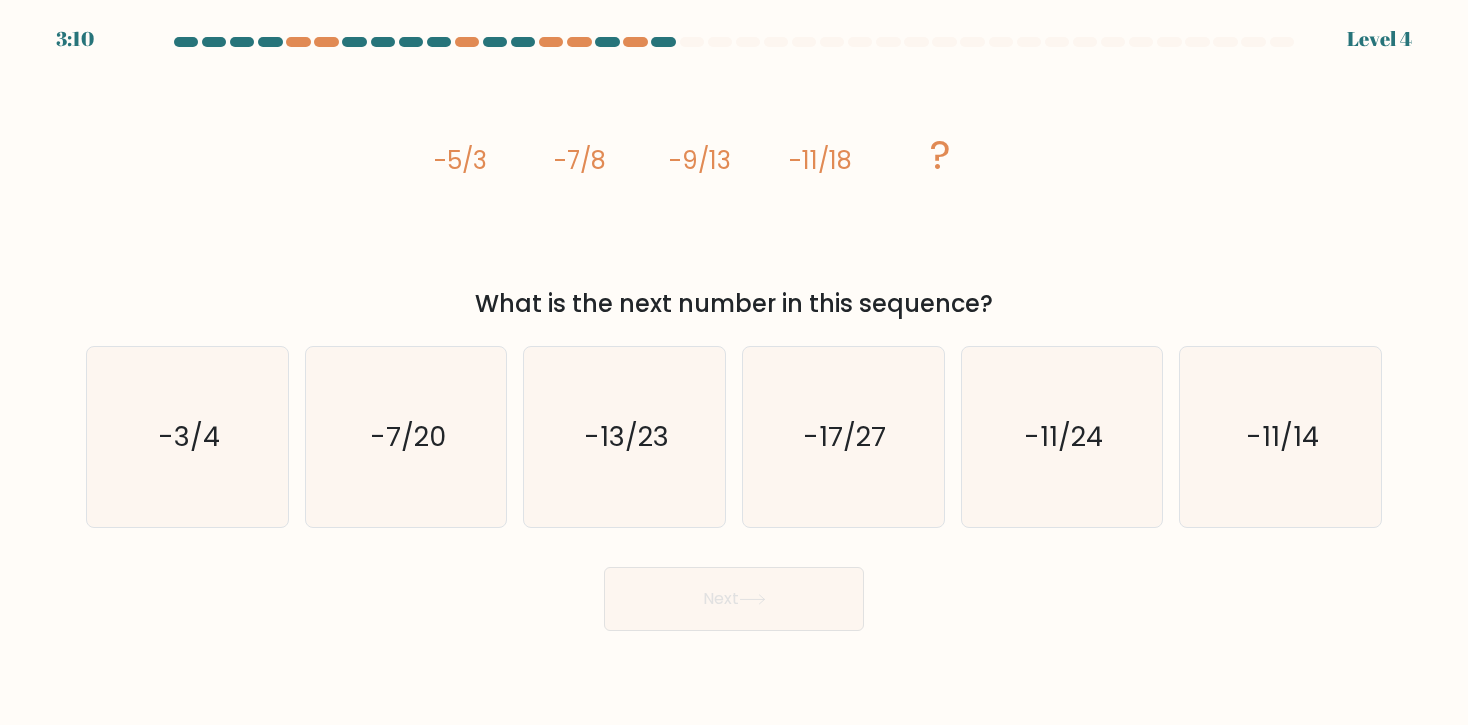 click on "image/svg+xml
-5/3
-7/8
-9/13
-11/18
?
What is the next number in this sequence?" at bounding box center (734, 191) 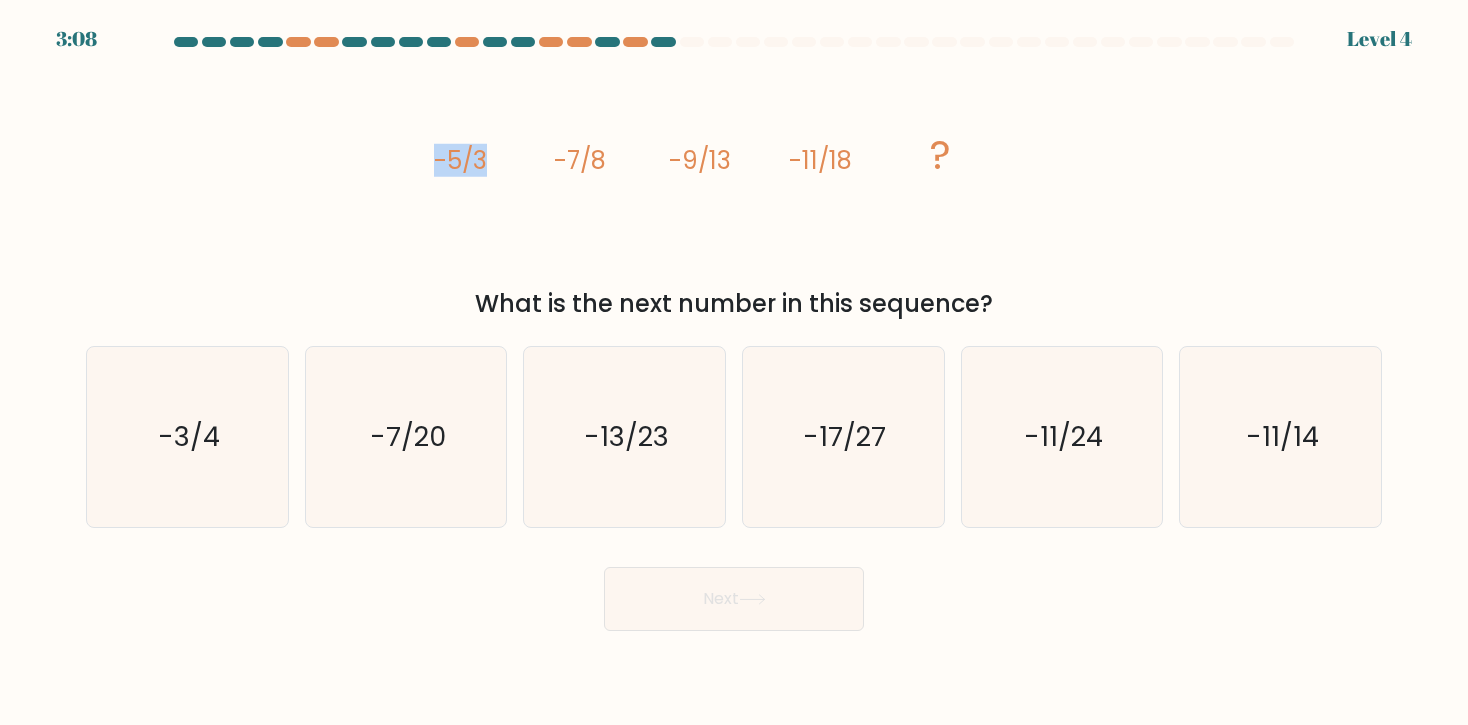 drag, startPoint x: 44, startPoint y: 110, endPoint x: 276, endPoint y: 210, distance: 252.63412 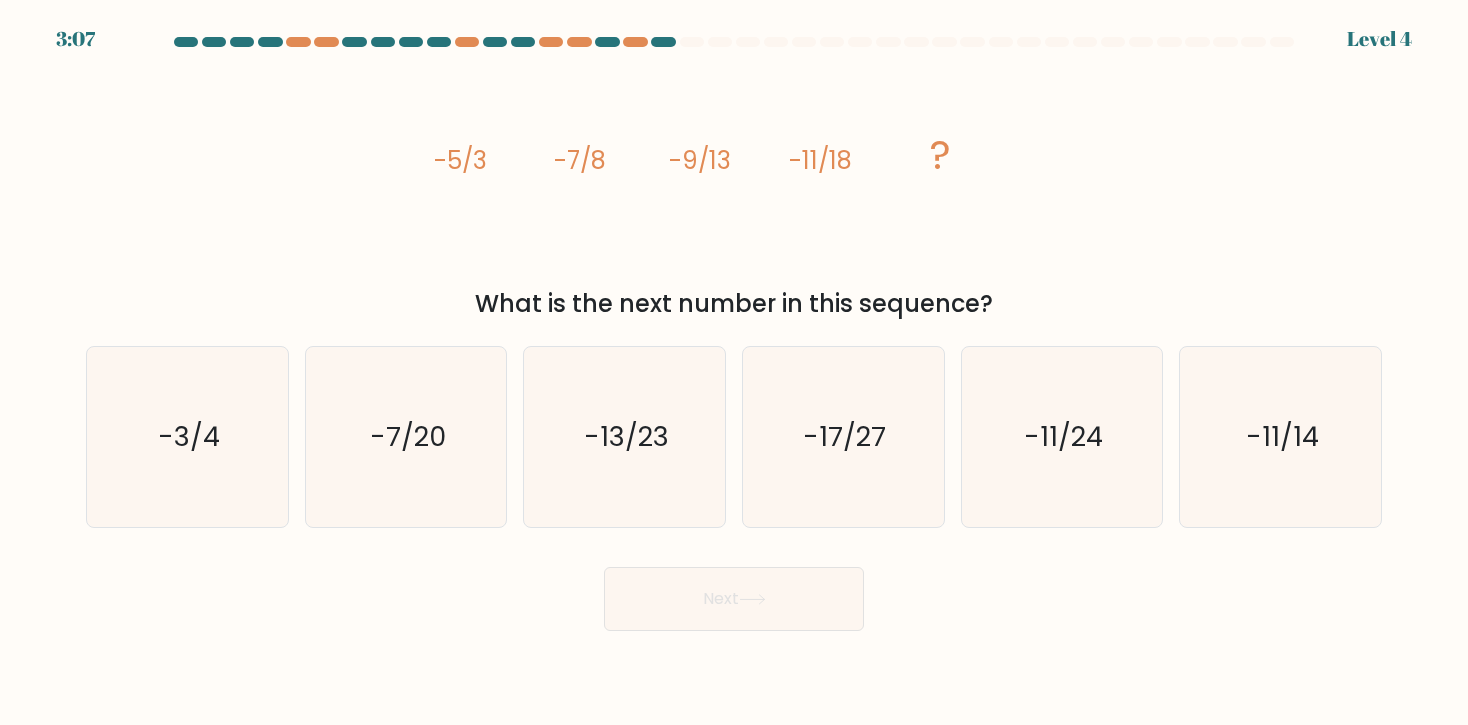 click on "Next" at bounding box center [734, 591] 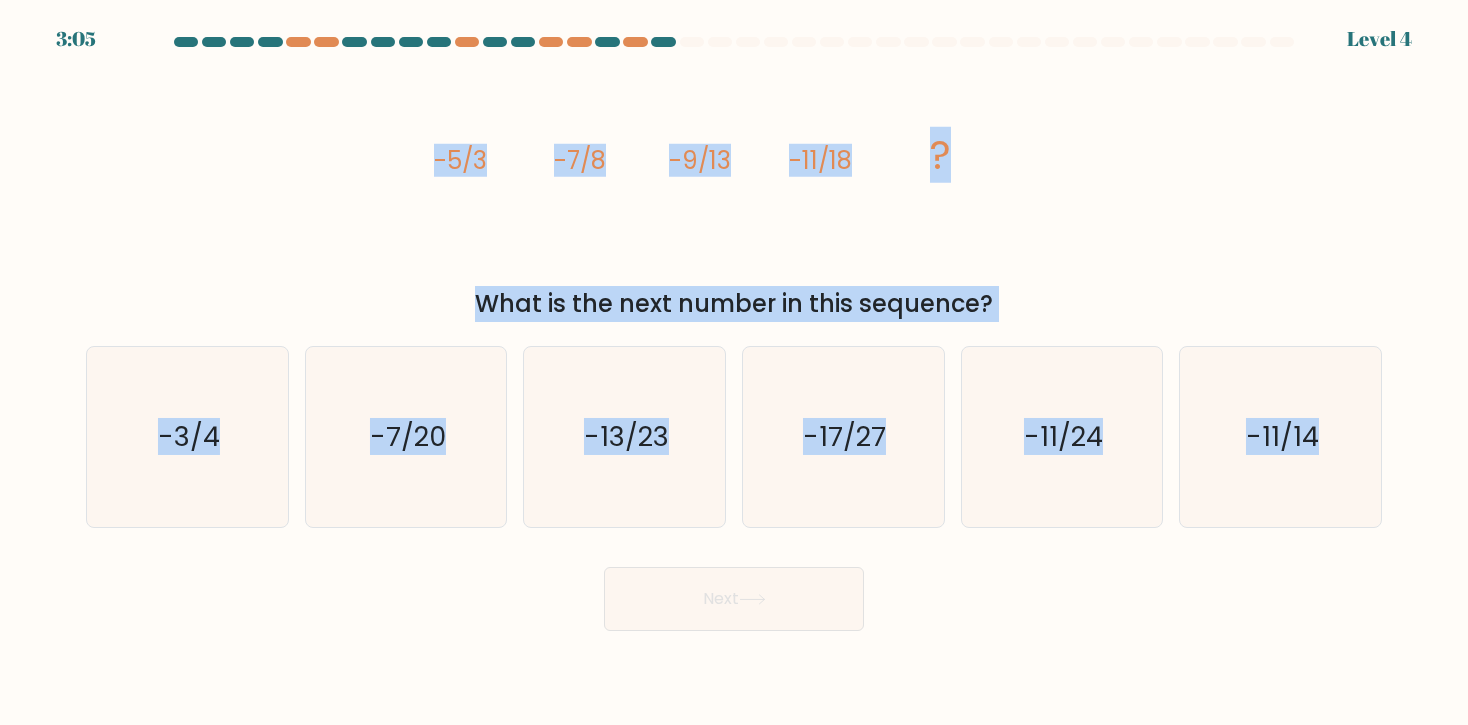drag, startPoint x: 1348, startPoint y: 560, endPoint x: 308, endPoint y: 170, distance: 1110.7205 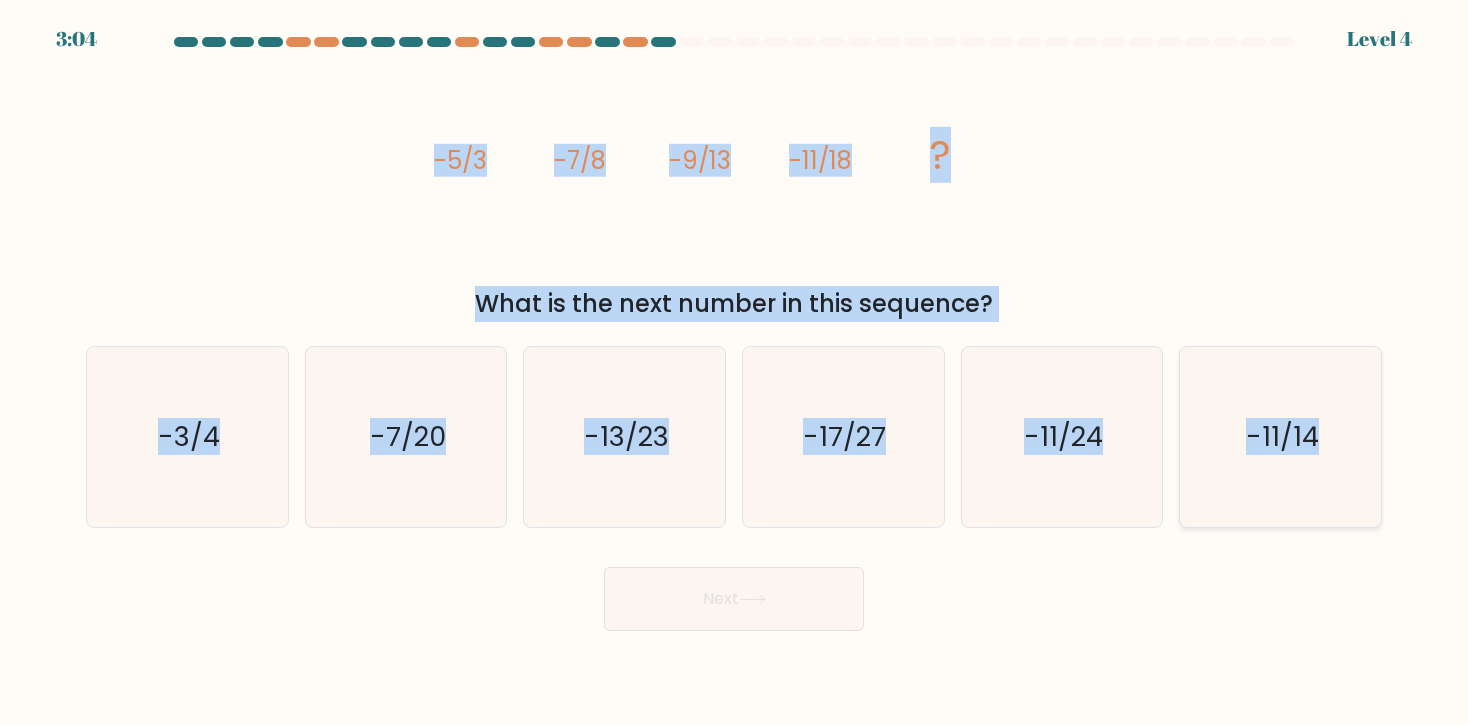 copy on "-5/3
-7/8
-9/13
-11/18
?
What is the next number in this sequence?
a.
-3/4
b.
-7/20
c.
-13/23
d.
-17/27
e.
-11/24
f.
-11/14" 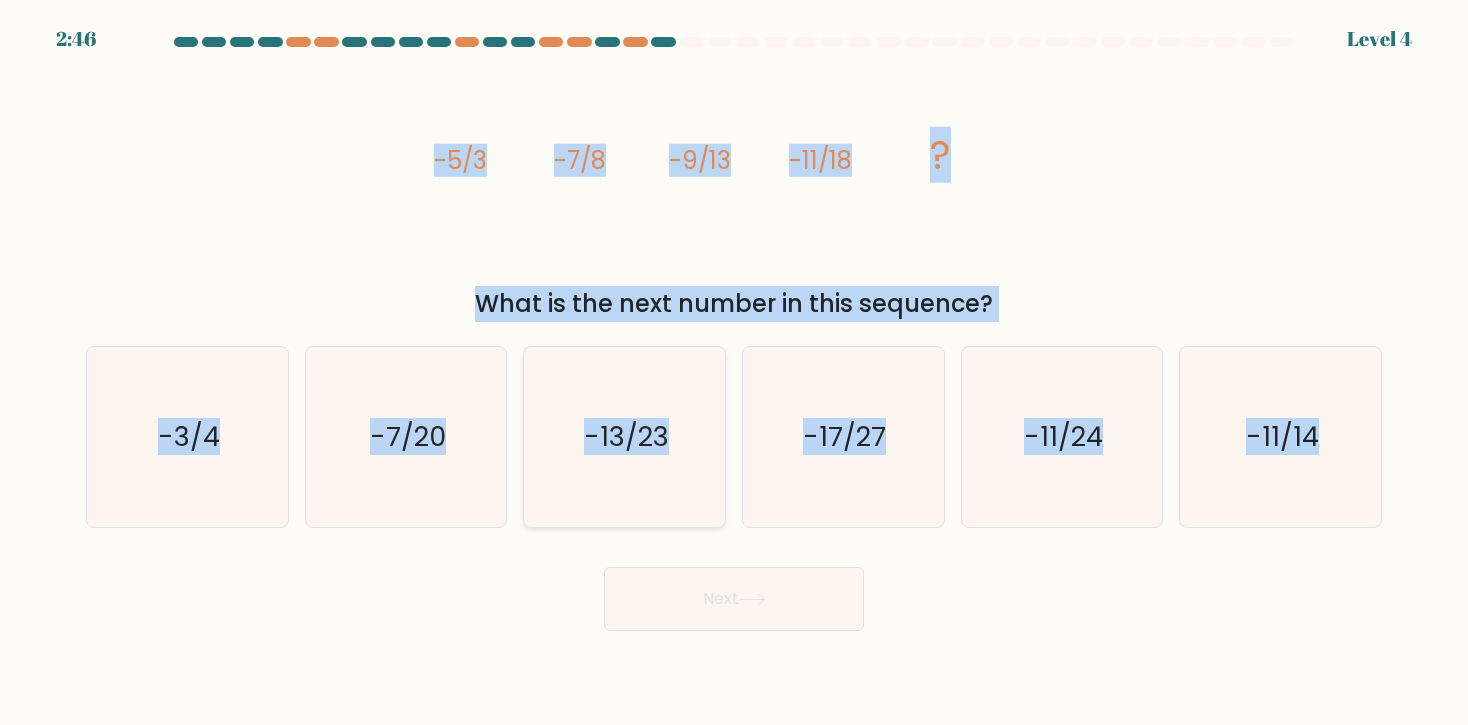 click on "-13/23" 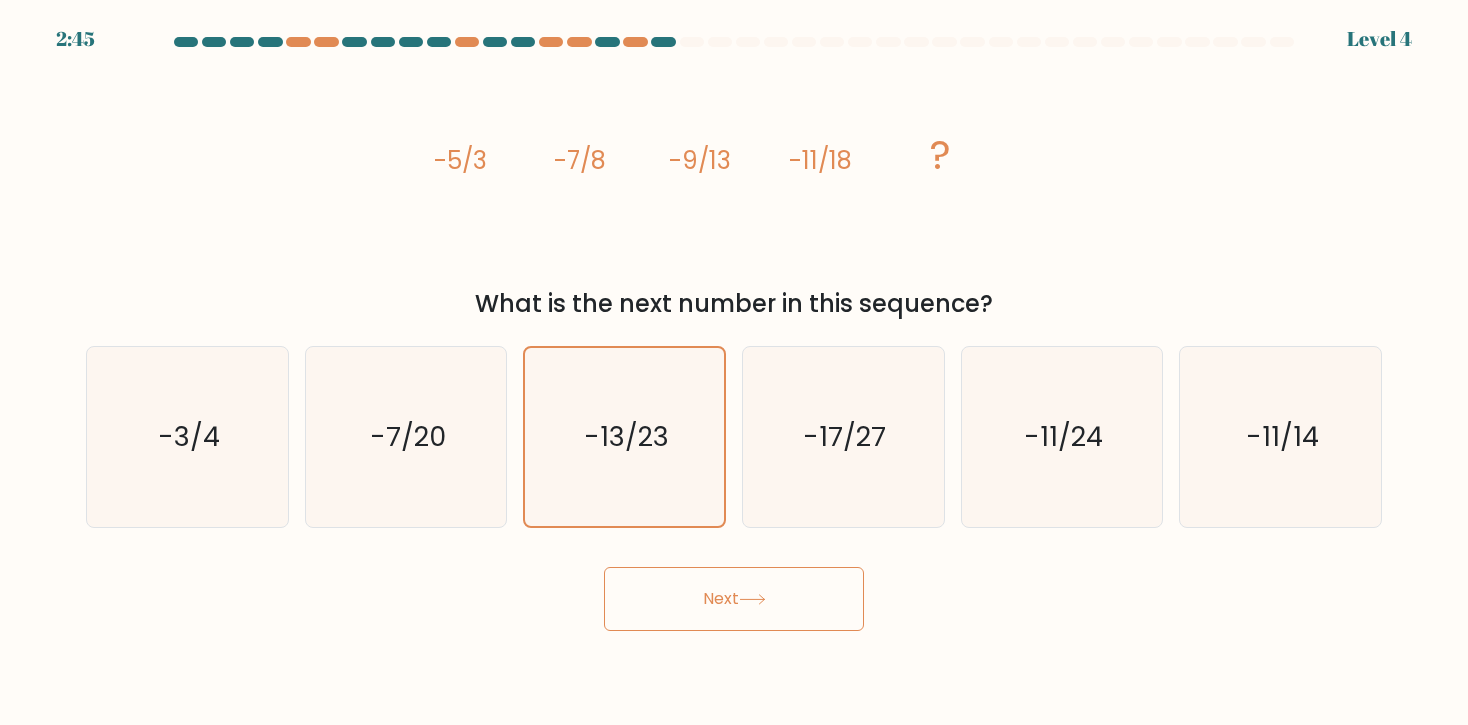 click on "Next" at bounding box center [734, 599] 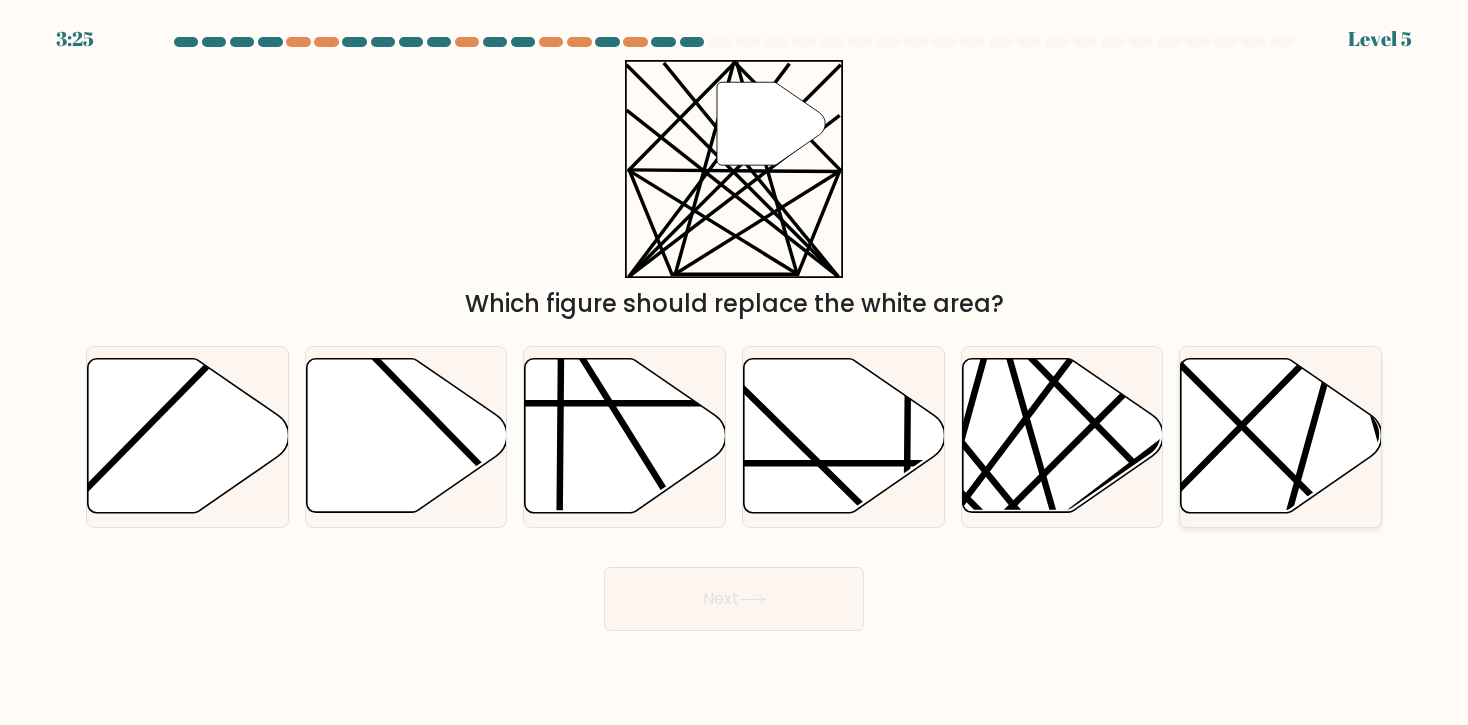 click 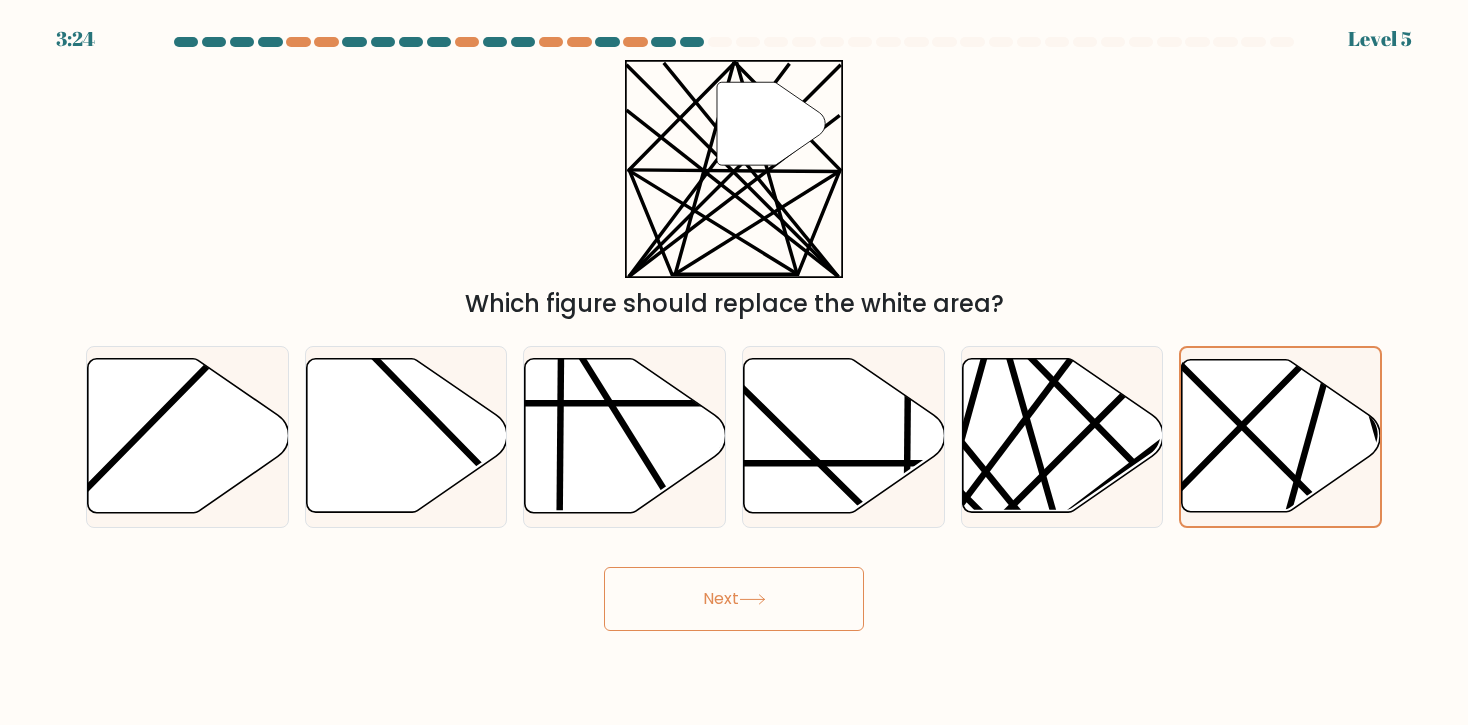 click on "Next" at bounding box center [734, 599] 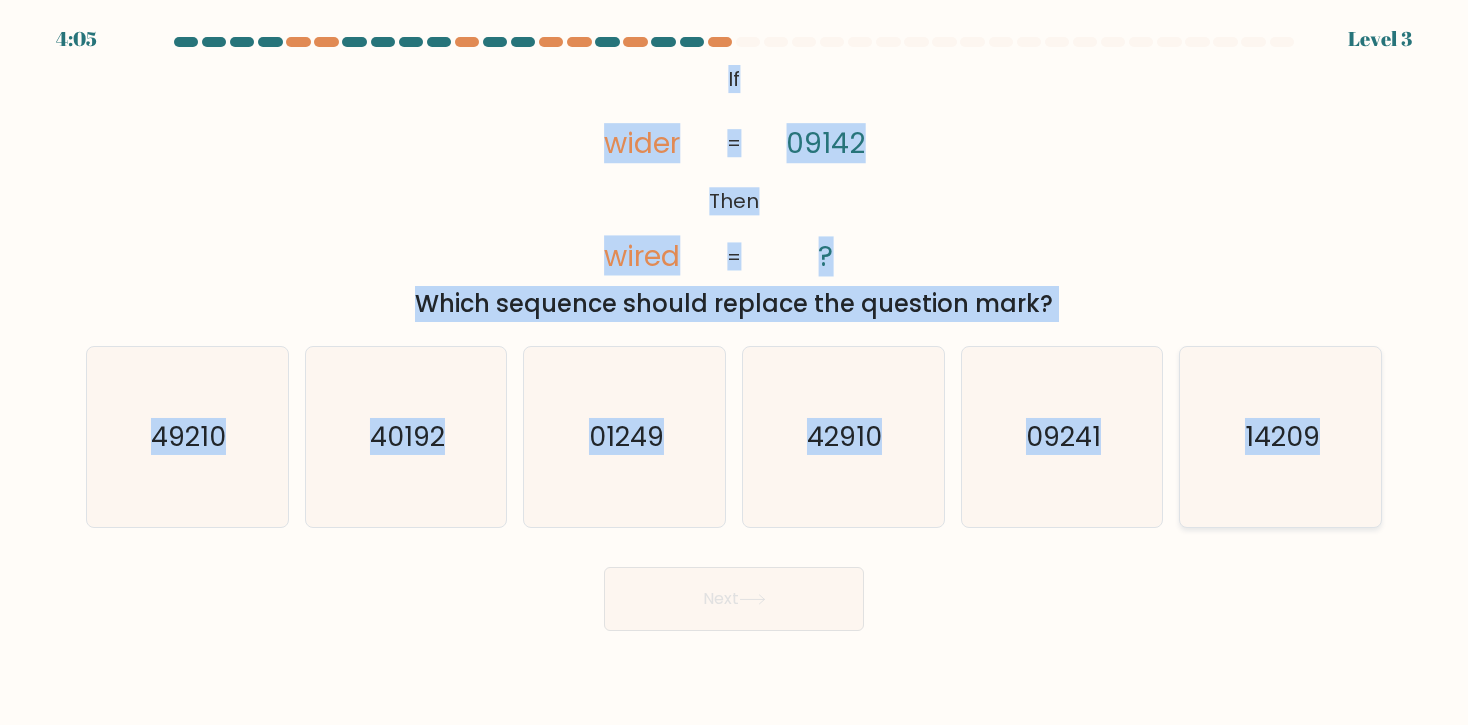 drag, startPoint x: 41, startPoint y: 51, endPoint x: 1347, endPoint y: 462, distance: 1369.1447 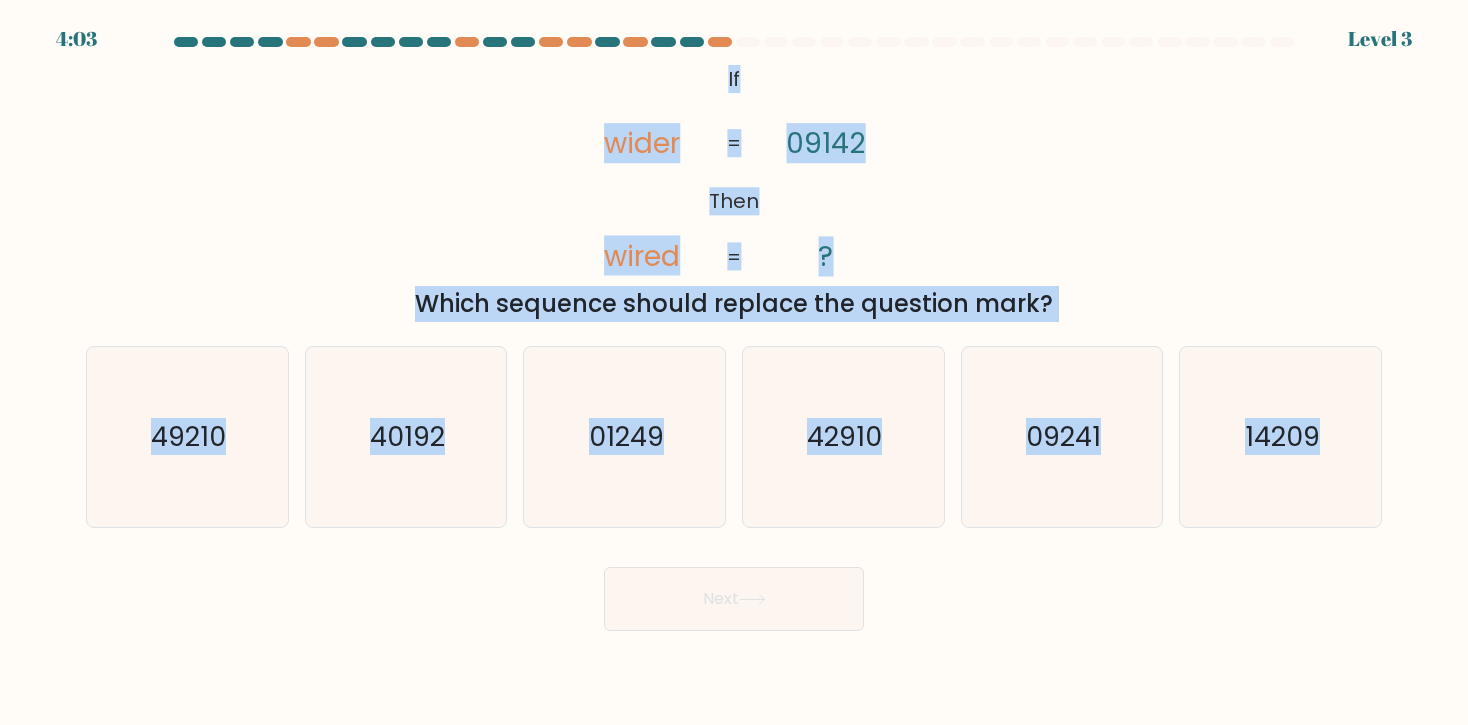 copy on "@import url('https://fonts.googleapis.com/css?family=Abril+Fatface:400,100,100italic,300,300italic,400italic,500,500italic,700,700italic,900,900italic');           If       Then       wider       wired       09142       ?       =       =
Which sequence should replace the question mark?
a.
49210
b.
40192
c.
01249
d.
42910
e.
09241
f.
14209" 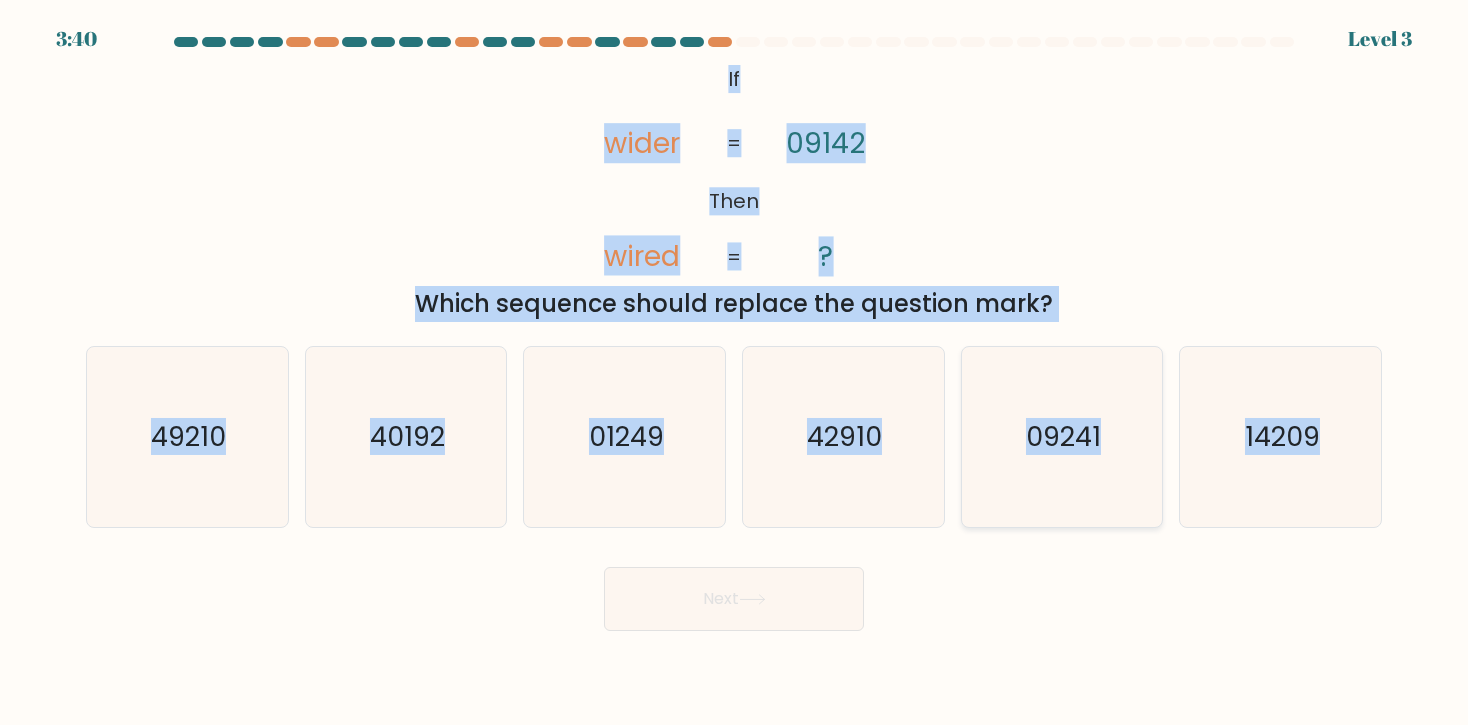 click on "09241" 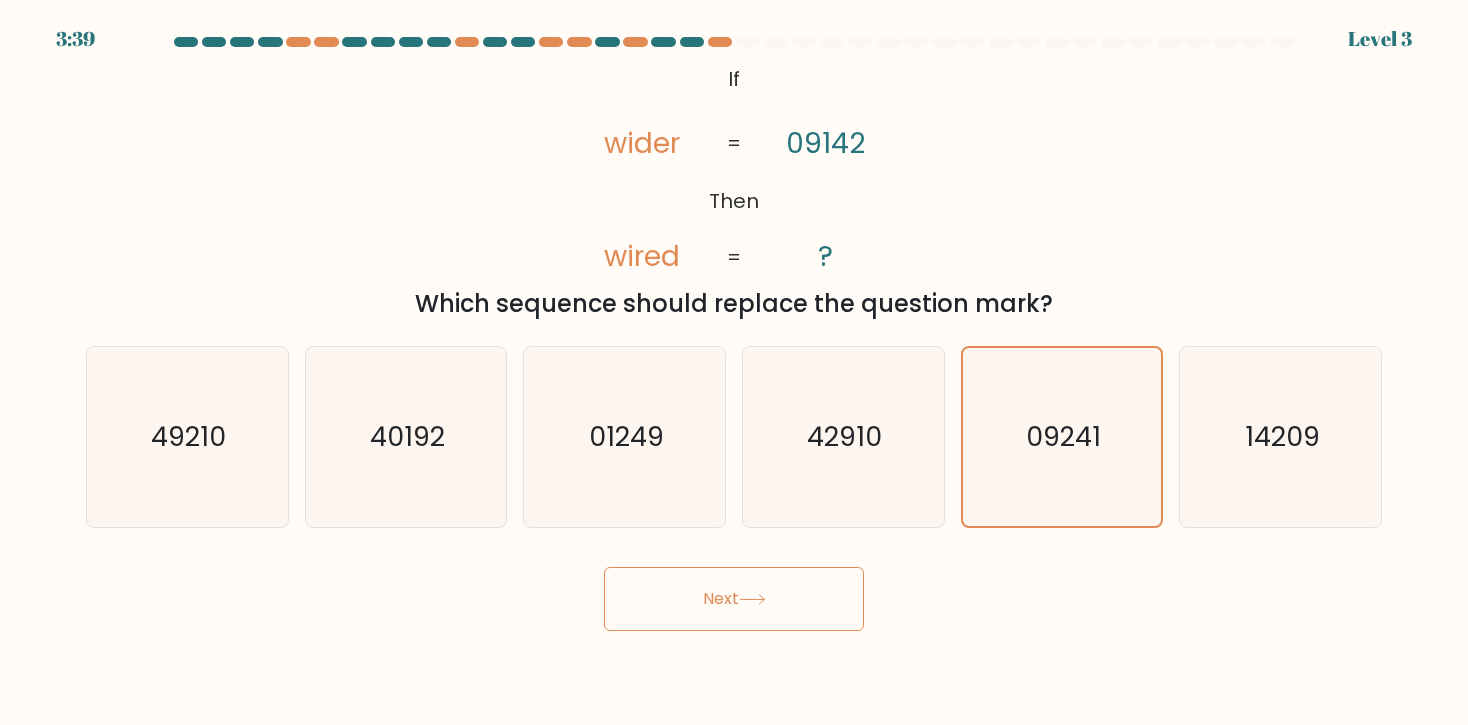 click on "Next" at bounding box center [734, 599] 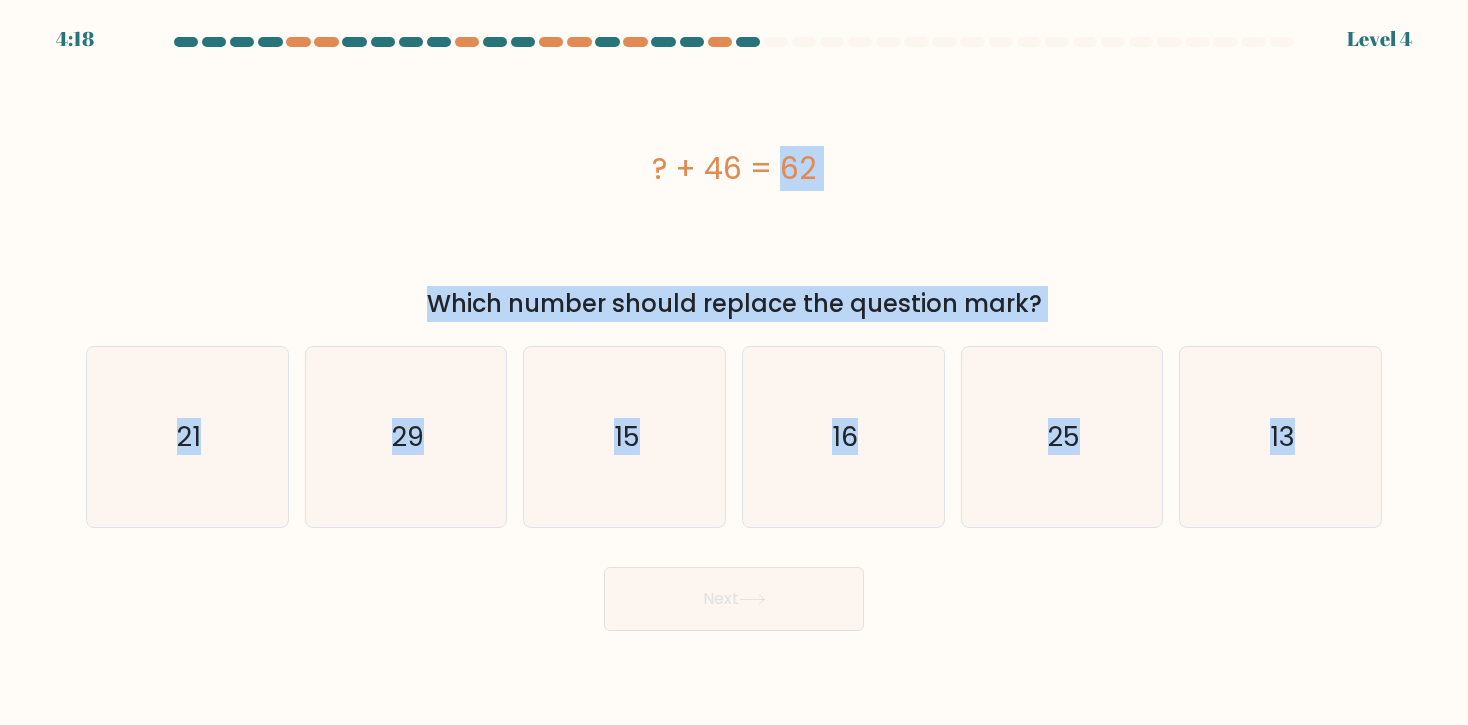 drag, startPoint x: 35, startPoint y: 70, endPoint x: 1291, endPoint y: 554, distance: 1346.0282 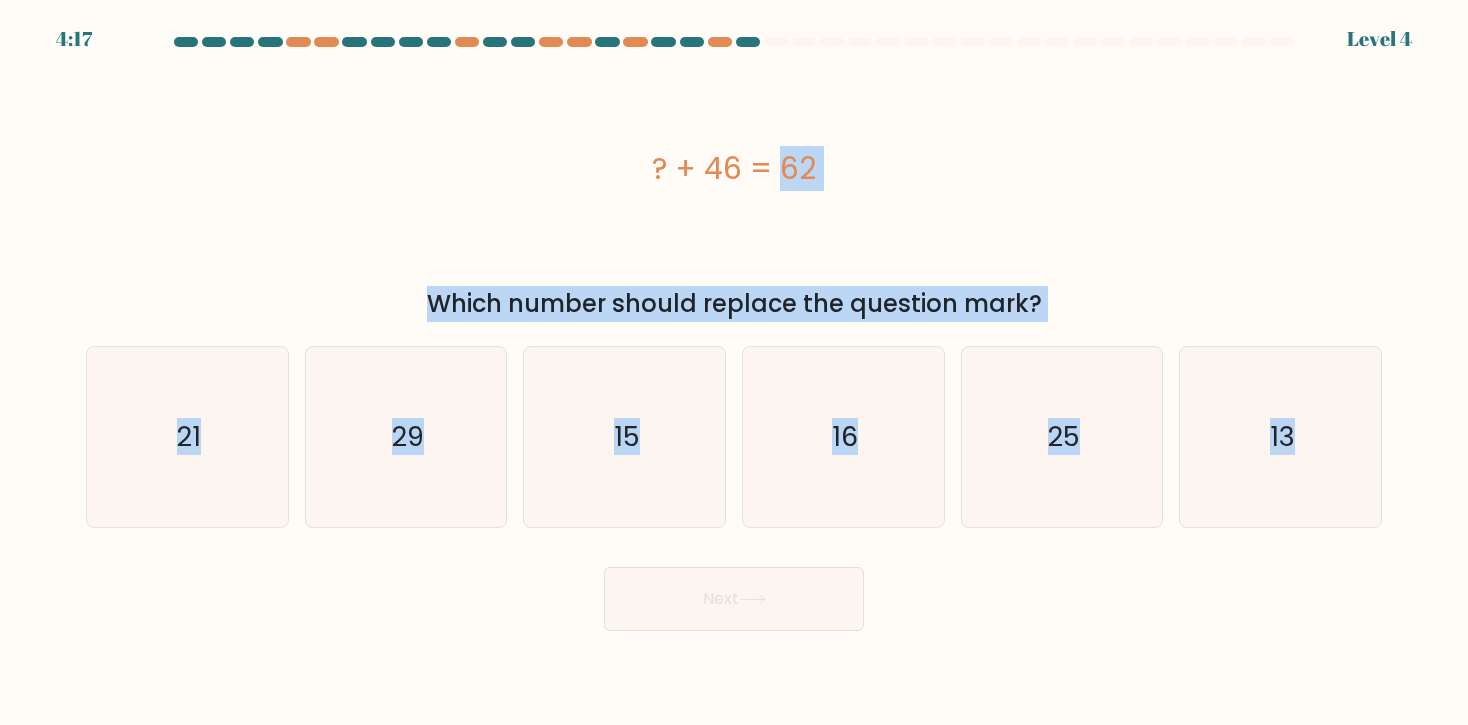 copy on "? + 46 = 62
Which number should replace the question mark?
a.
21
b.
29
c.
15
d.
16
e.
25
f.
13" 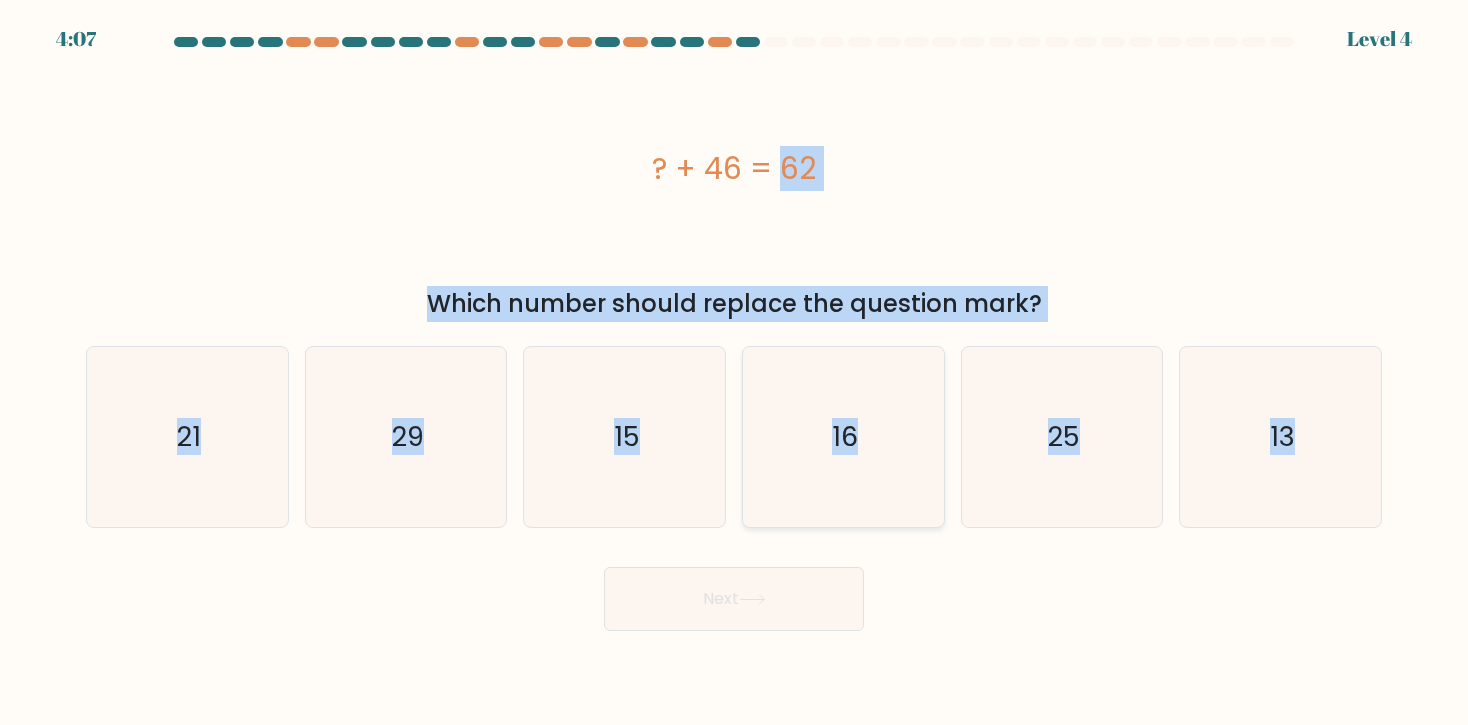 click on "16" 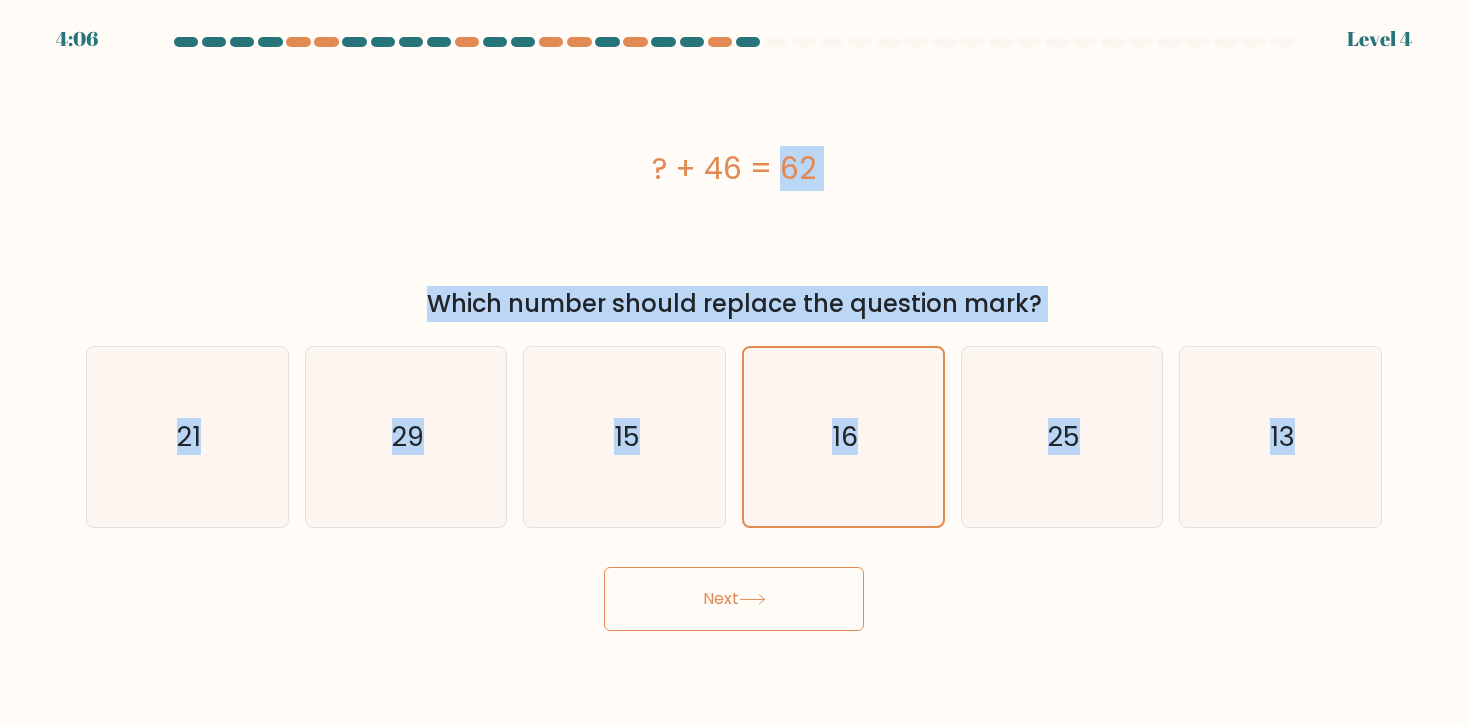 click 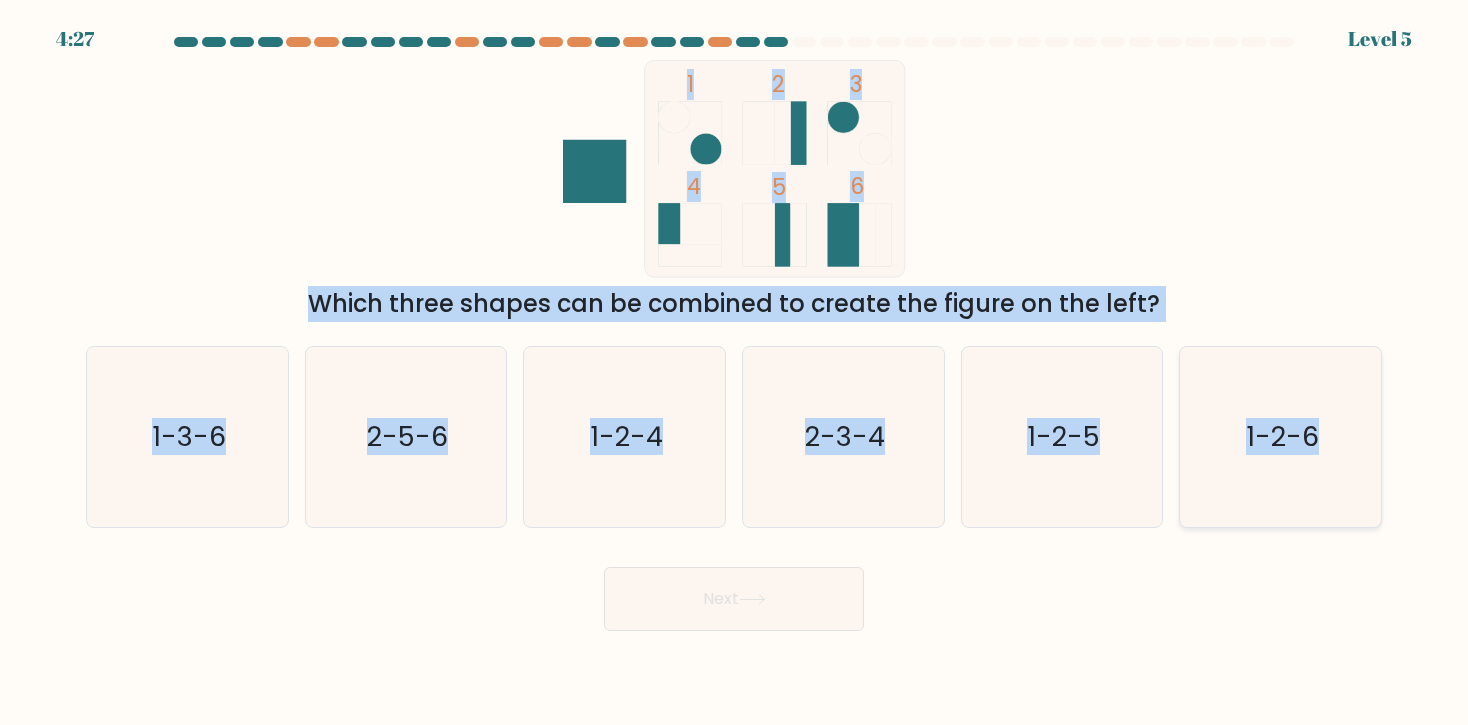 drag, startPoint x: 14, startPoint y: 48, endPoint x: 1375, endPoint y: 522, distance: 1441.1791 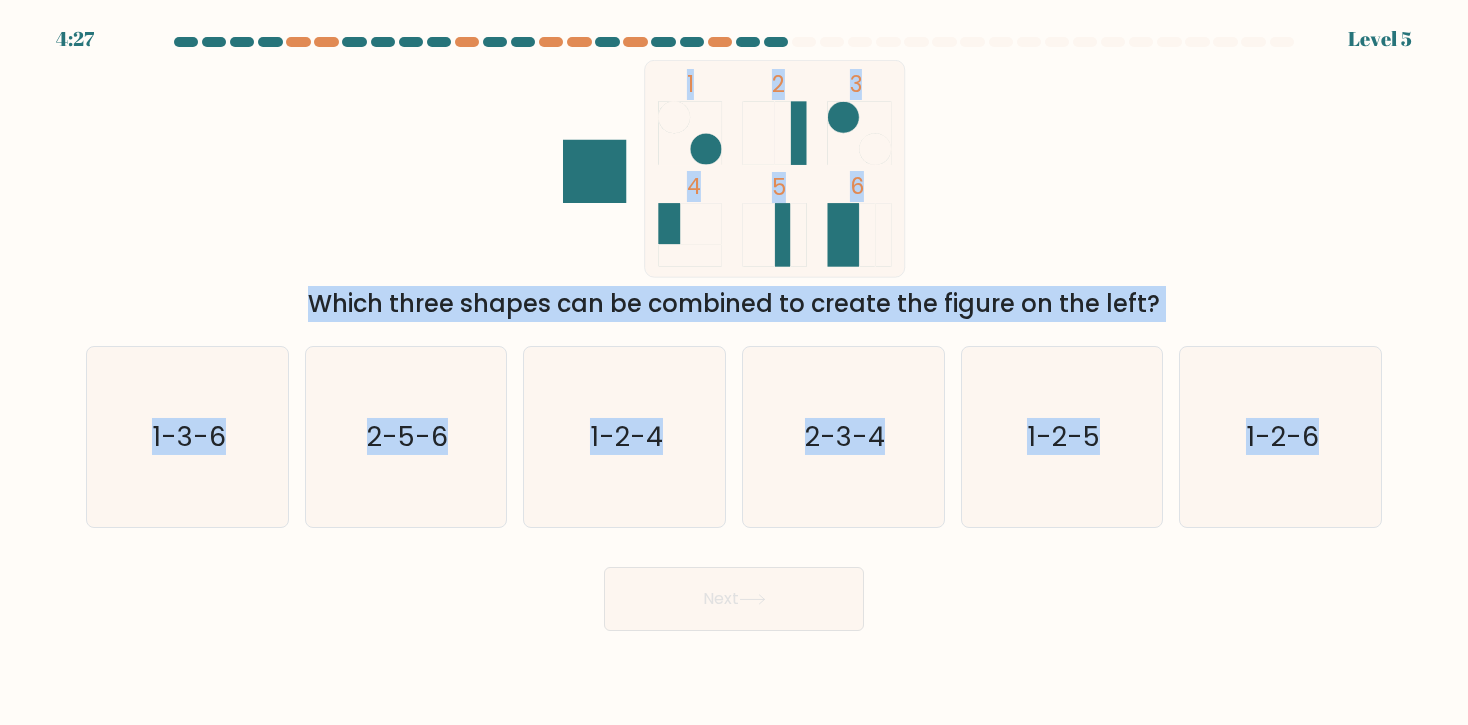 copy on "1
2
3
4
5
6
Which three shapes can be combined to create the figure on the left?
a.
1-3-6
b.
2-5-6
c.
1-2-4
d.
2-3-4
e.
1-2-5
f.
1-2-6" 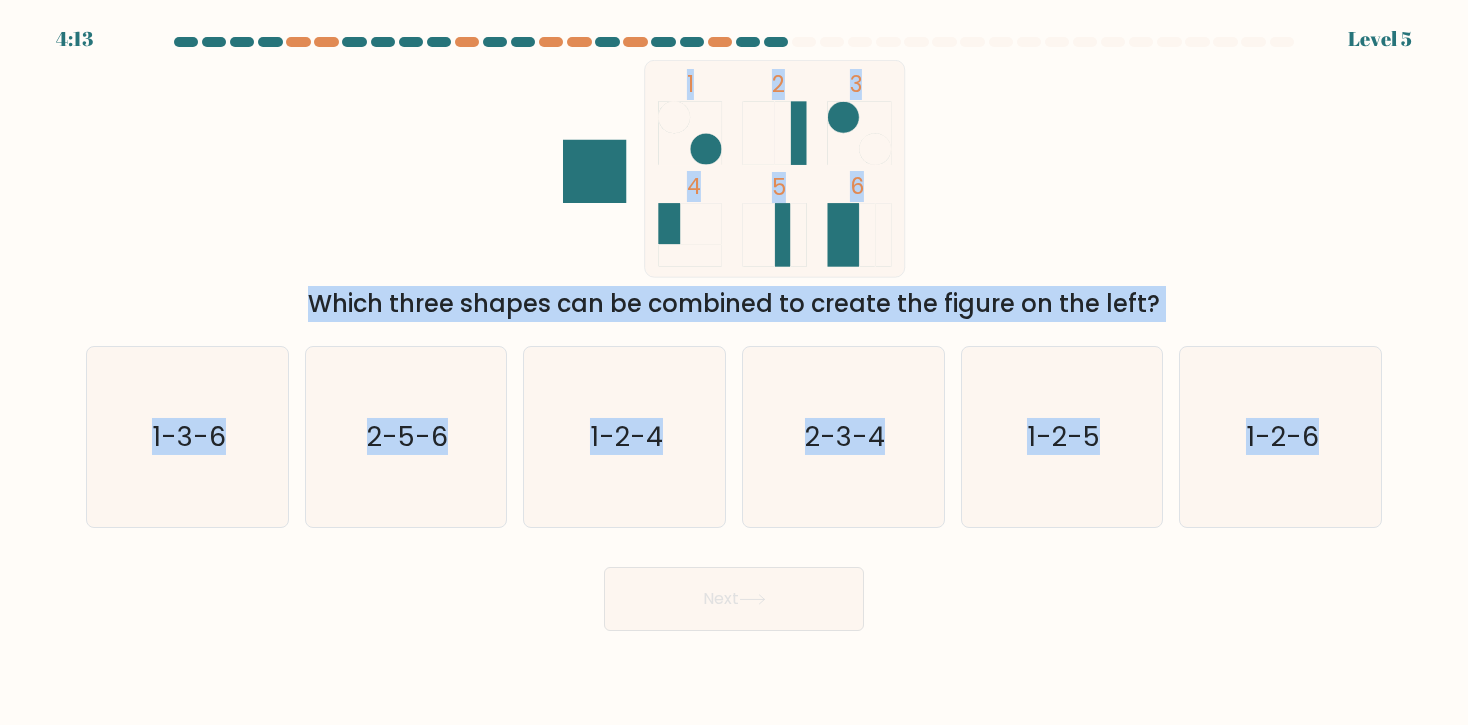 click on "1
2
3
4
5
6
Which three shapes can be combined to create the figure on the left?" at bounding box center (734, 191) 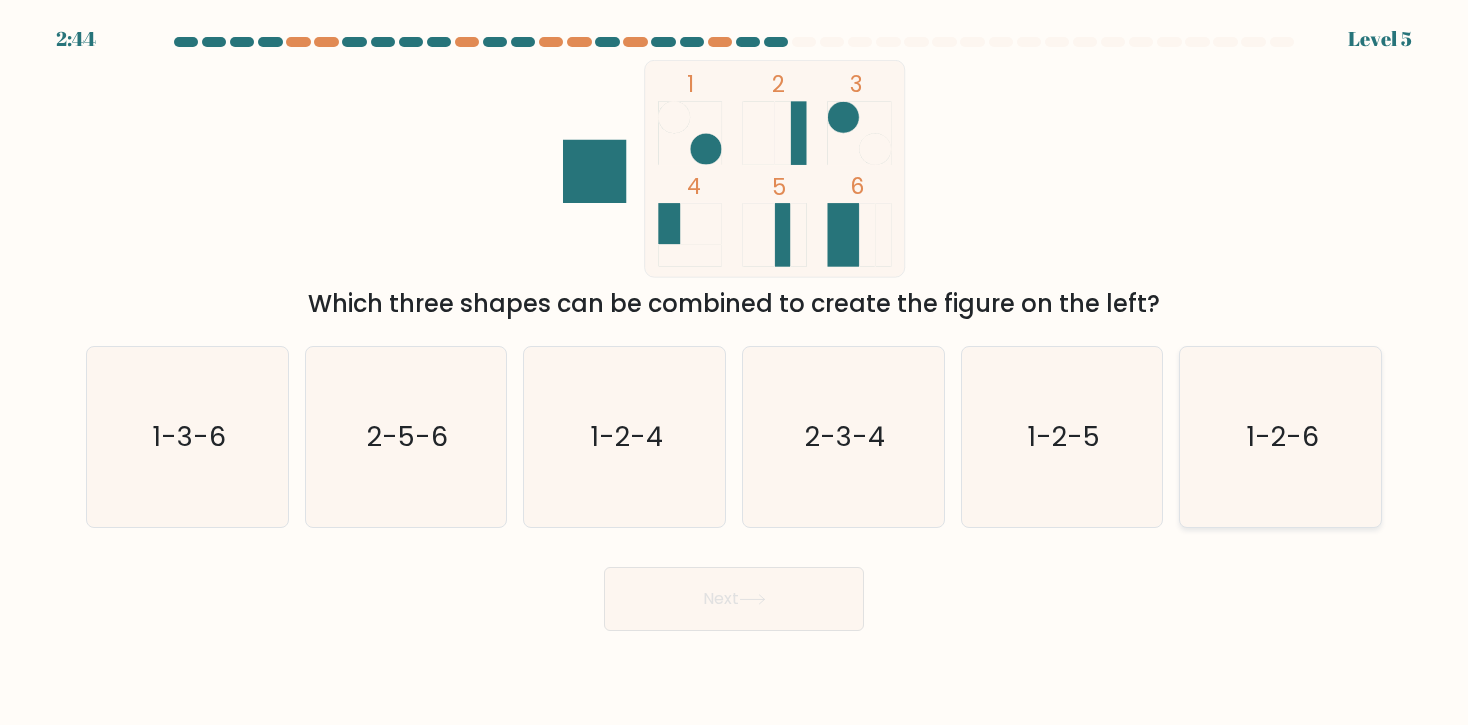click on "1-2-6" 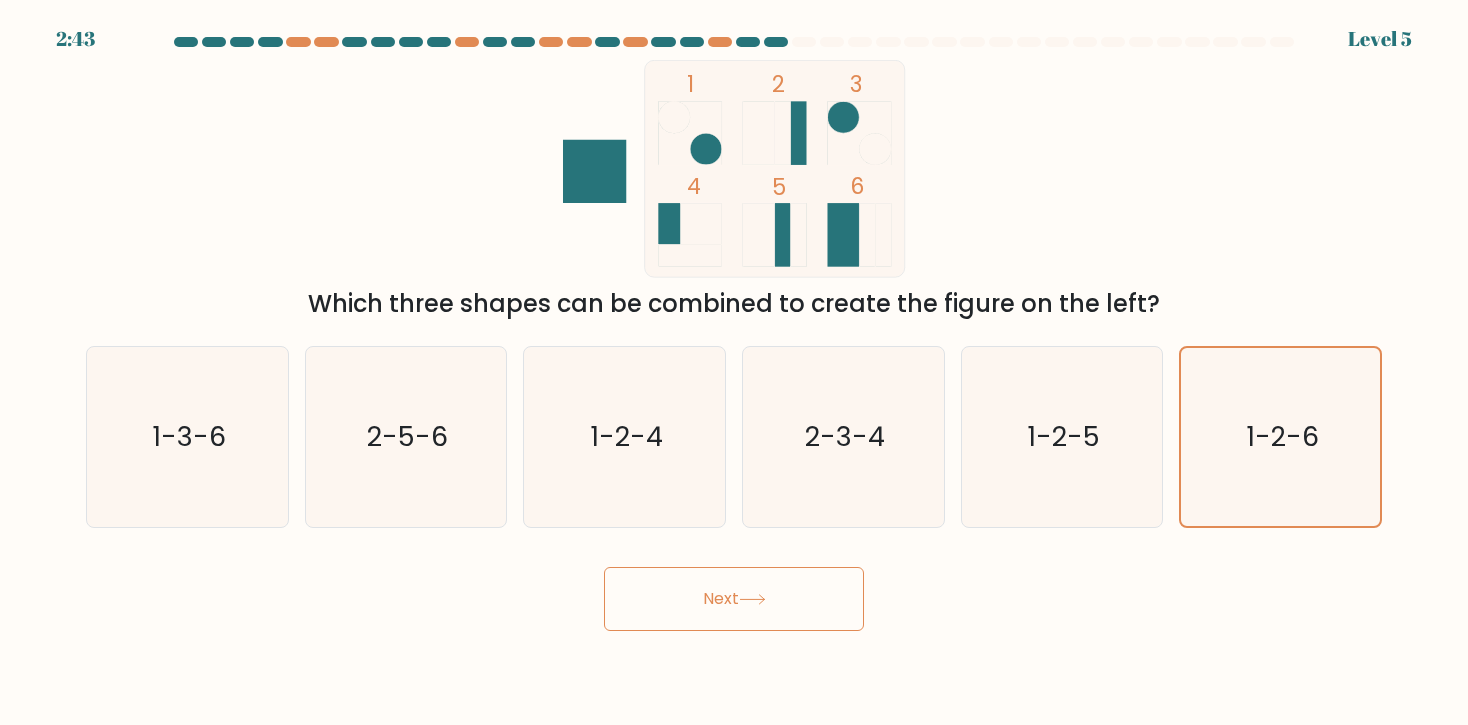 click on "Next" at bounding box center [734, 599] 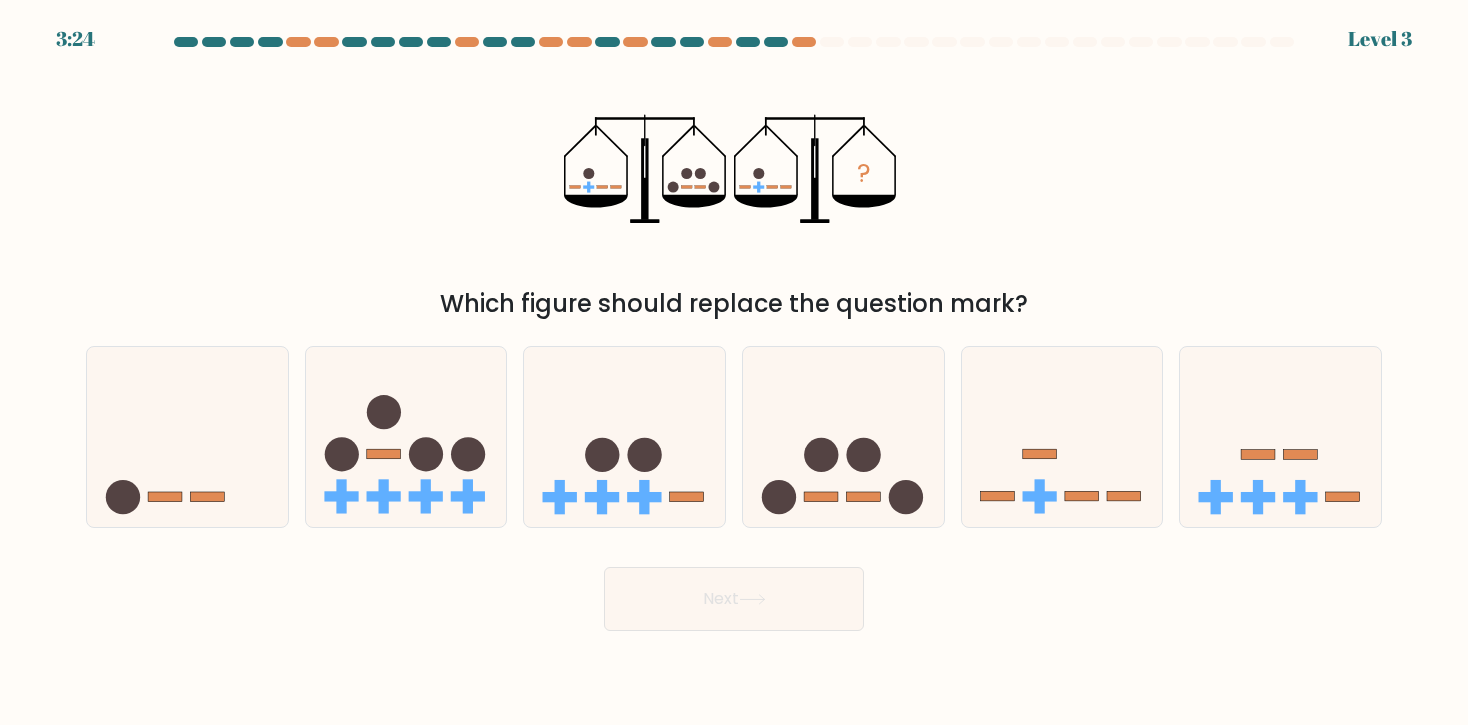 type 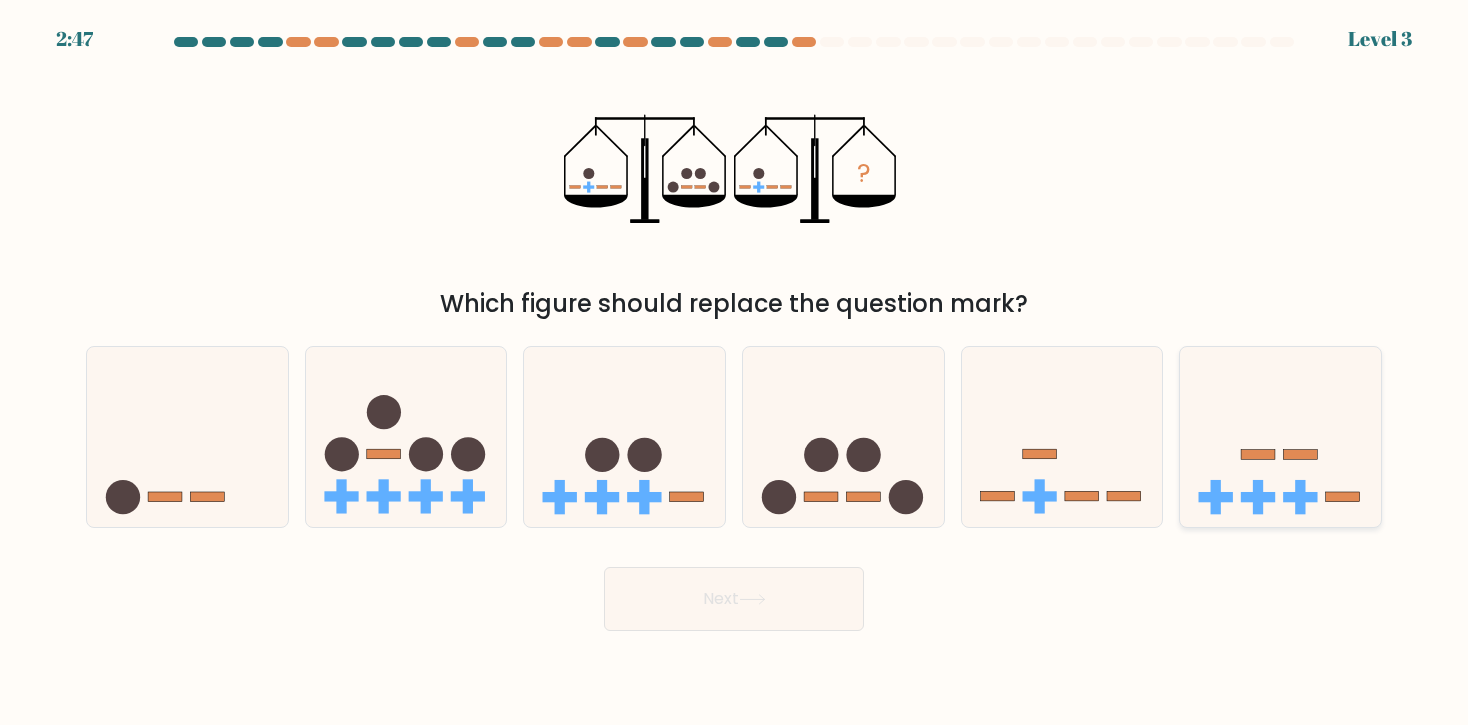 click 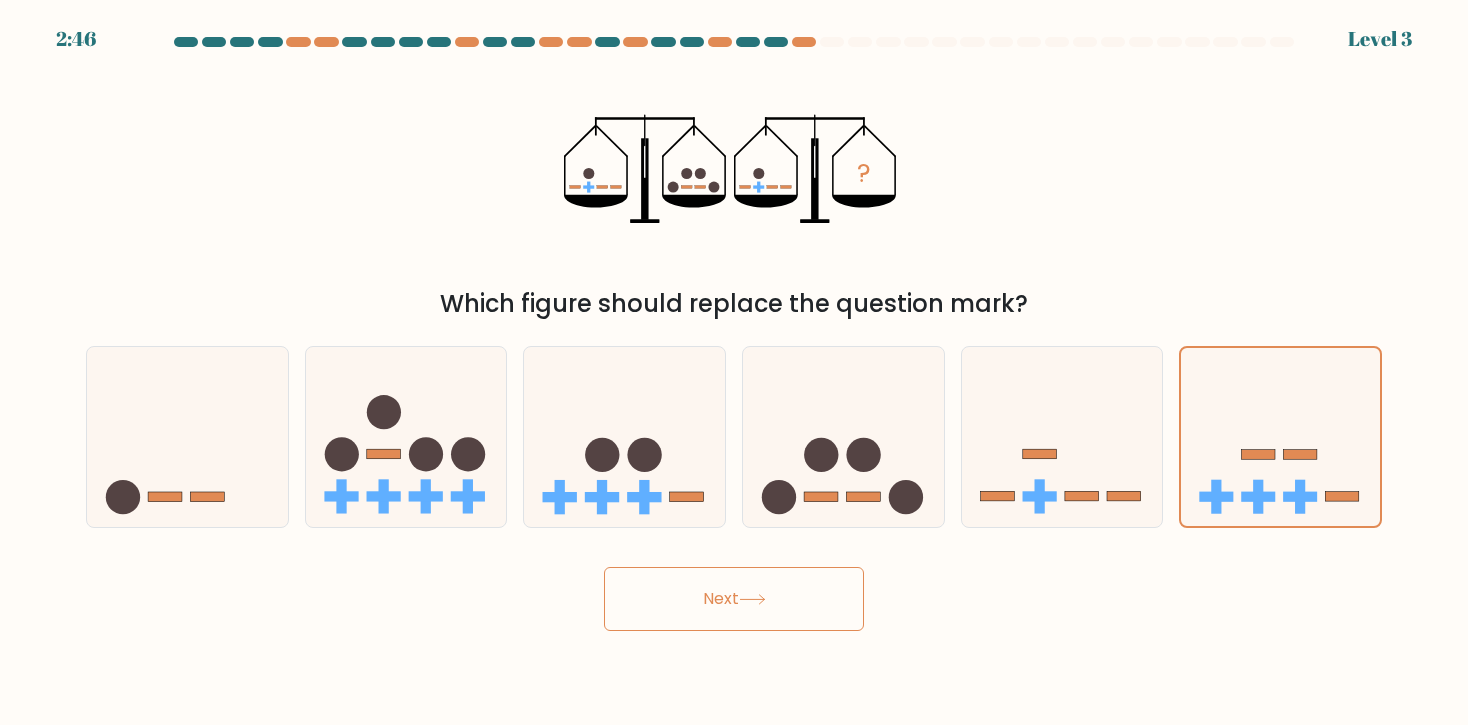click on "Next" at bounding box center [734, 599] 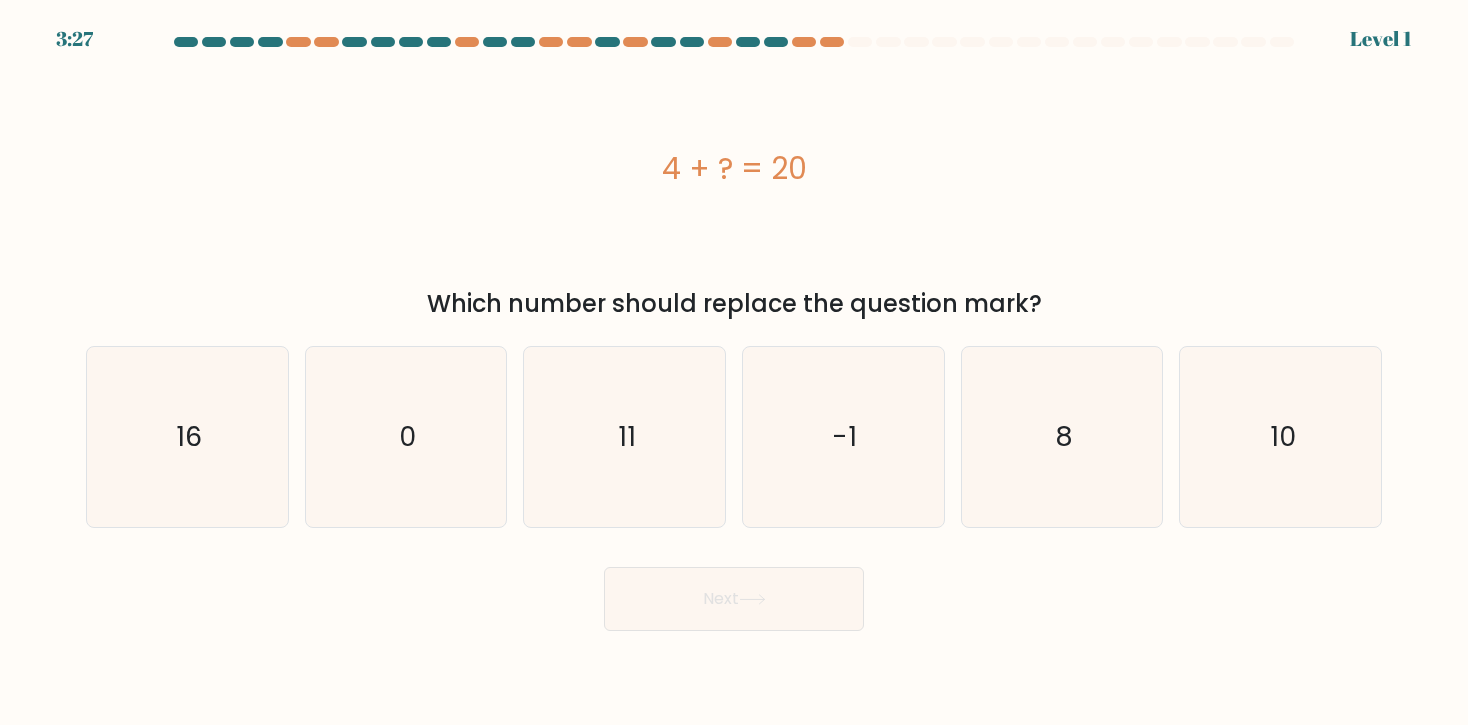 click on "a. 0" at bounding box center (734, 334) 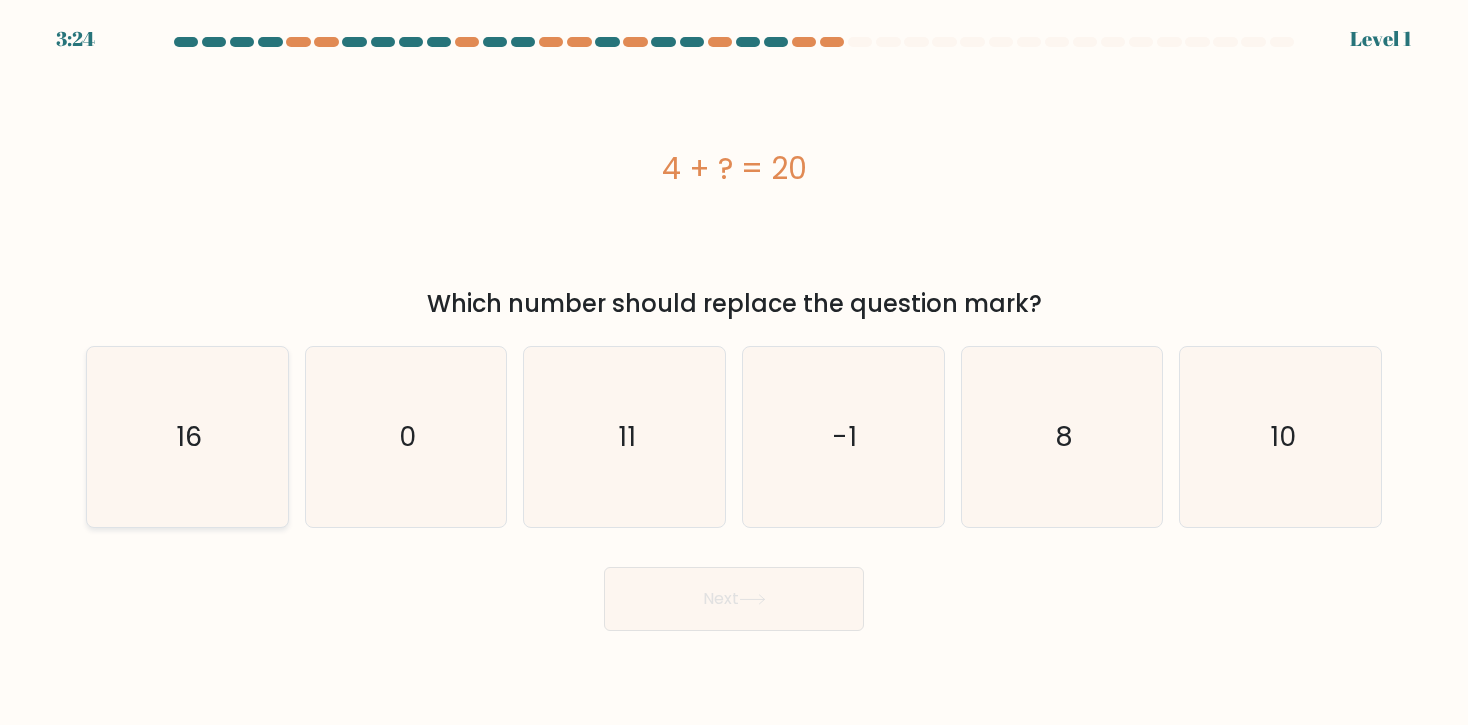click on "16" 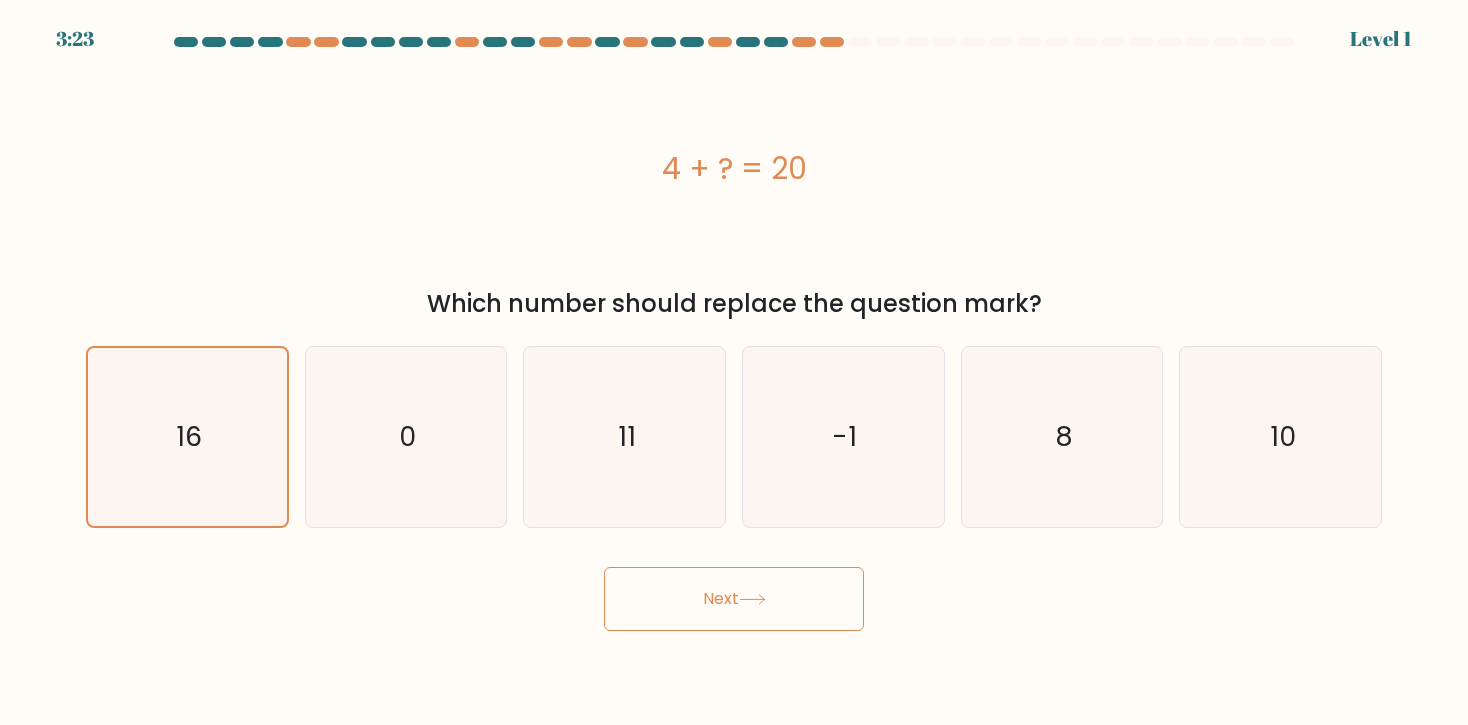 click on "Next" at bounding box center [734, 599] 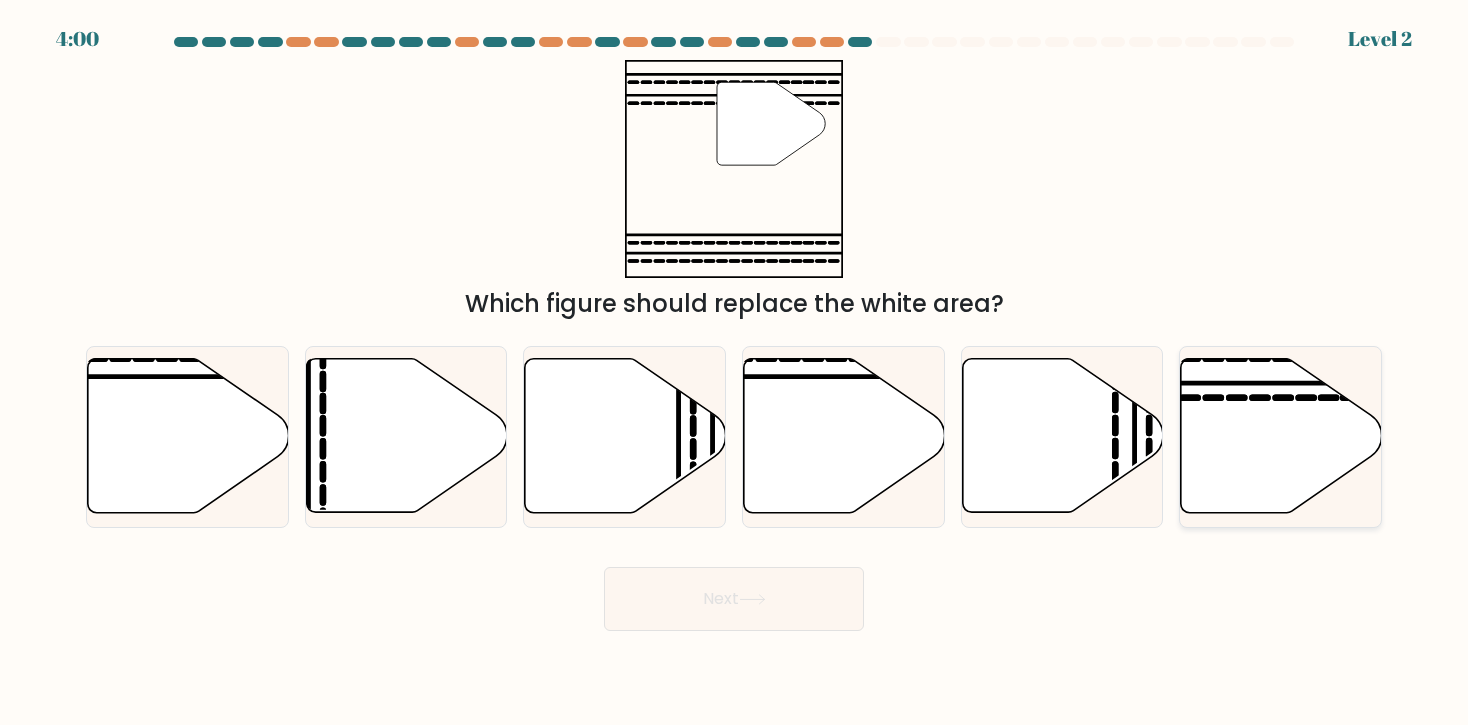 click 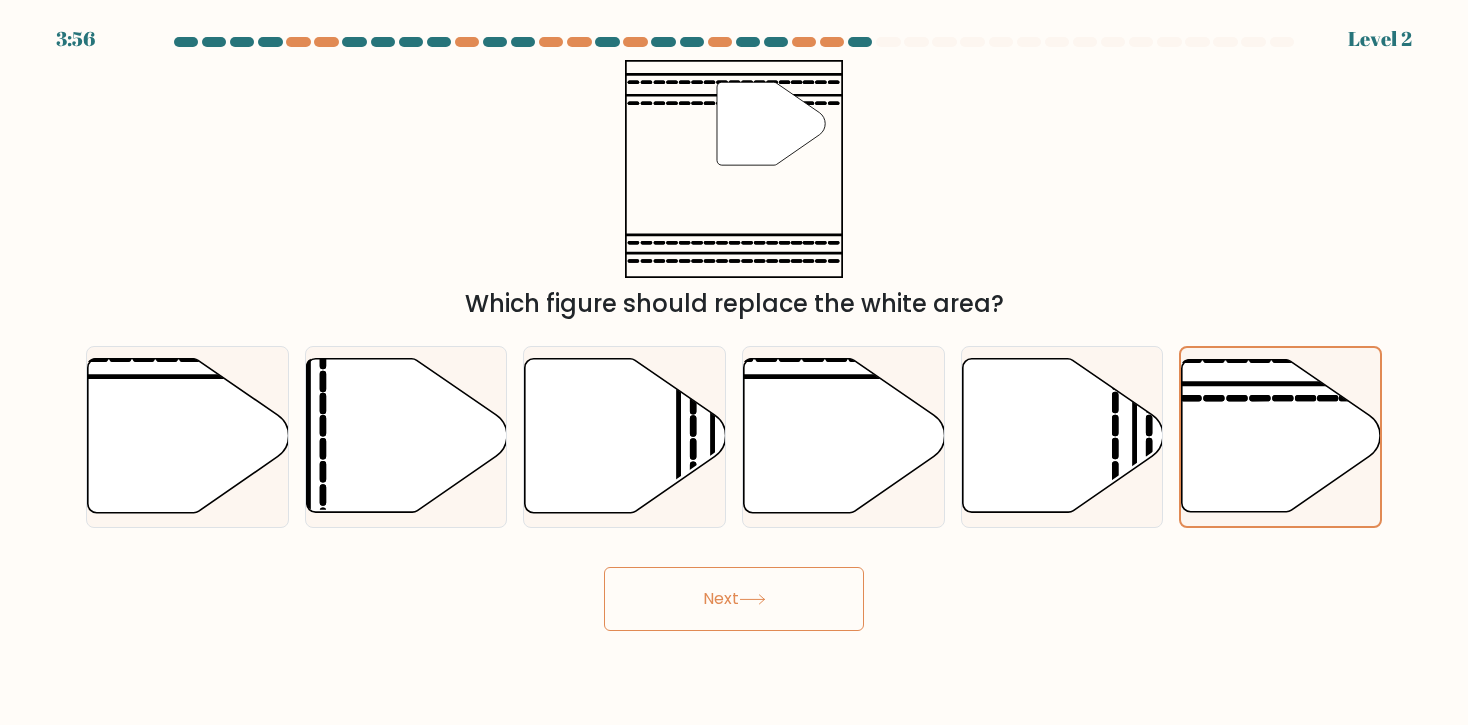 click on "Next" at bounding box center [734, 599] 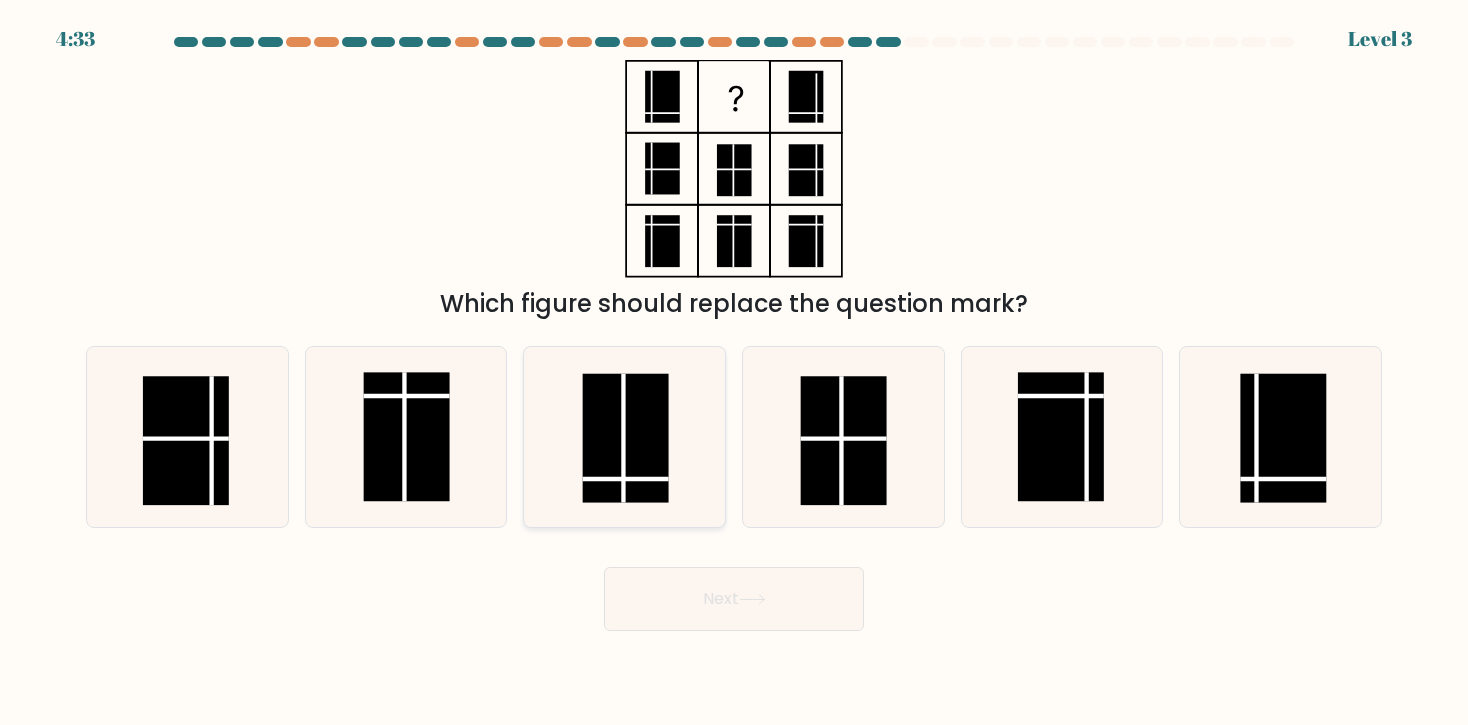 click 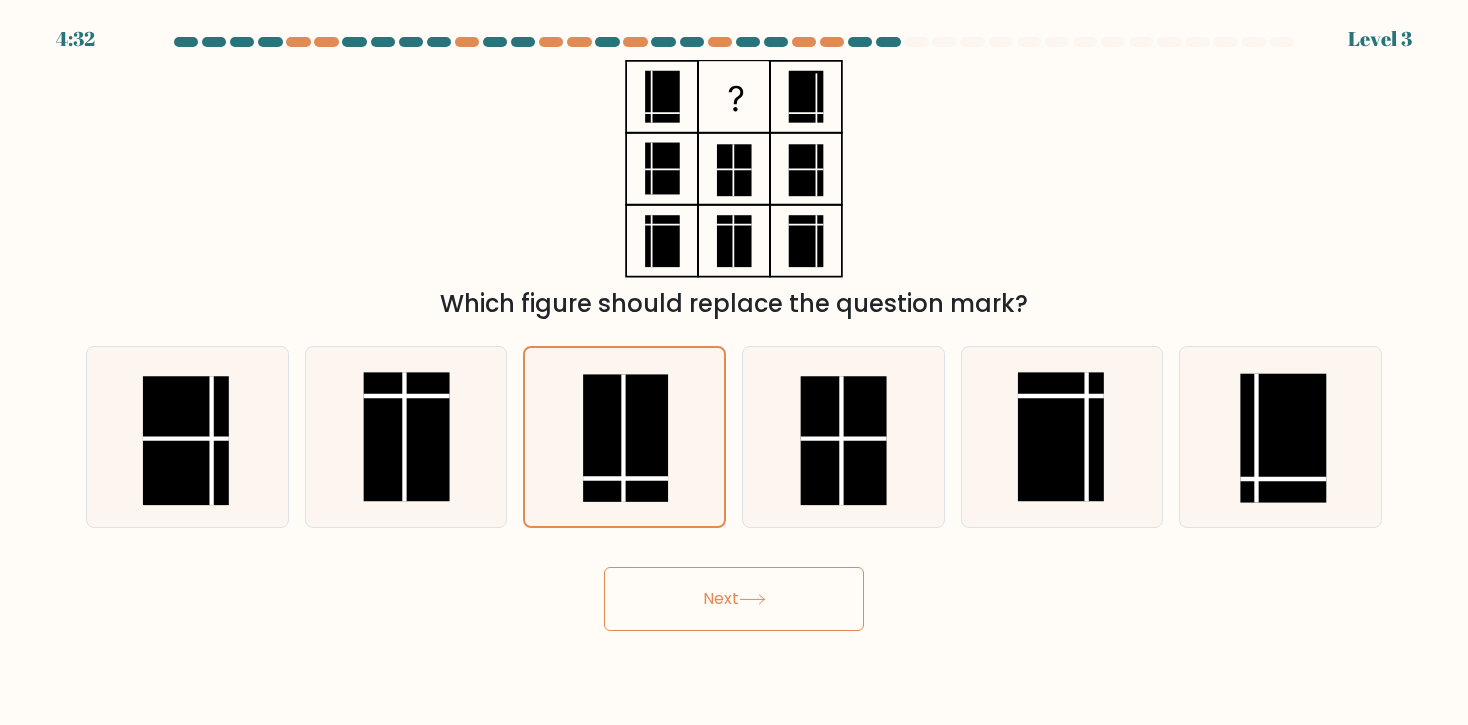 click on "Next" at bounding box center (734, 599) 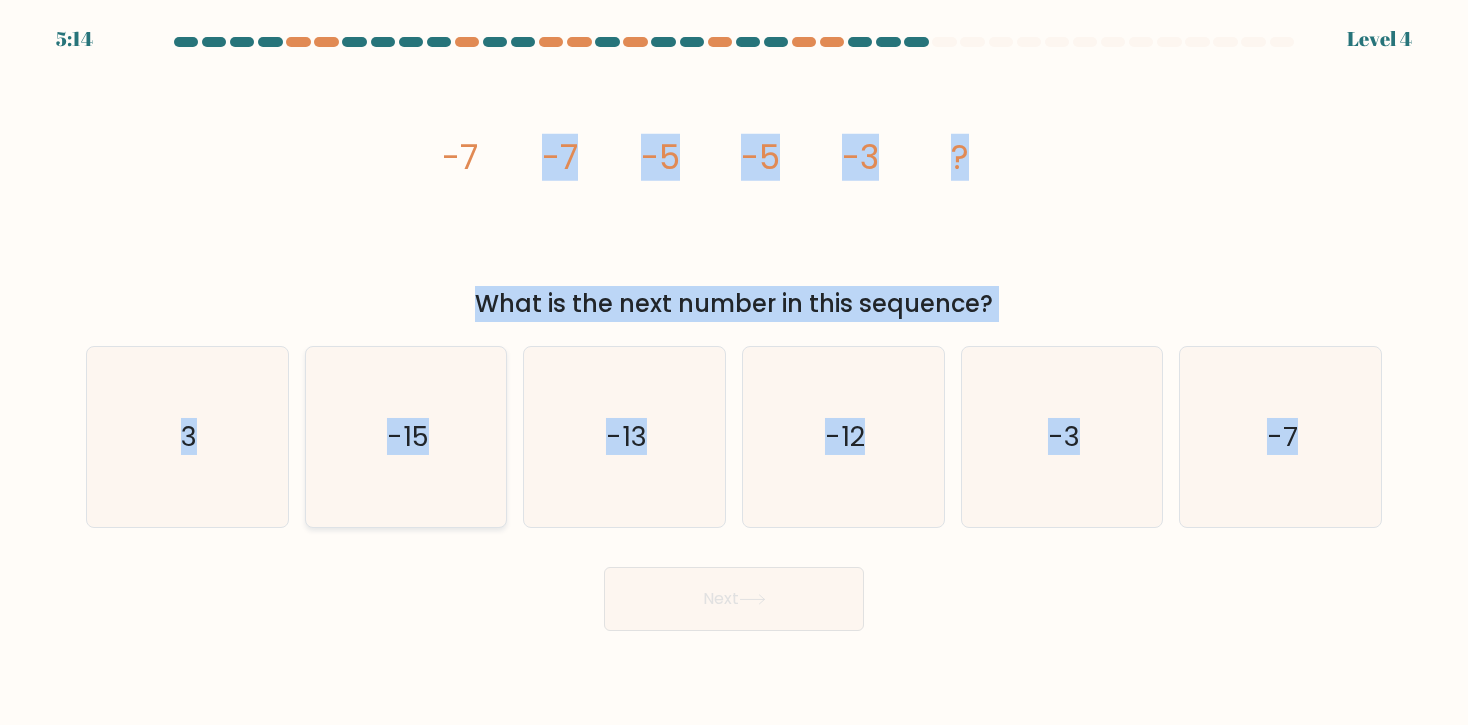 drag, startPoint x: 15, startPoint y: 93, endPoint x: 484, endPoint y: 384, distance: 551.94385 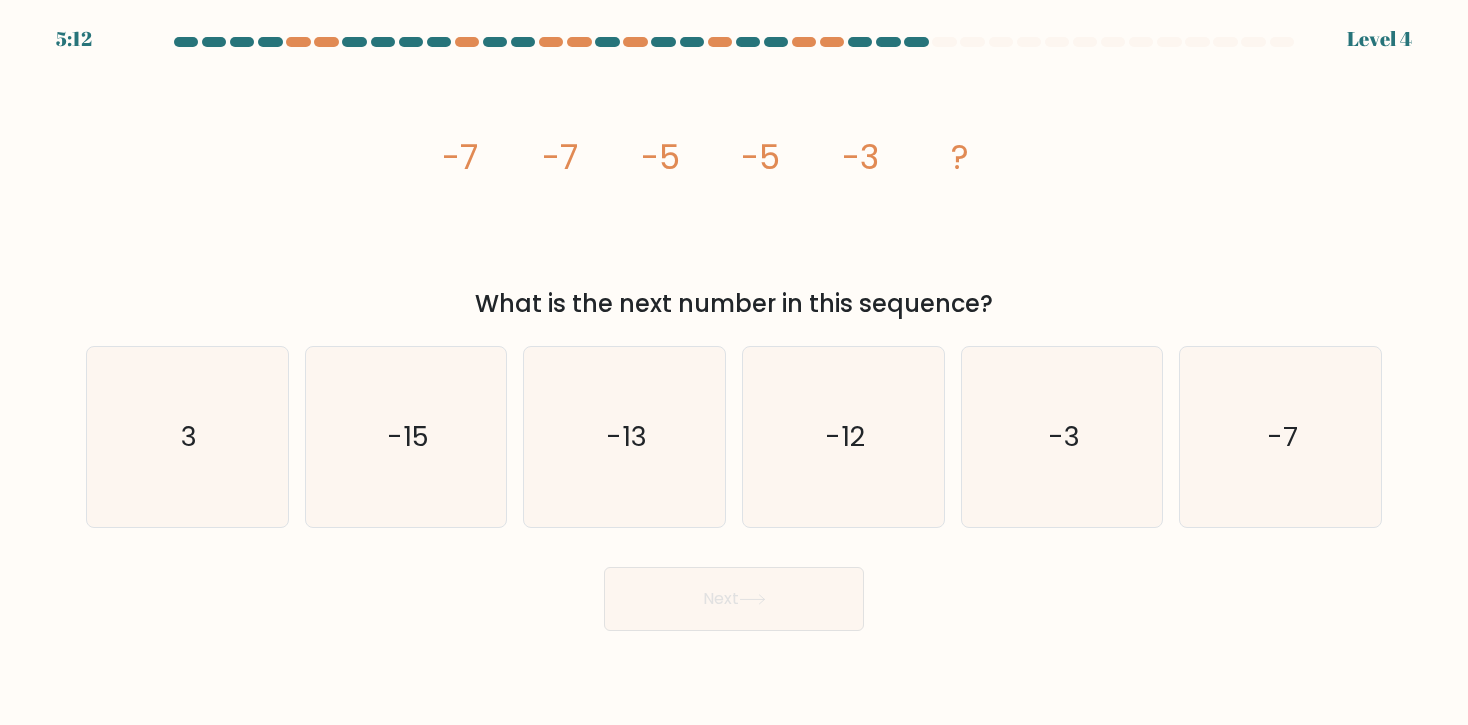 drag, startPoint x: 219, startPoint y: 189, endPoint x: 178, endPoint y: 182, distance: 41.59327 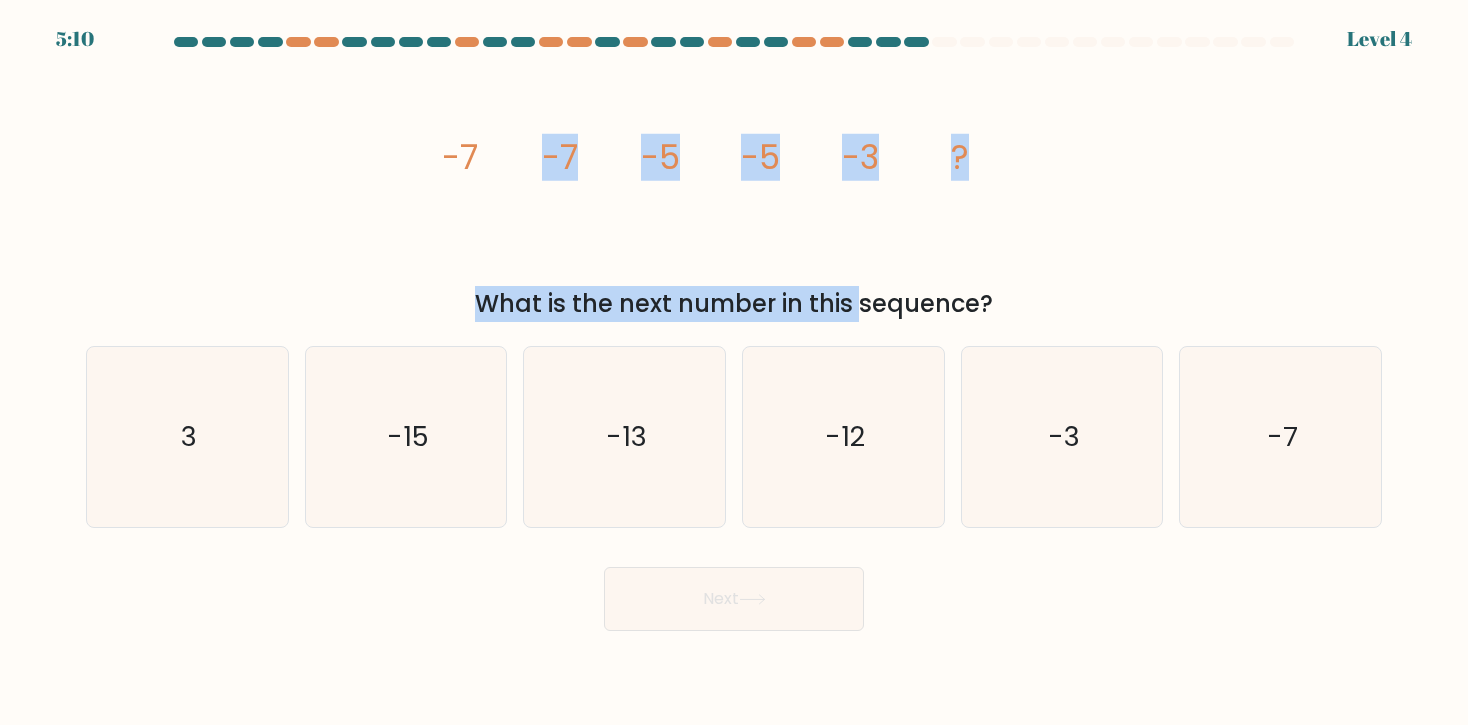 drag, startPoint x: 61, startPoint y: 79, endPoint x: 686, endPoint y: 287, distance: 658.7025 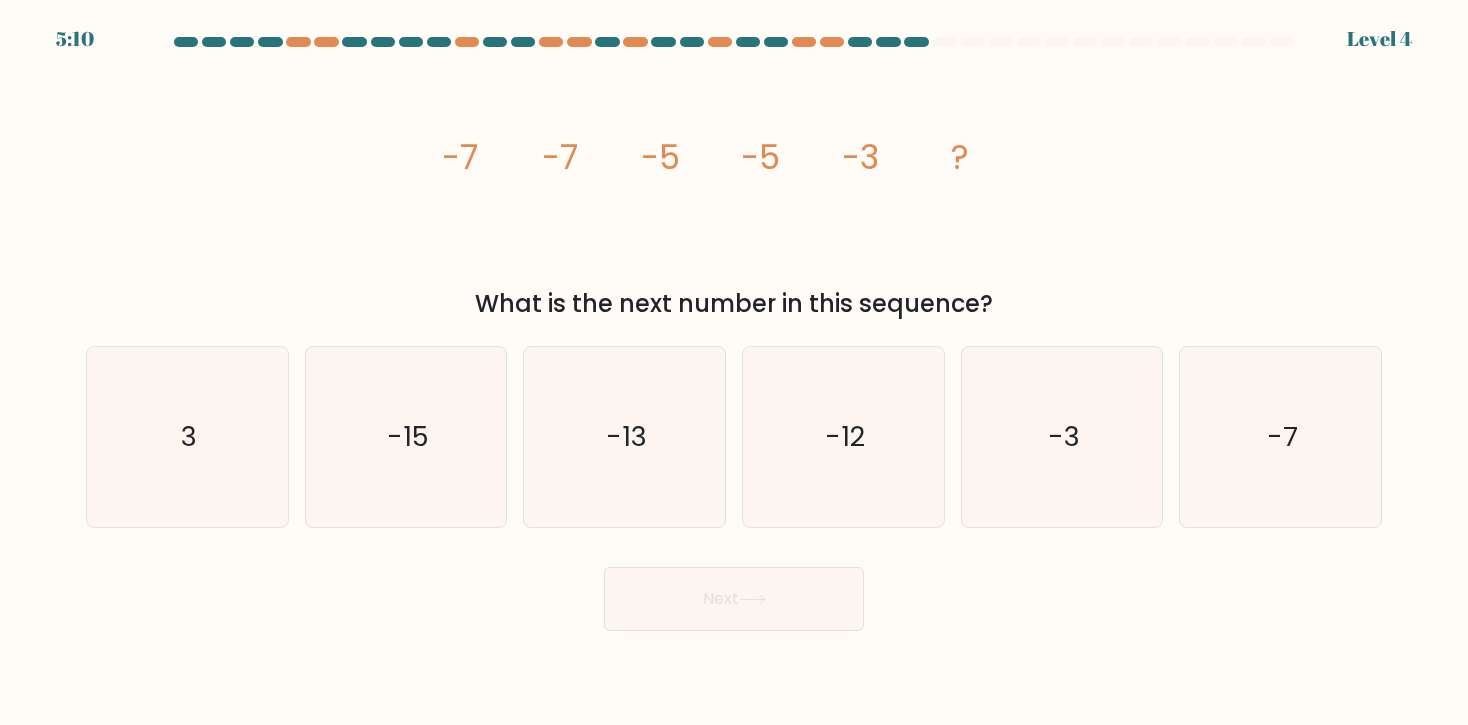 click at bounding box center (734, 334) 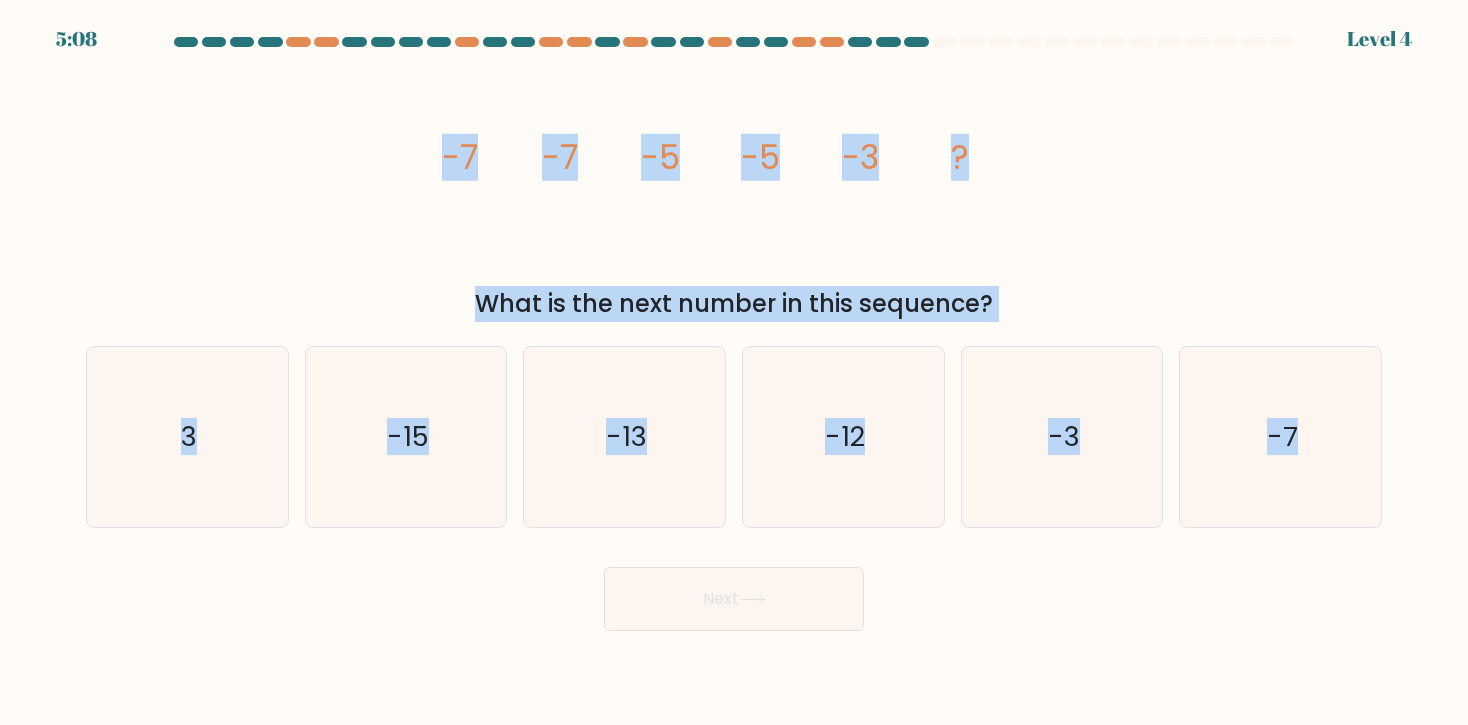 drag, startPoint x: 1429, startPoint y: 646, endPoint x: 247, endPoint y: 161, distance: 1277.6342 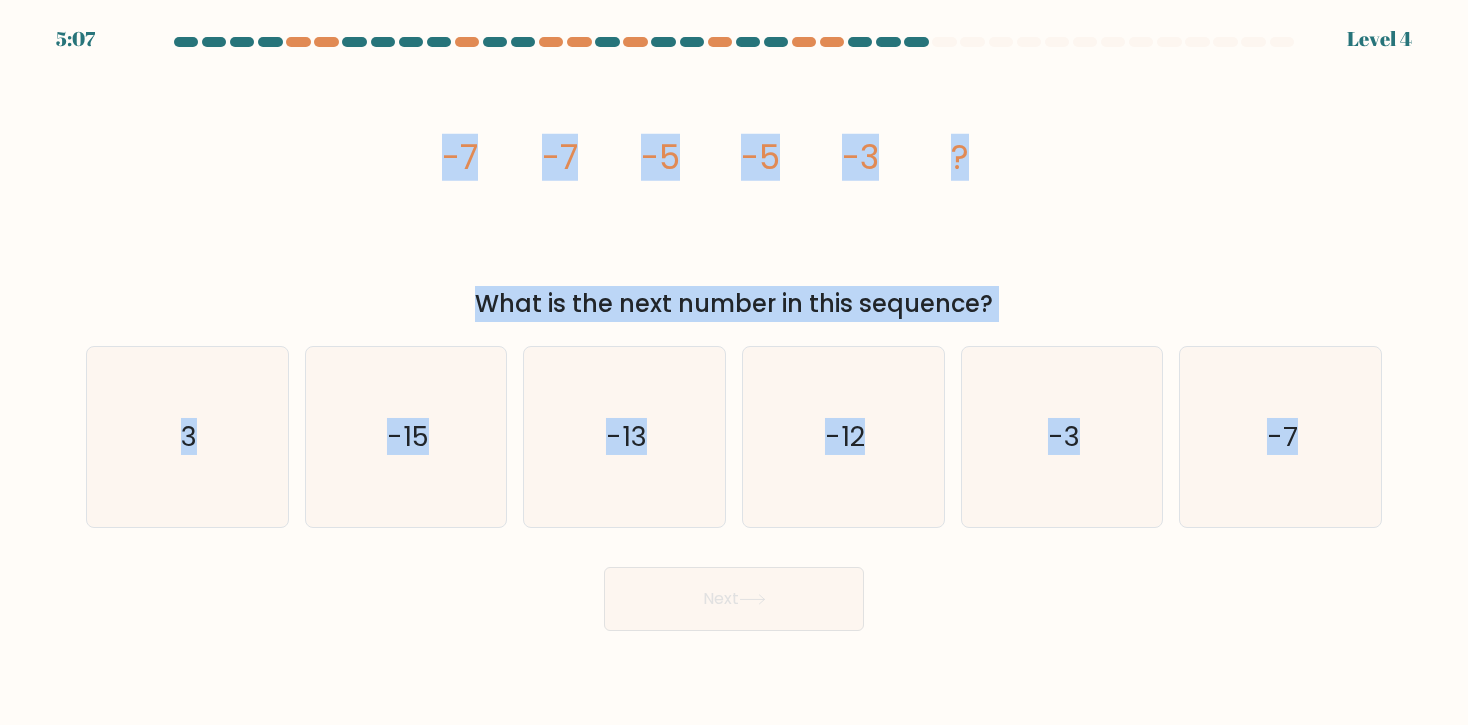 copy on "-7
-7
-5
-5
-3
?
What is the next number in this sequence?
a.
3
b.
-15
c.
-13
d.
-12
e.
-3
f.
-7" 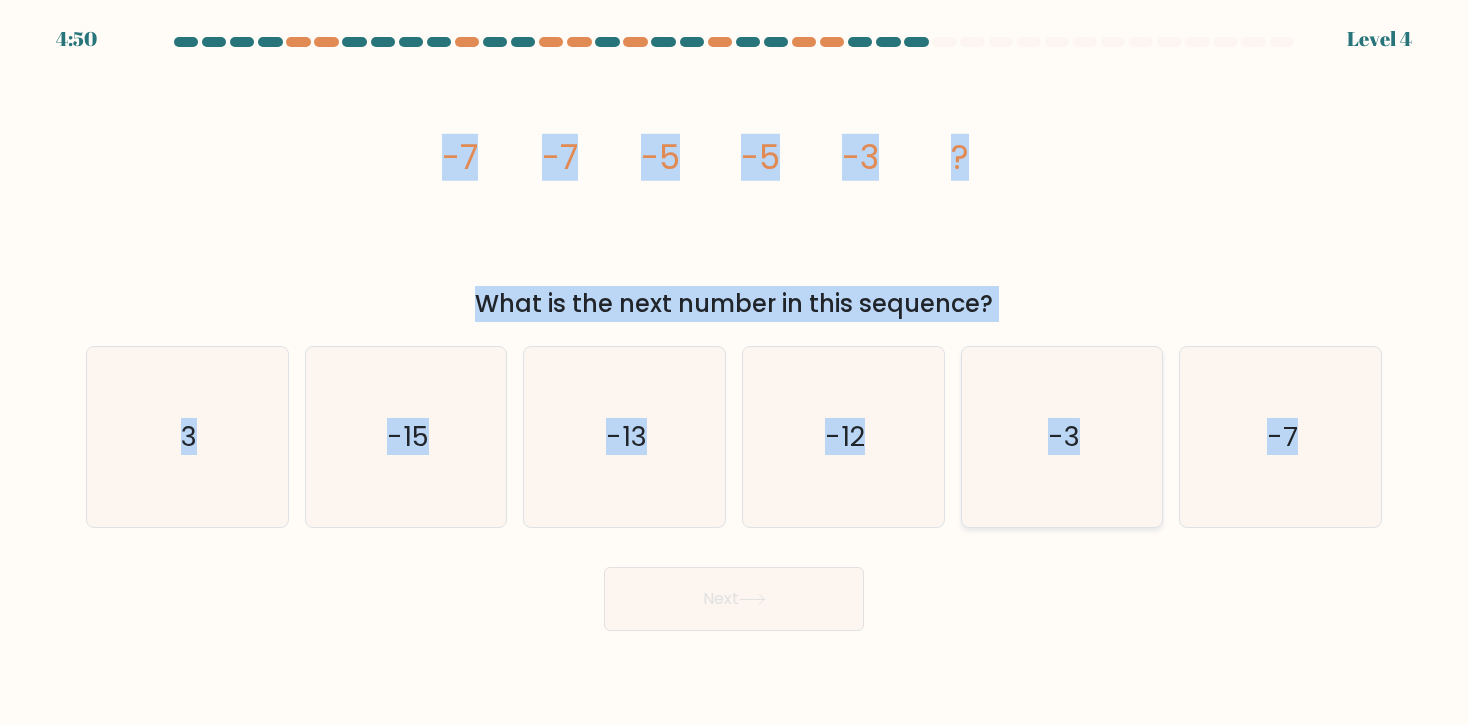click on "-3" 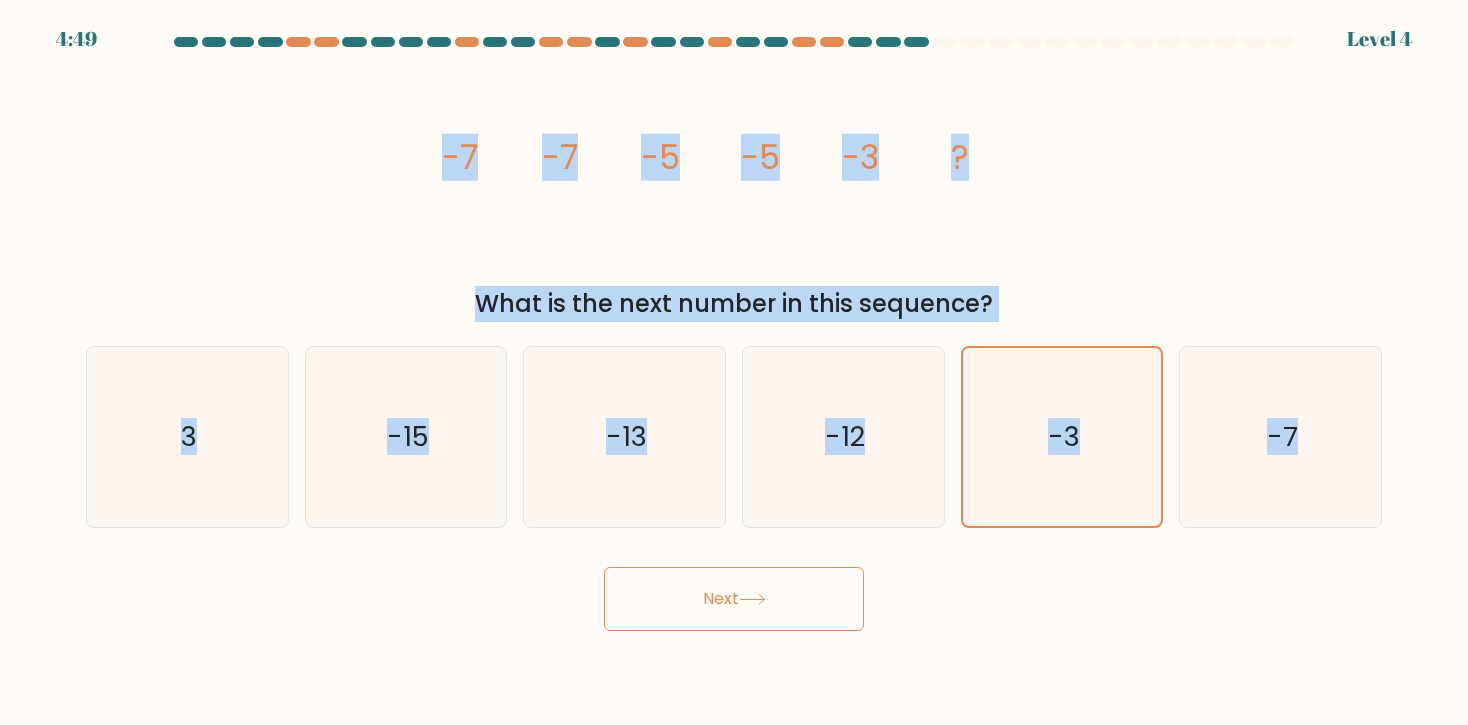 click 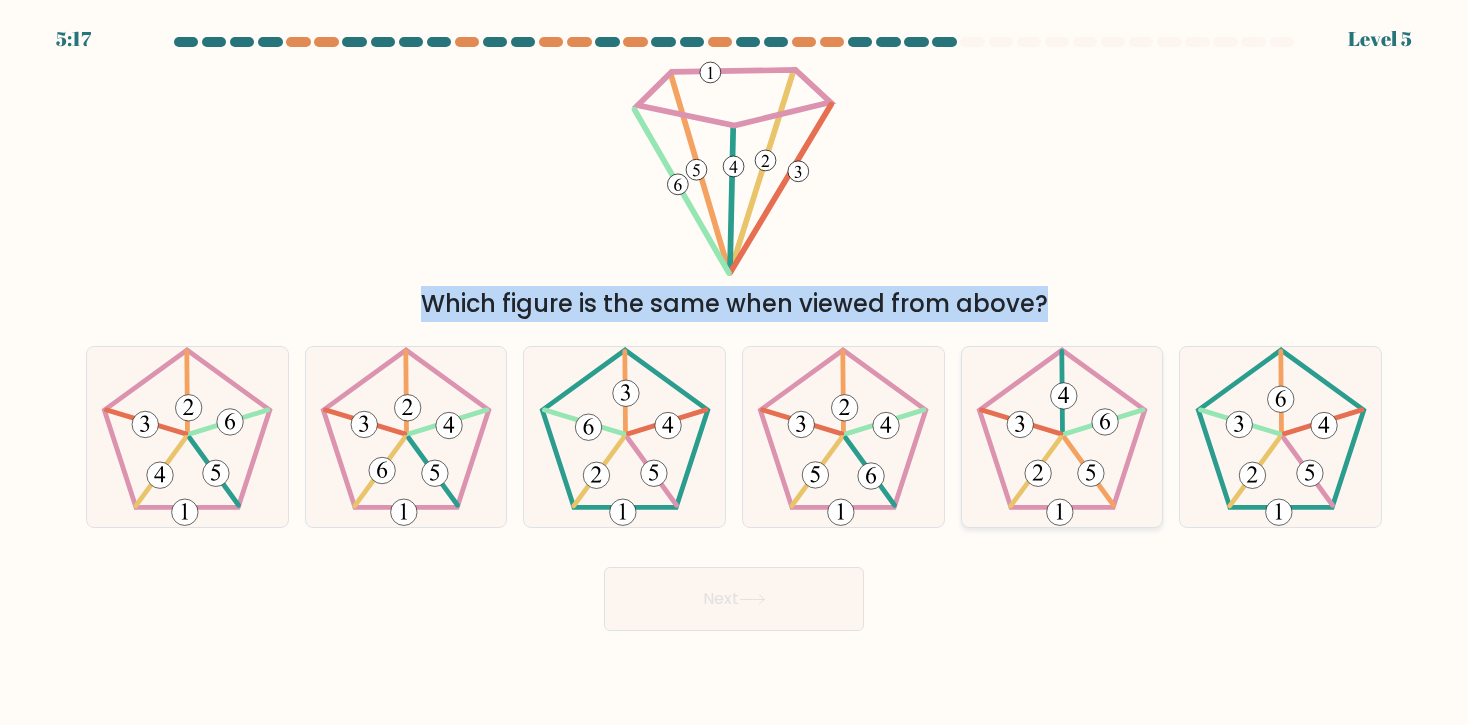 drag, startPoint x: 13, startPoint y: 51, endPoint x: 1027, endPoint y: 401, distance: 1072.705 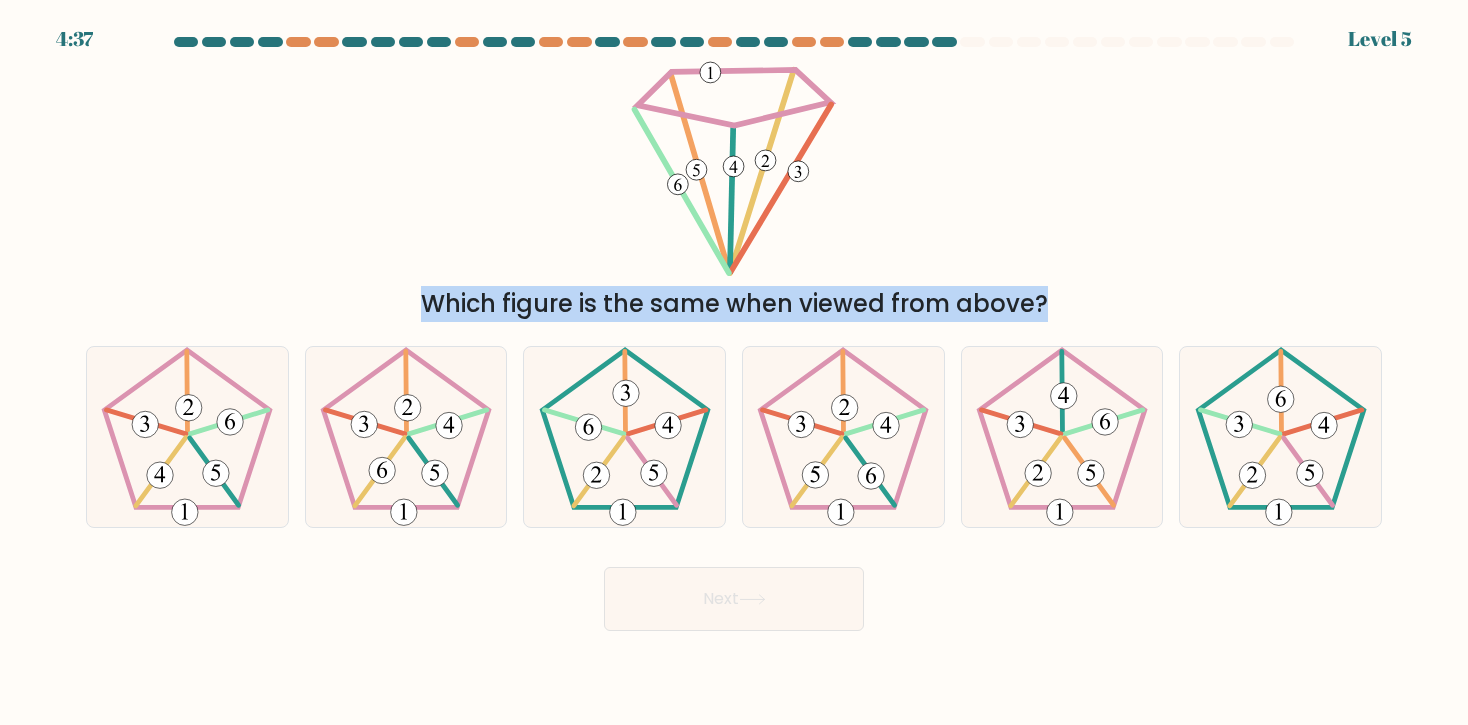 click on "Which figure is the same when viewed from above?" at bounding box center [734, 191] 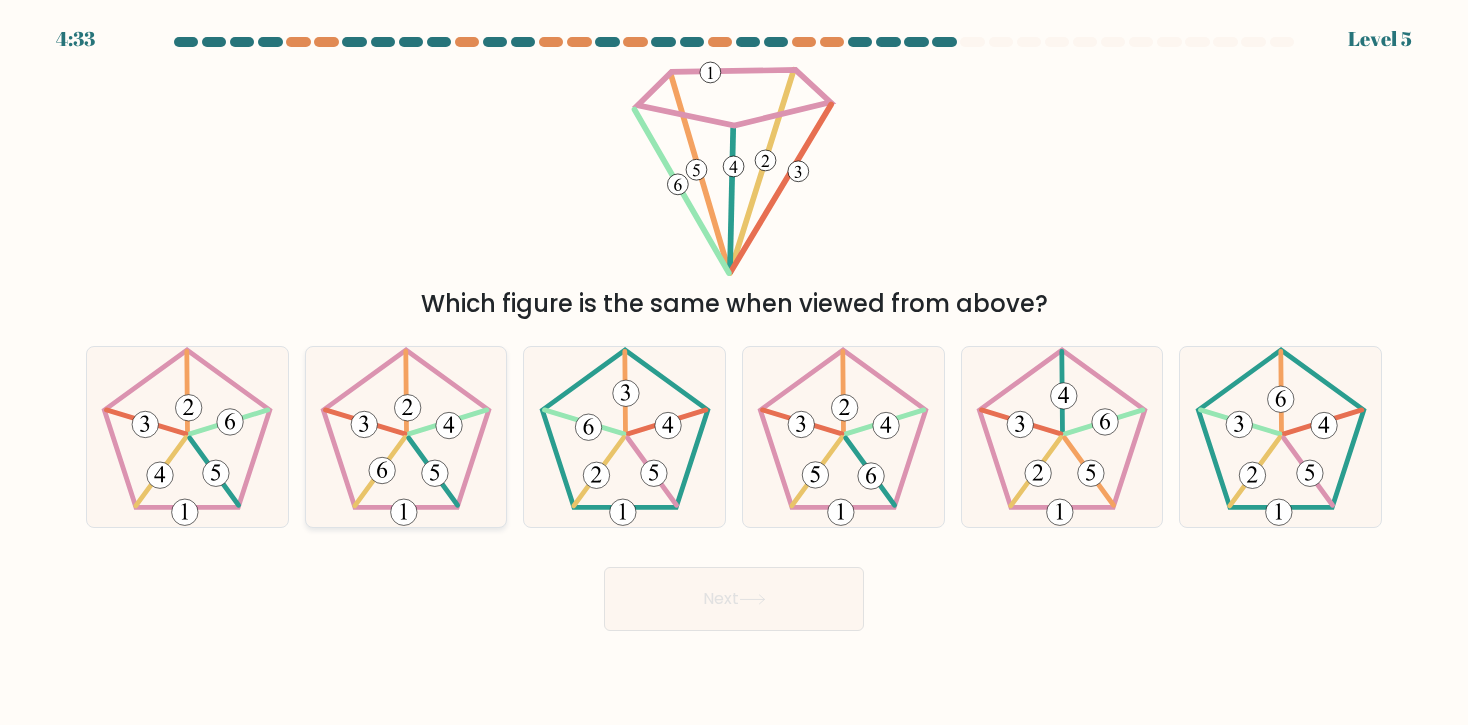 click 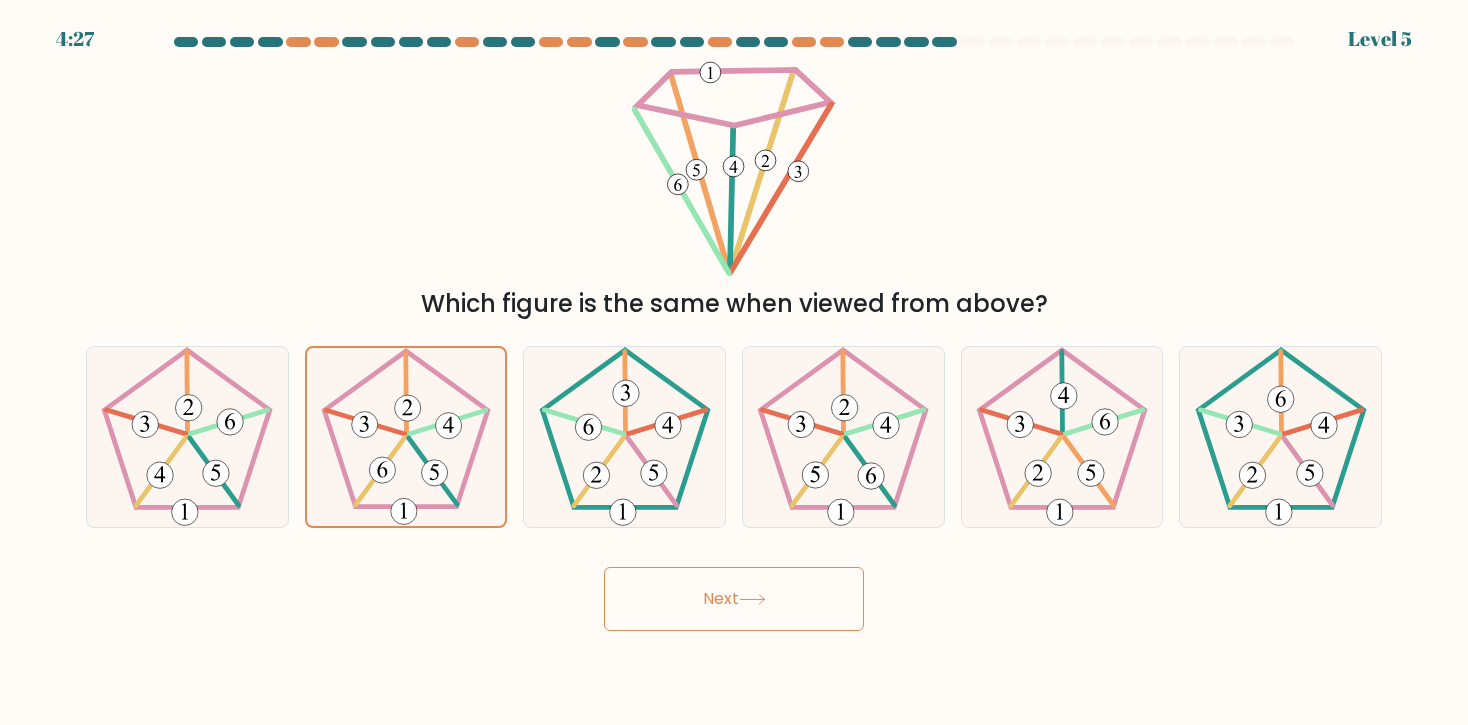 click on "Next" at bounding box center [734, 599] 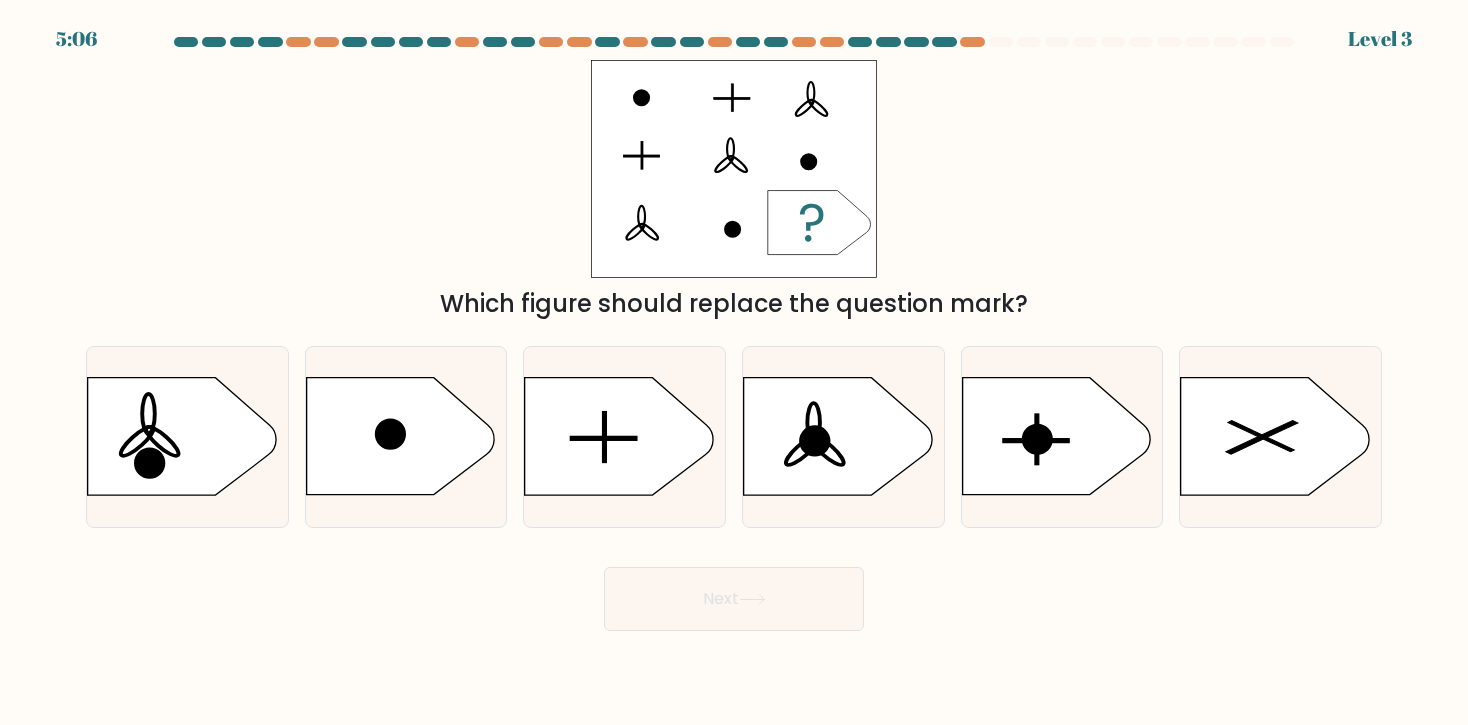 type 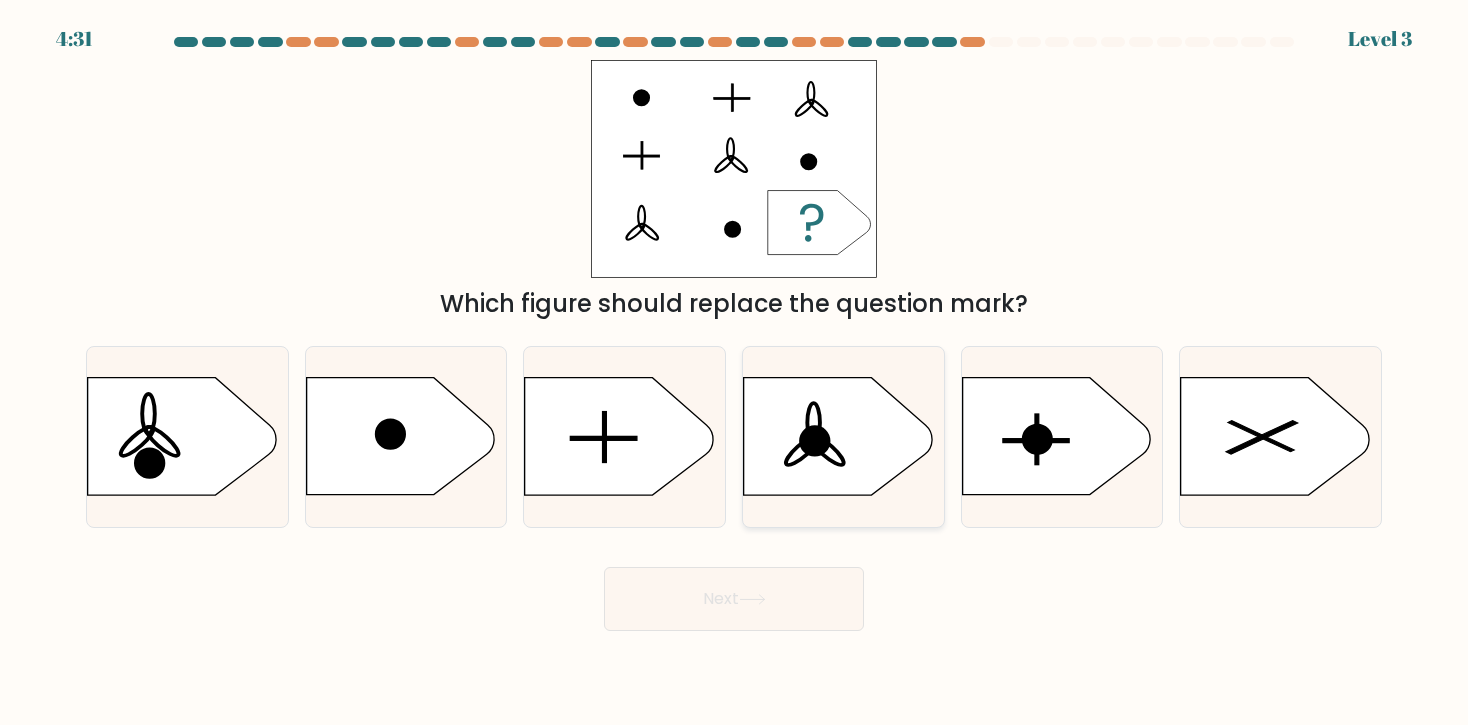 click 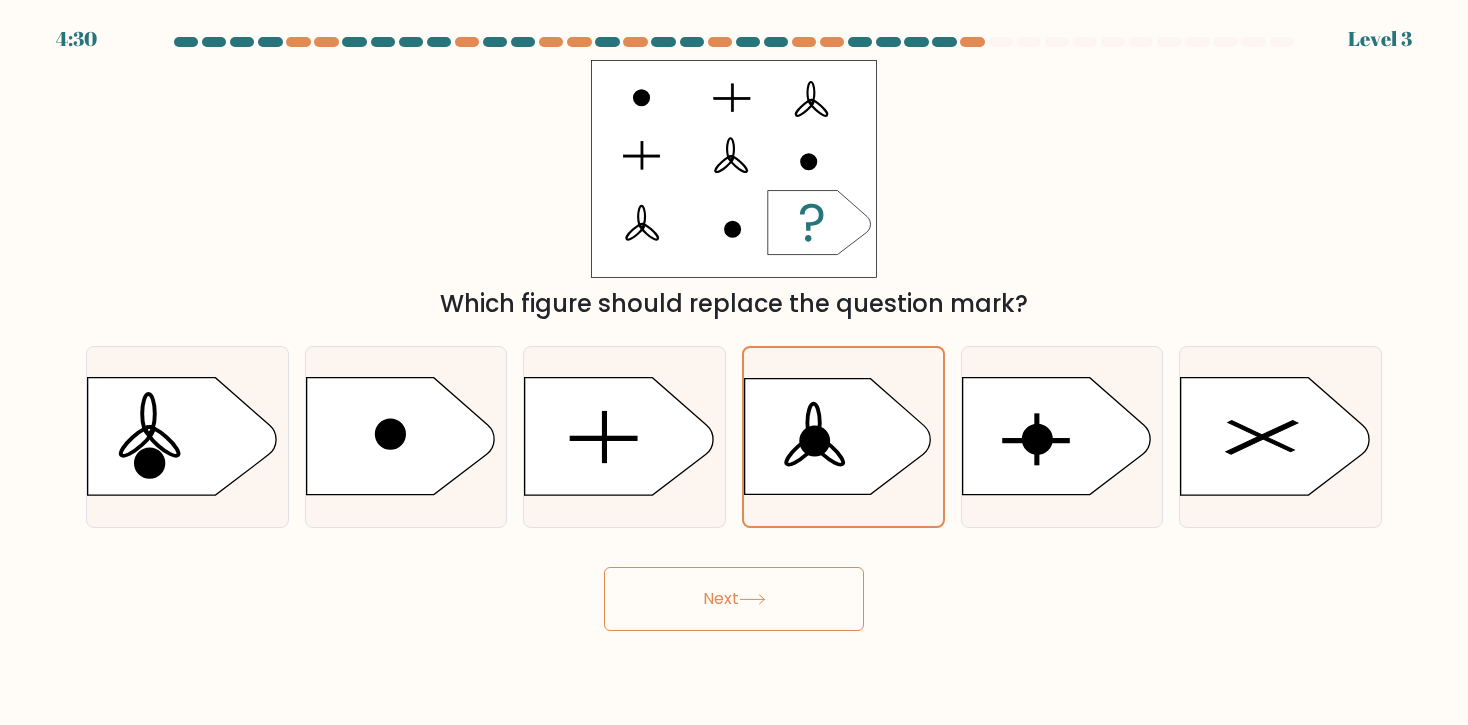 click on "Next" at bounding box center [734, 599] 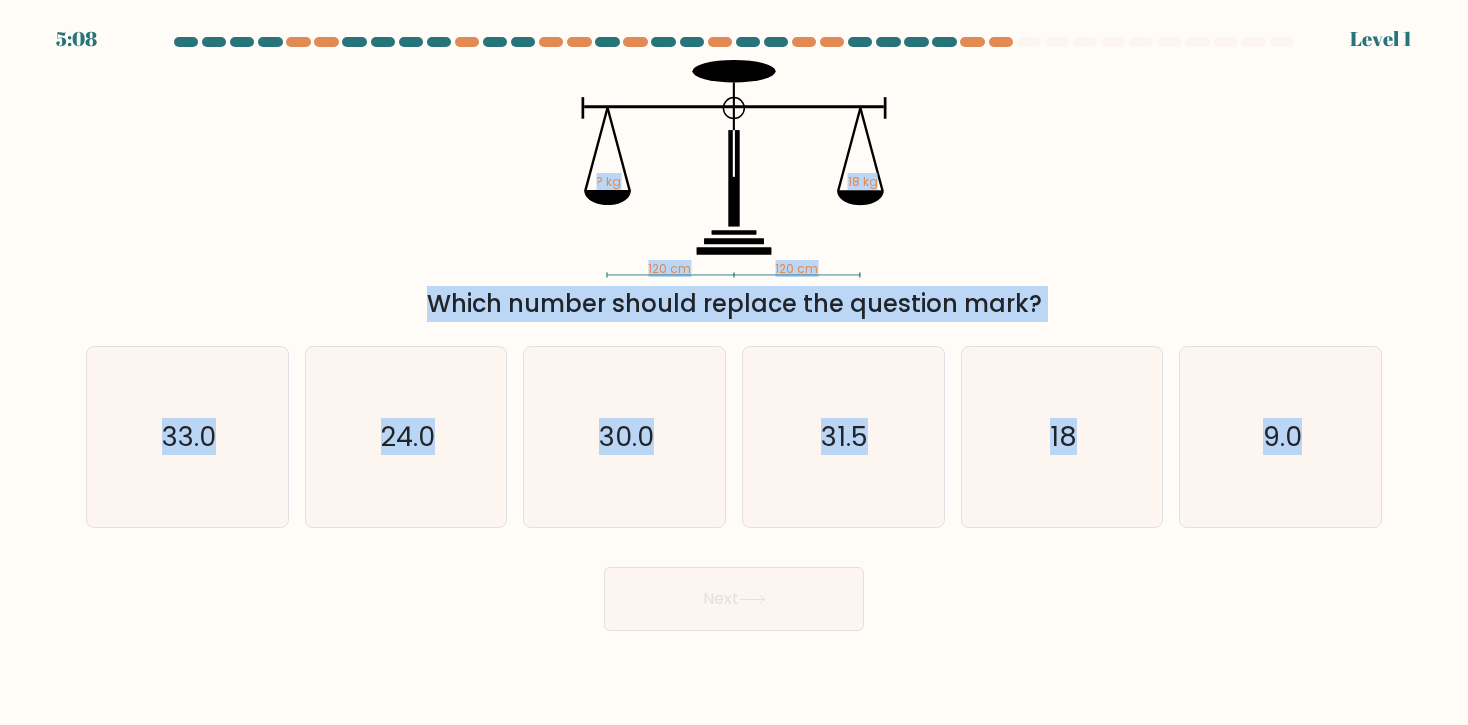 drag, startPoint x: 6, startPoint y: 54, endPoint x: 1422, endPoint y: 535, distance: 1495.4655 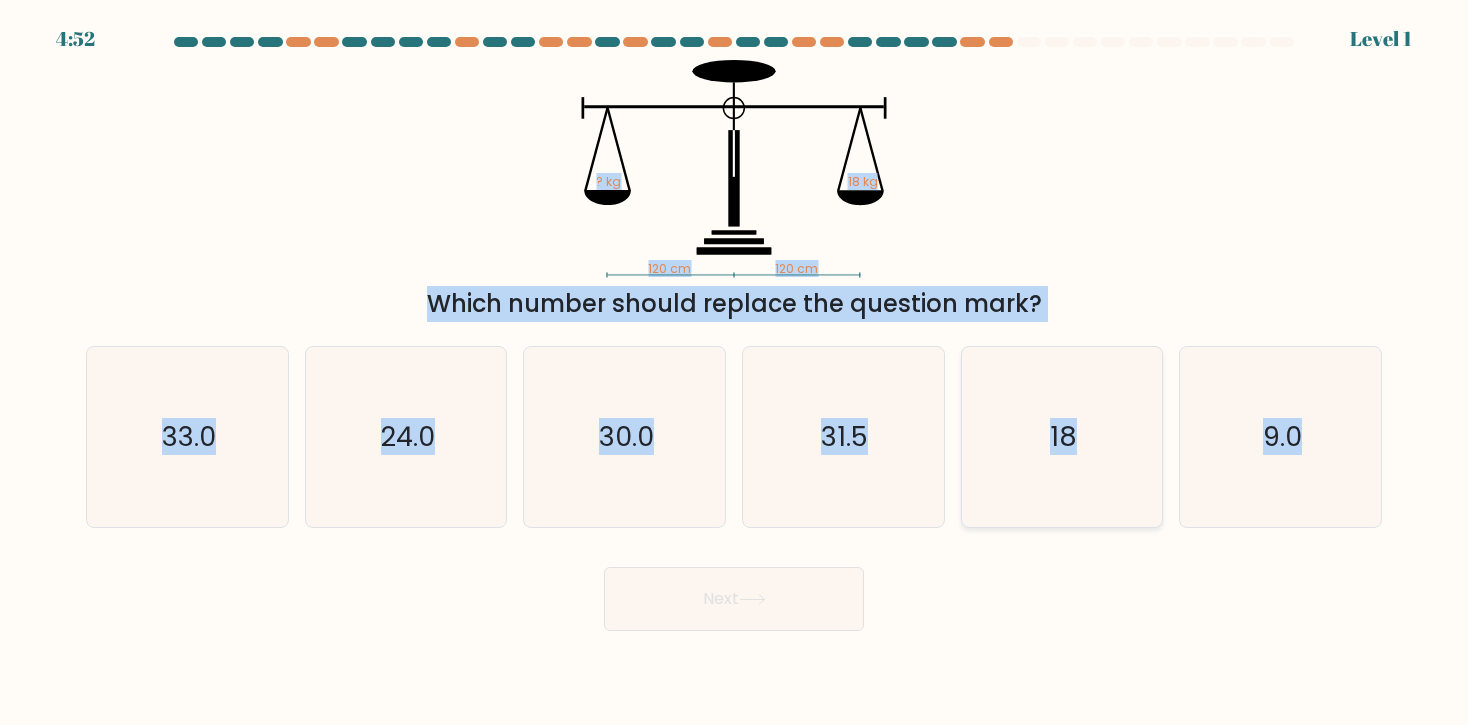 click on "18" 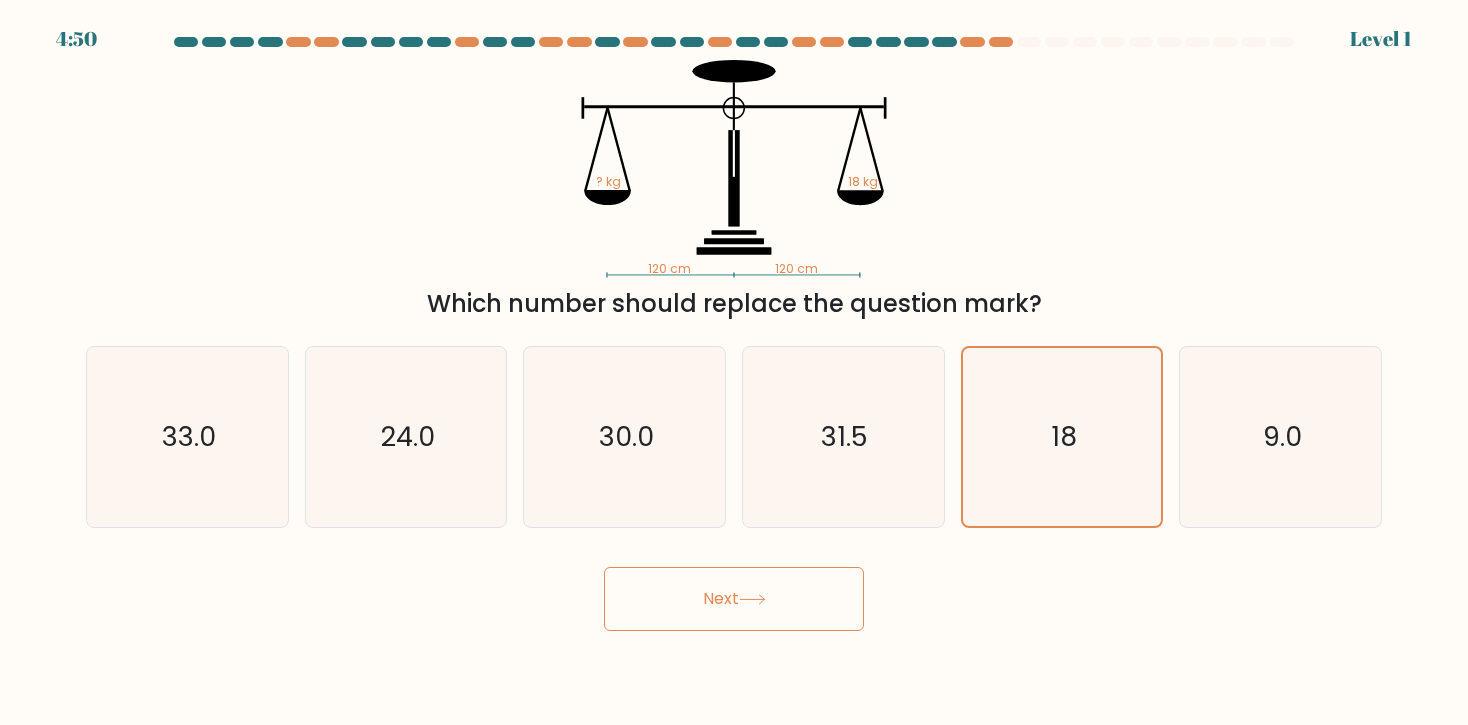 click on "Next" at bounding box center (734, 599) 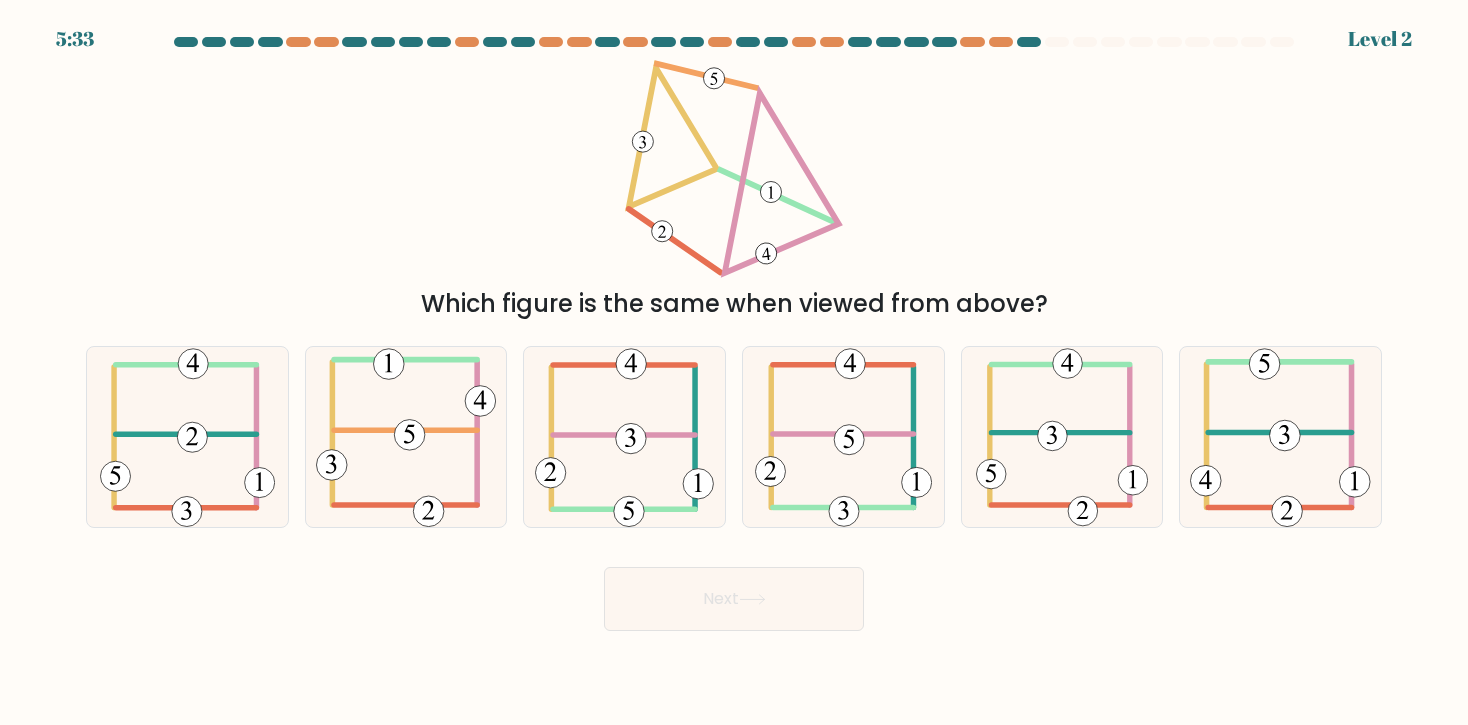 type 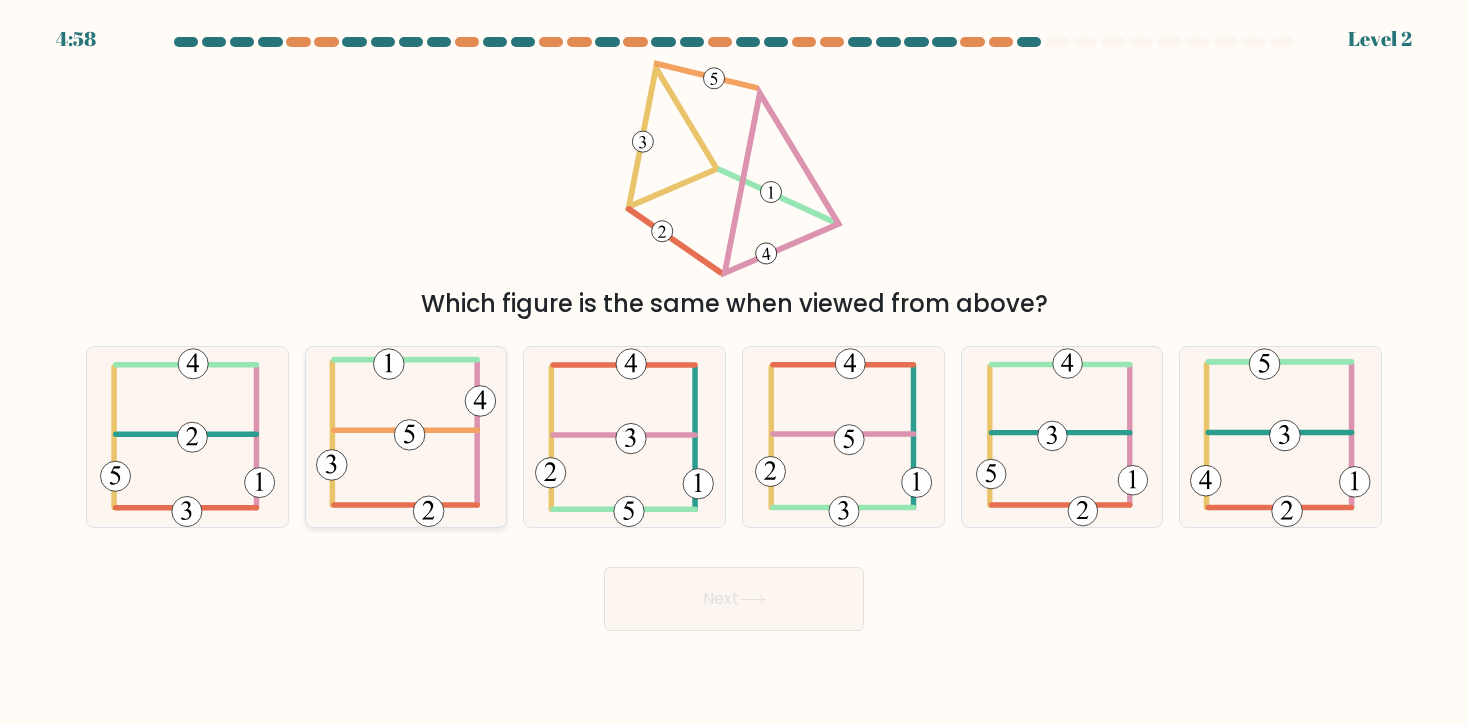 click 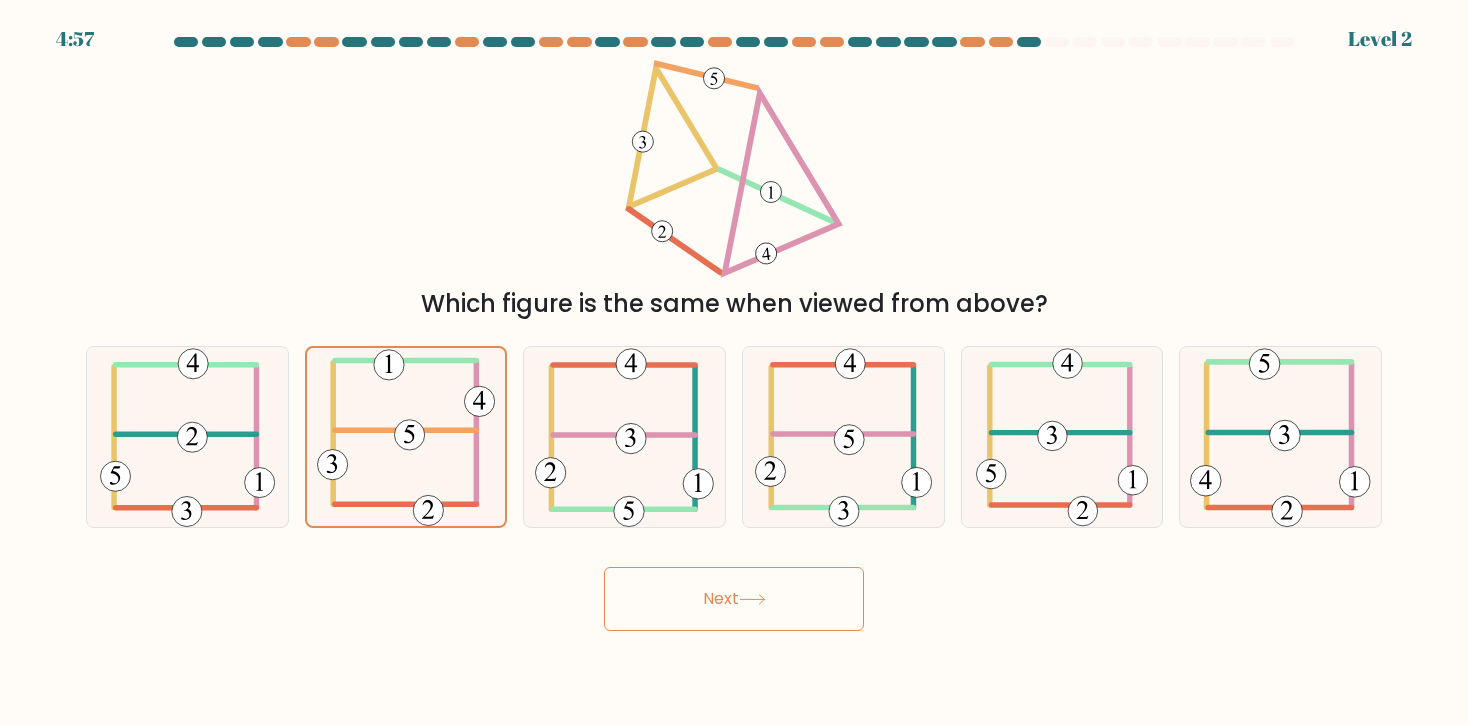 click on "Next" at bounding box center (734, 599) 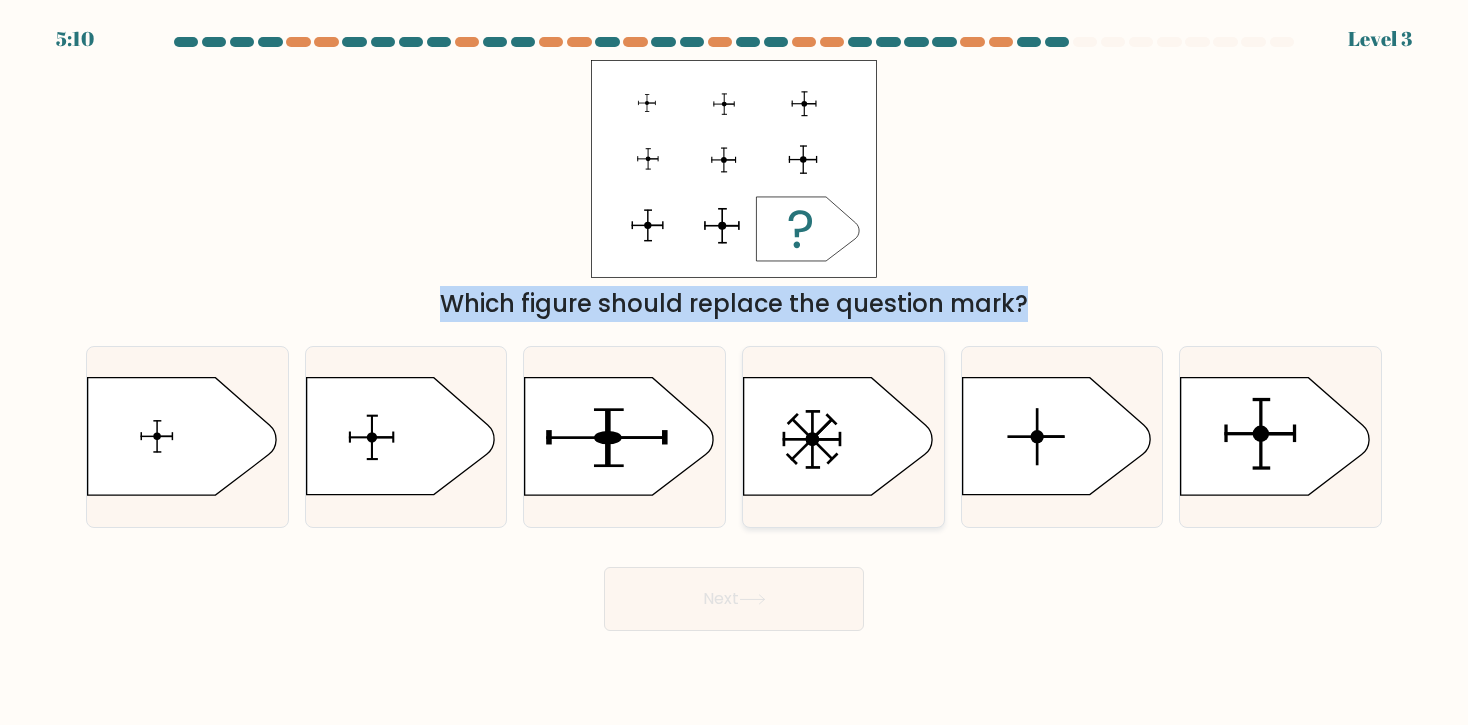 drag, startPoint x: 23, startPoint y: 51, endPoint x: 926, endPoint y: 452, distance: 988.0334 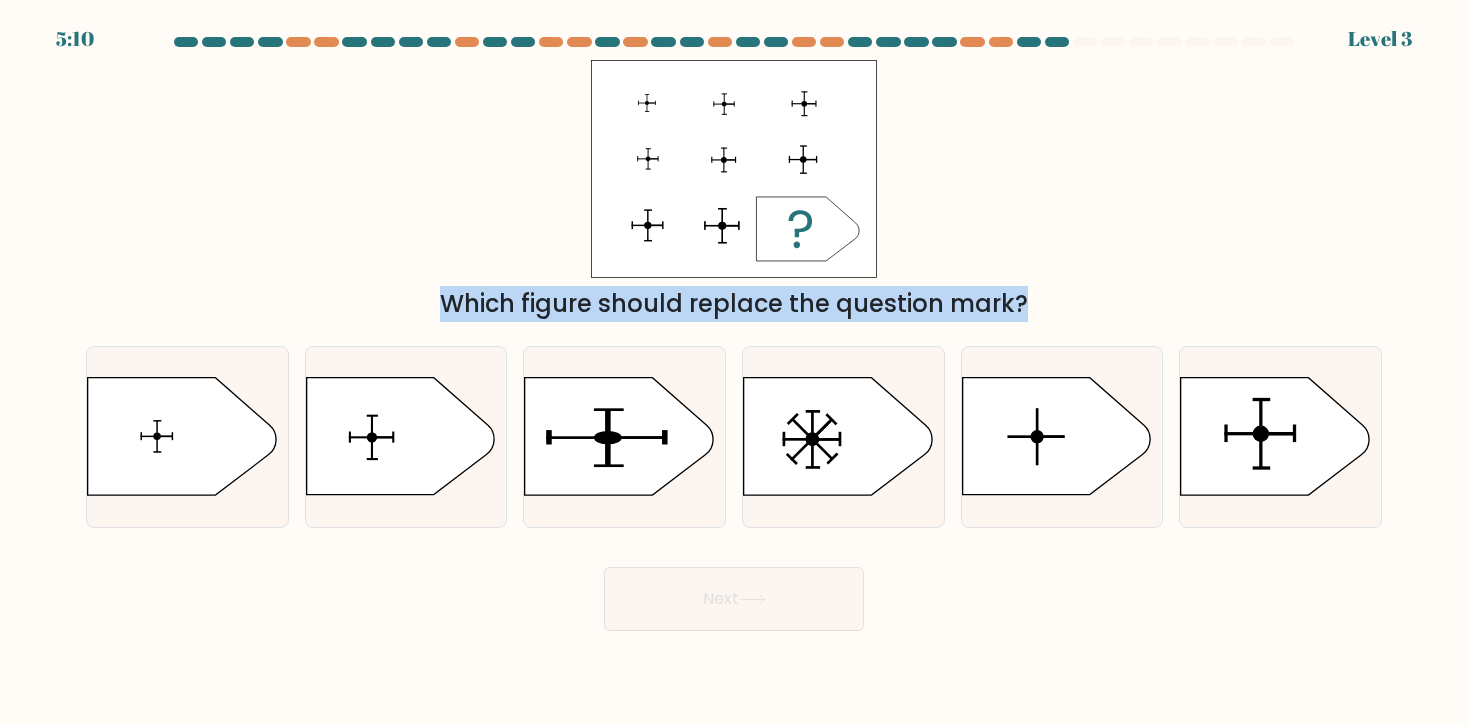 click on "Next" at bounding box center [734, 599] 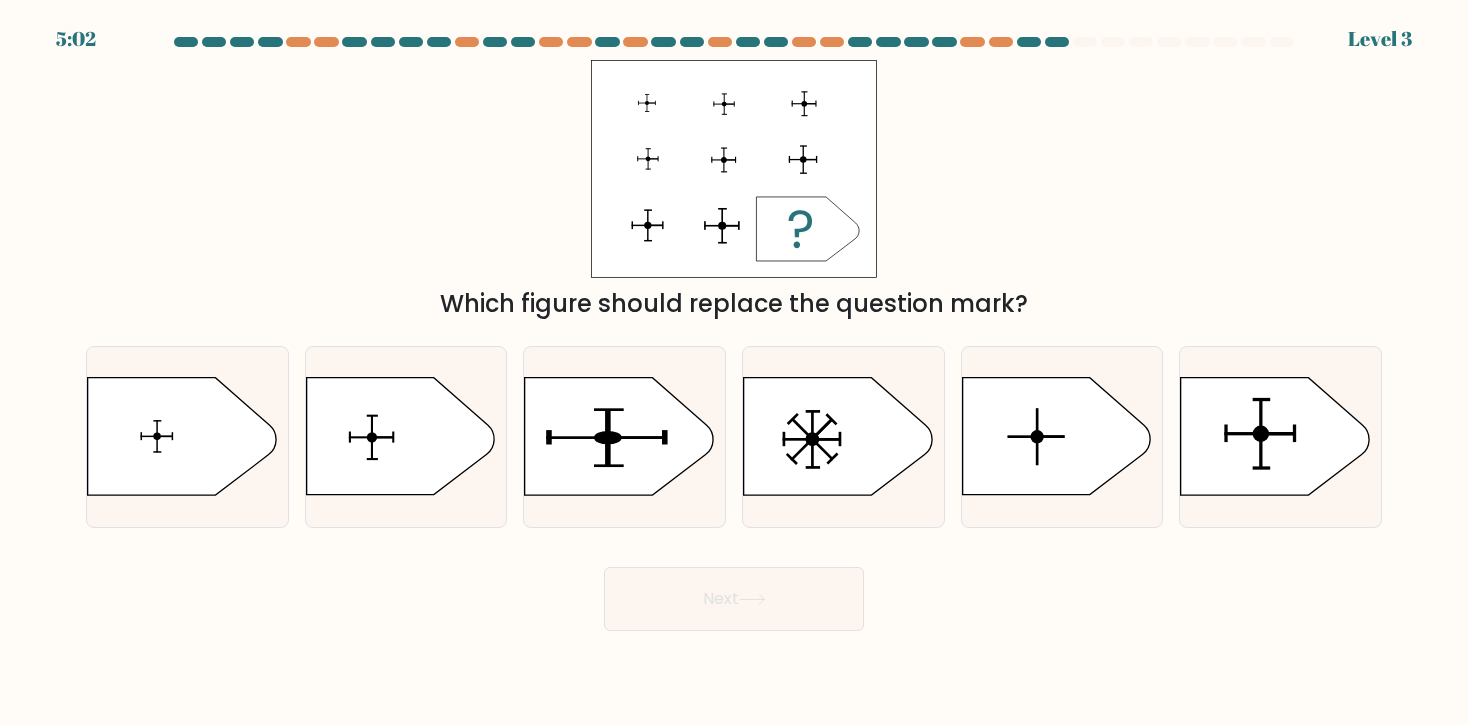 click on "5:02
Level 3
a." at bounding box center [734, 362] 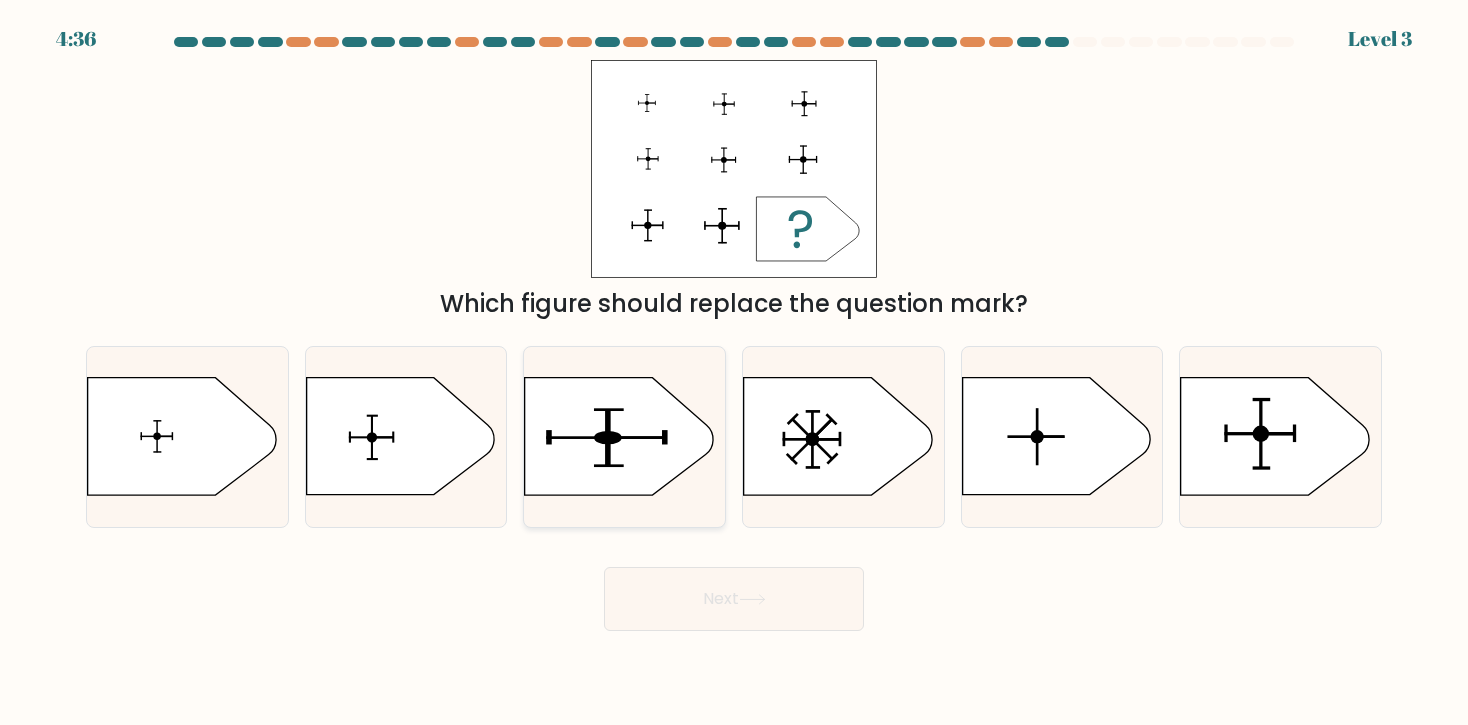 click 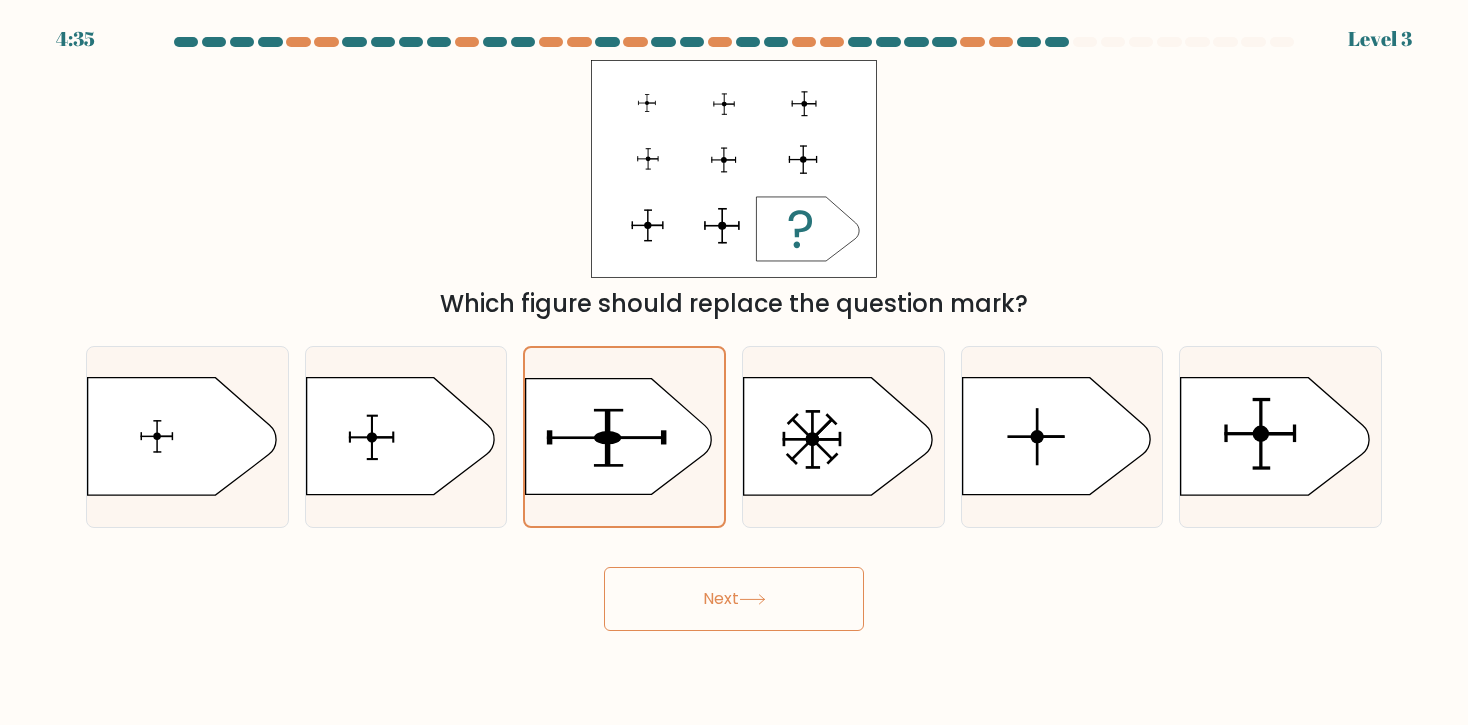click on "Next" at bounding box center [734, 599] 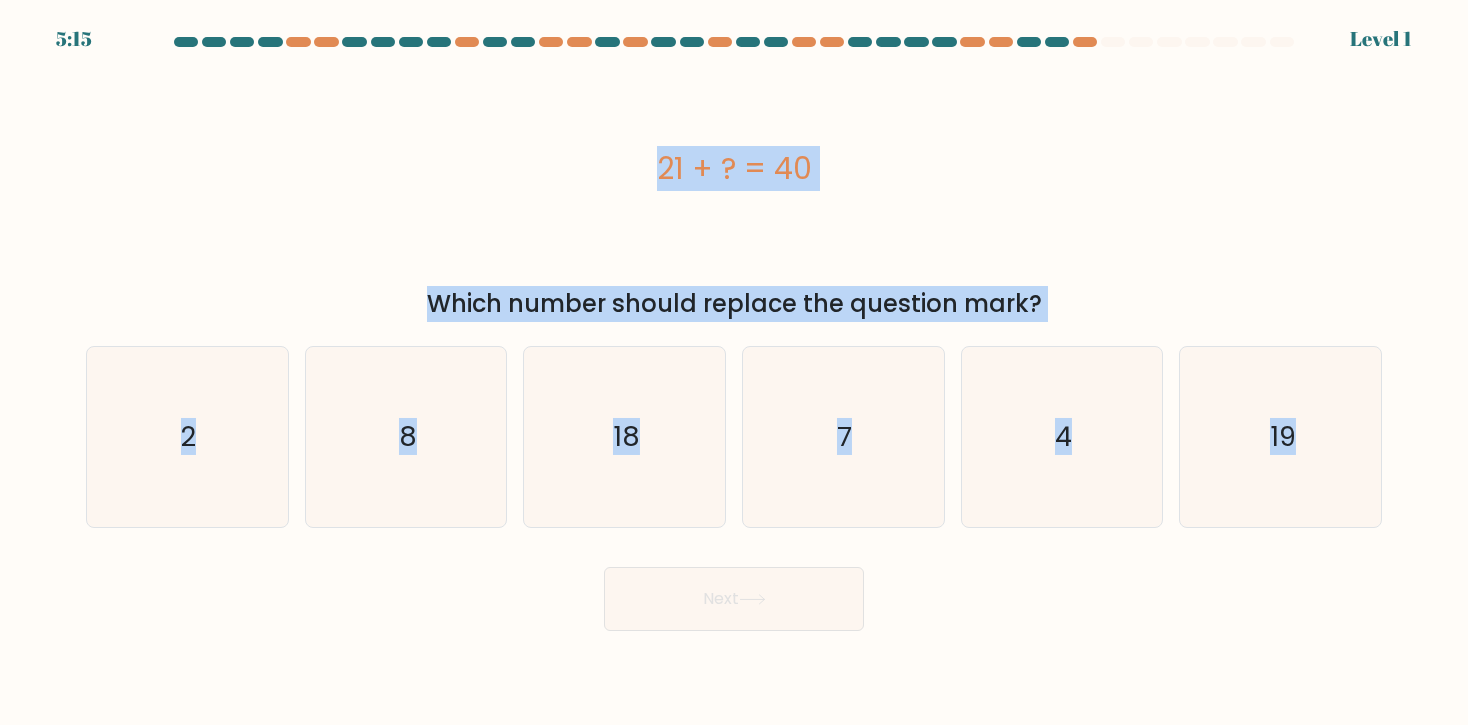 drag, startPoint x: 17, startPoint y: 51, endPoint x: 1230, endPoint y: 610, distance: 1335.6085 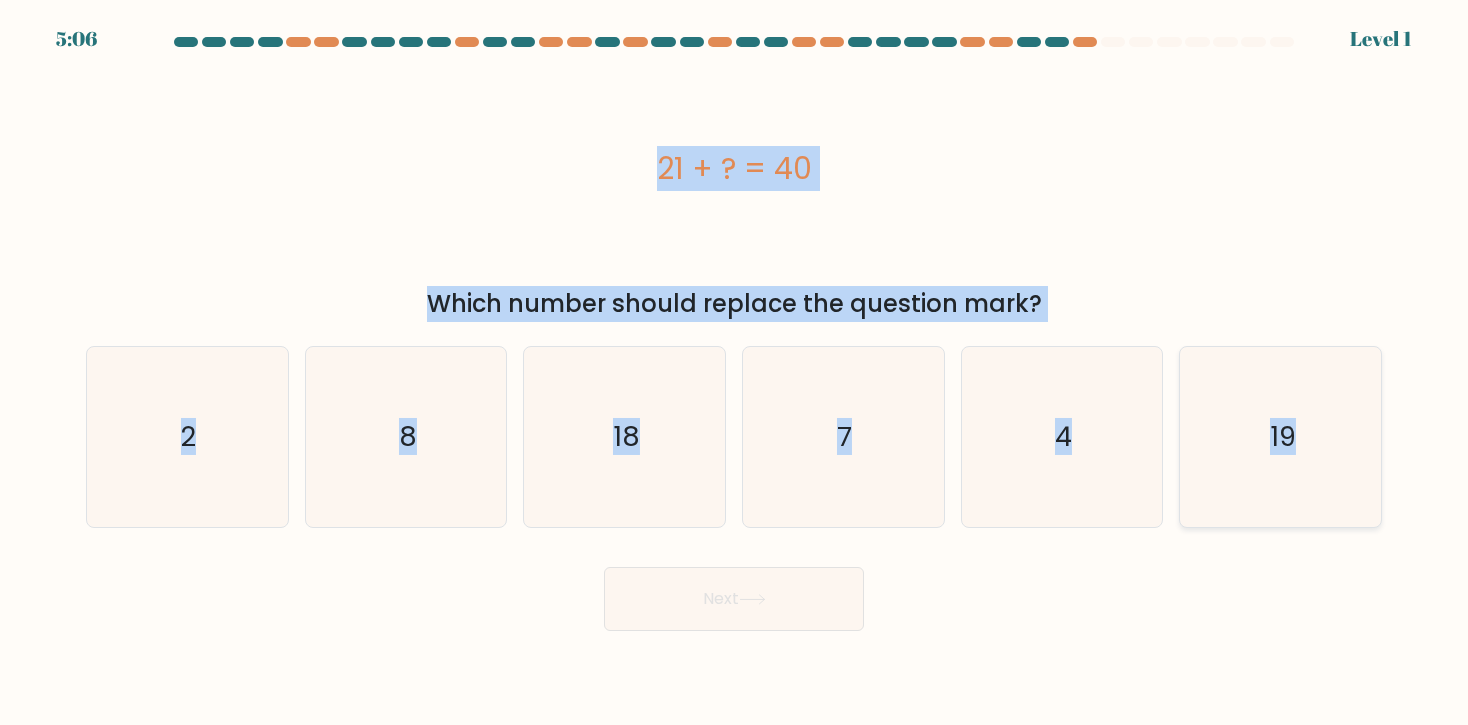click on "19" 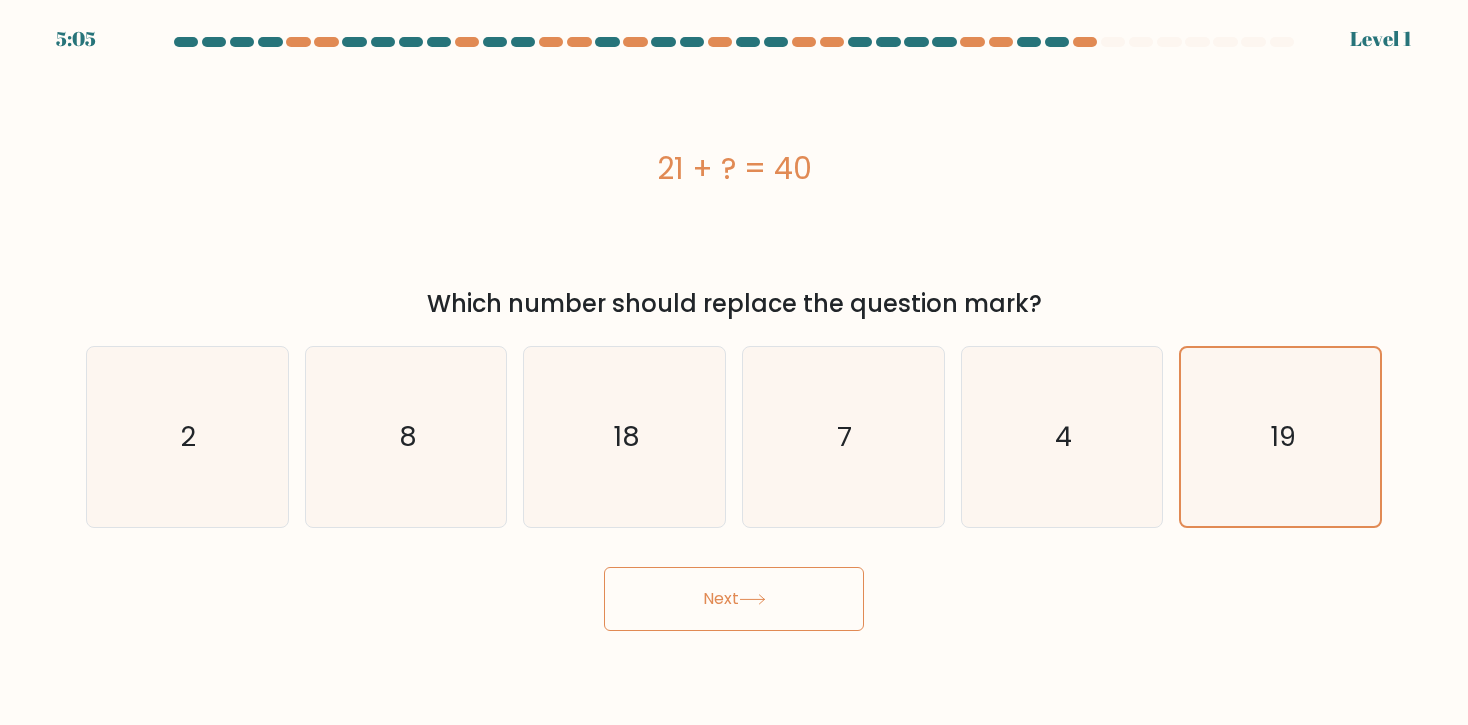 click 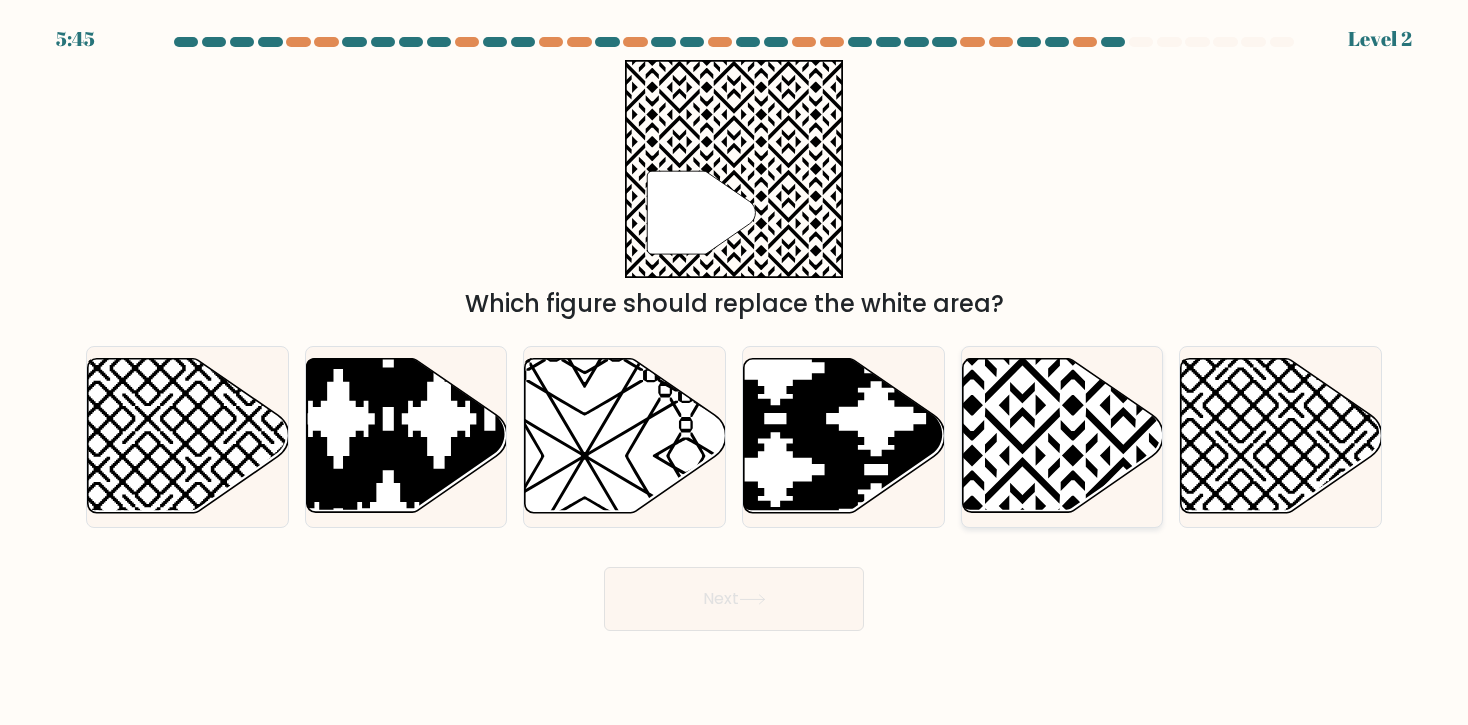 click 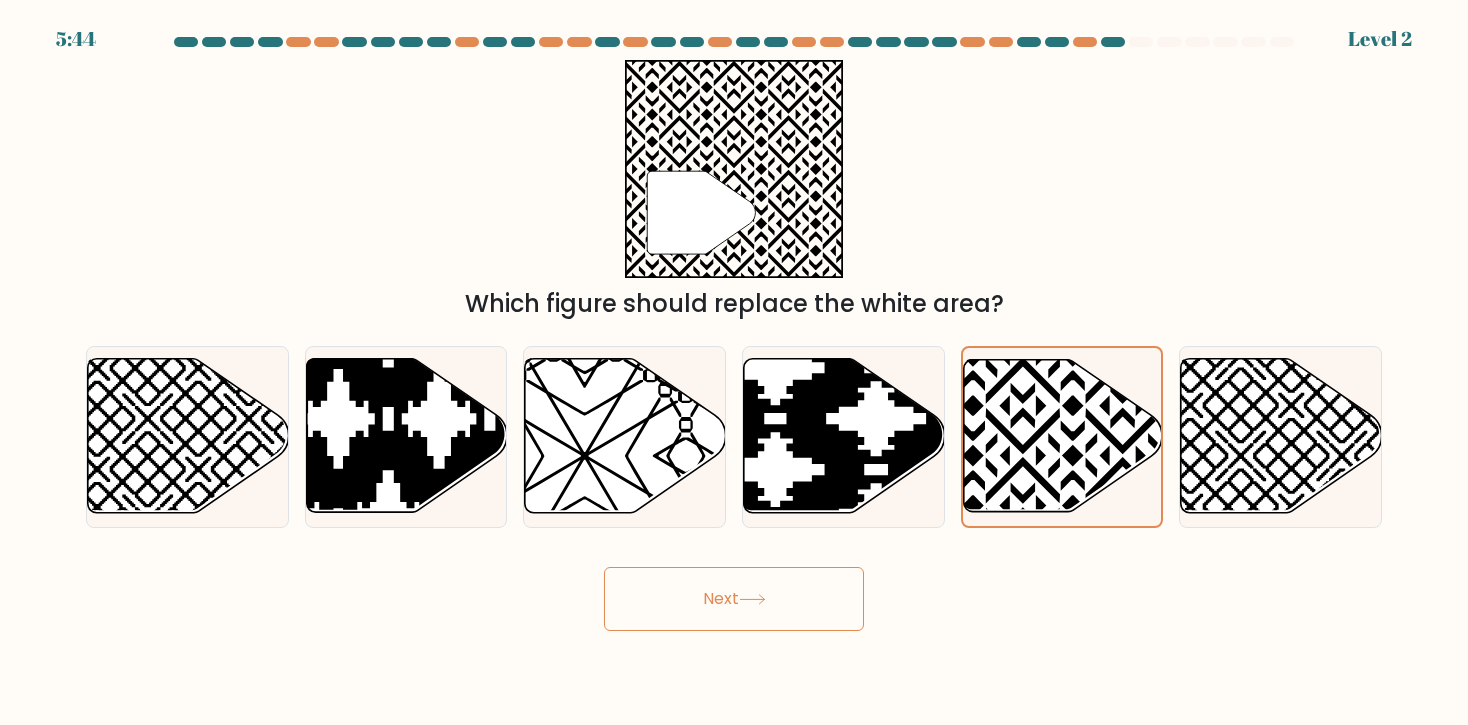 click on "Next" at bounding box center [734, 599] 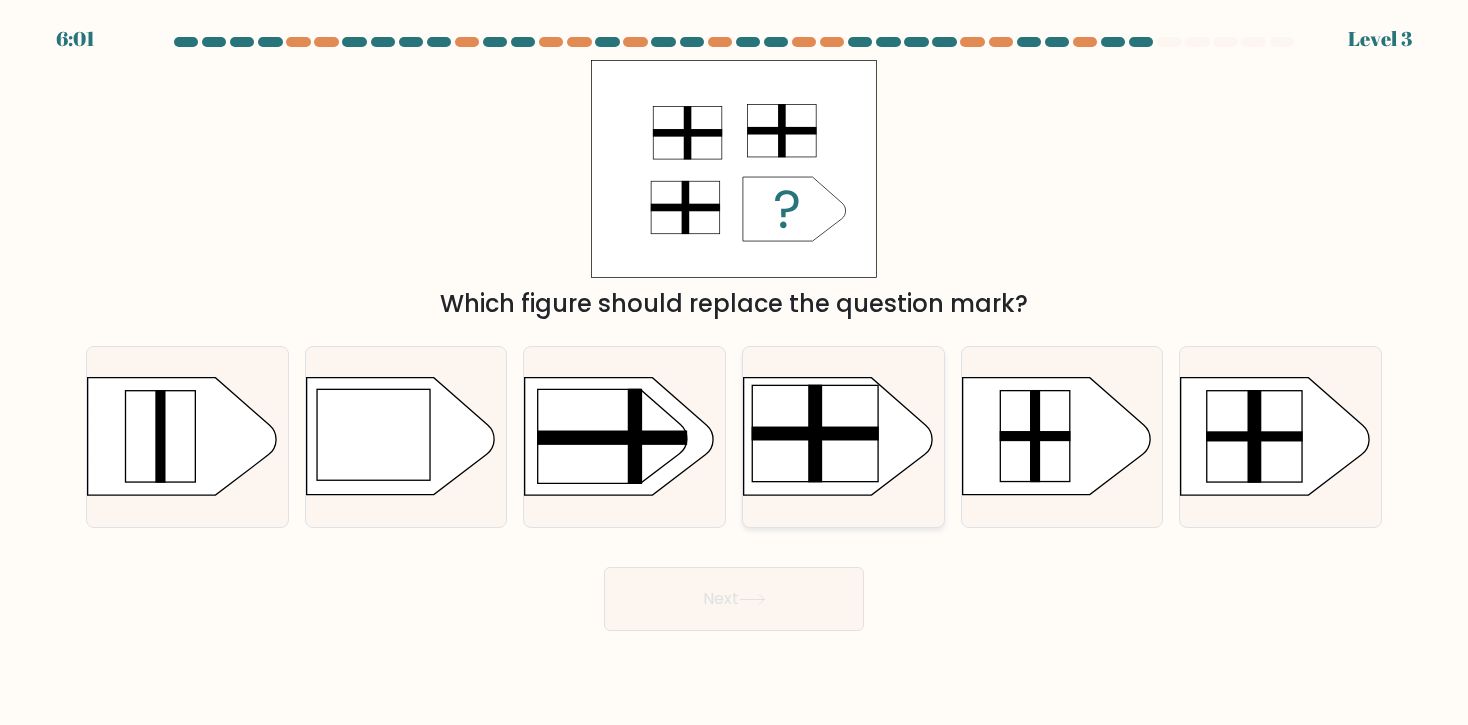 click 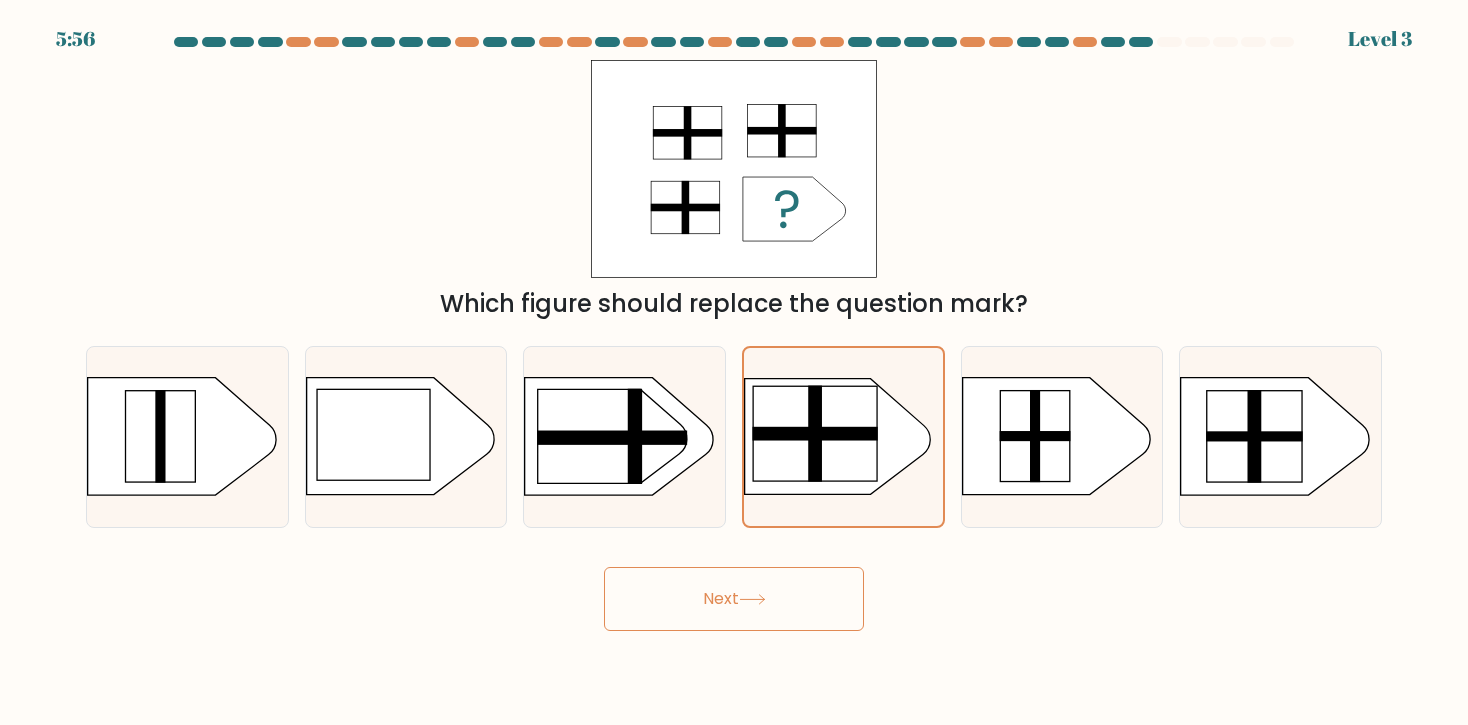 click on "Next" at bounding box center (734, 591) 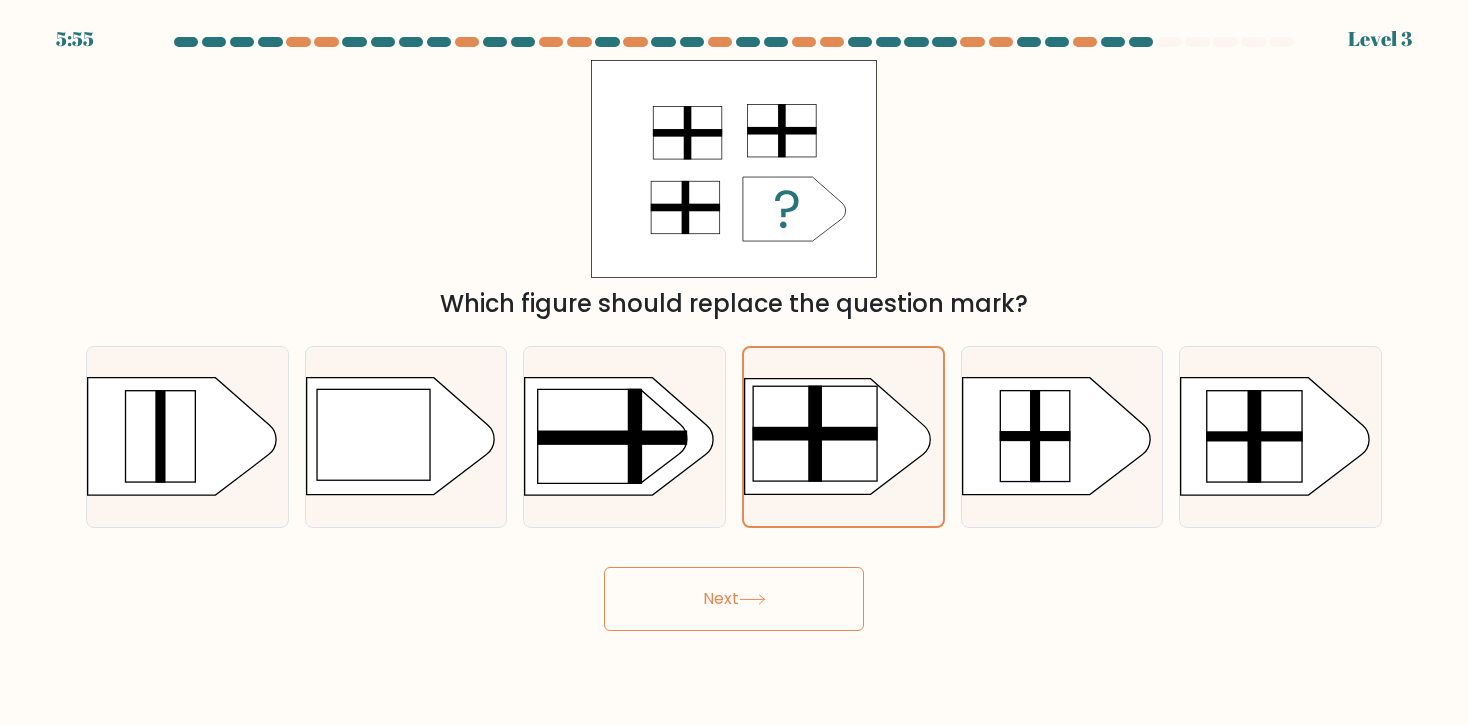 click on "Next" at bounding box center [734, 599] 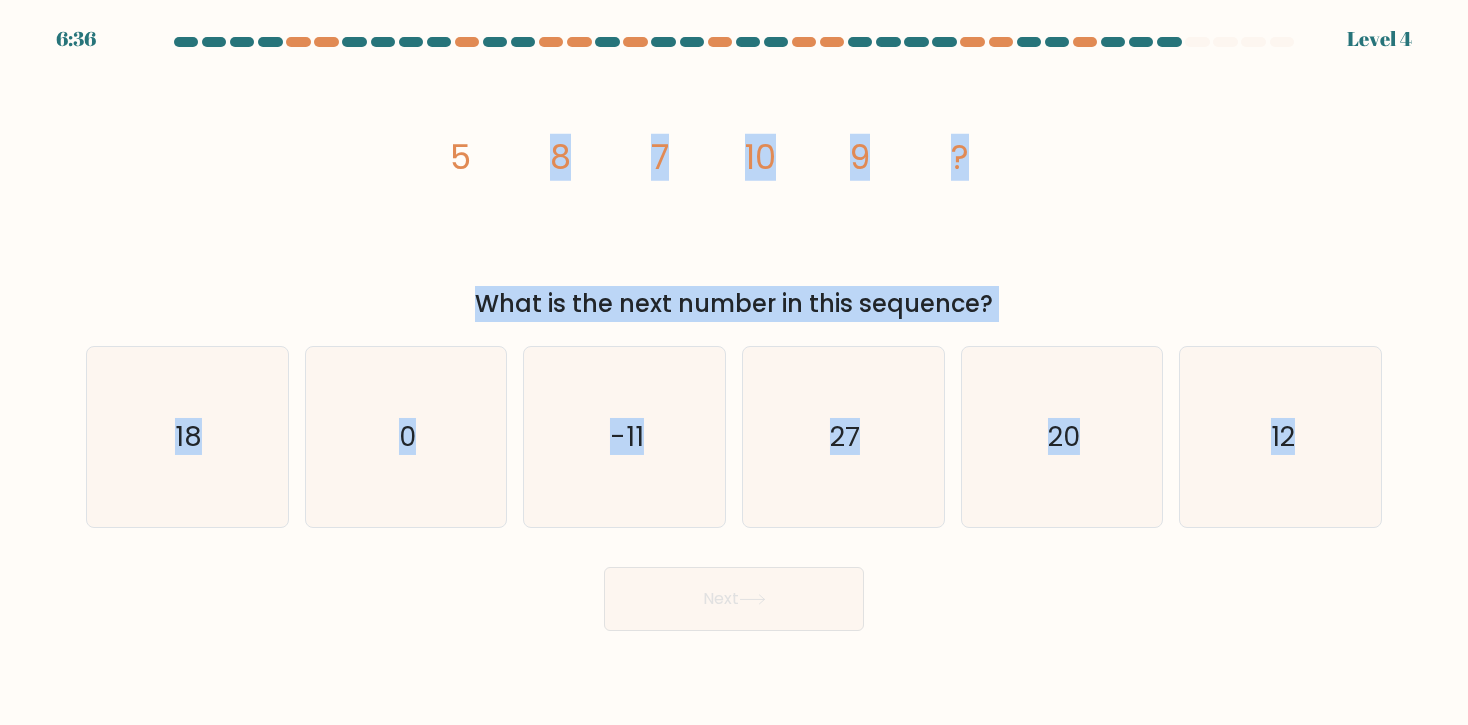 drag, startPoint x: 13, startPoint y: 67, endPoint x: 1197, endPoint y: 535, distance: 1273.1378 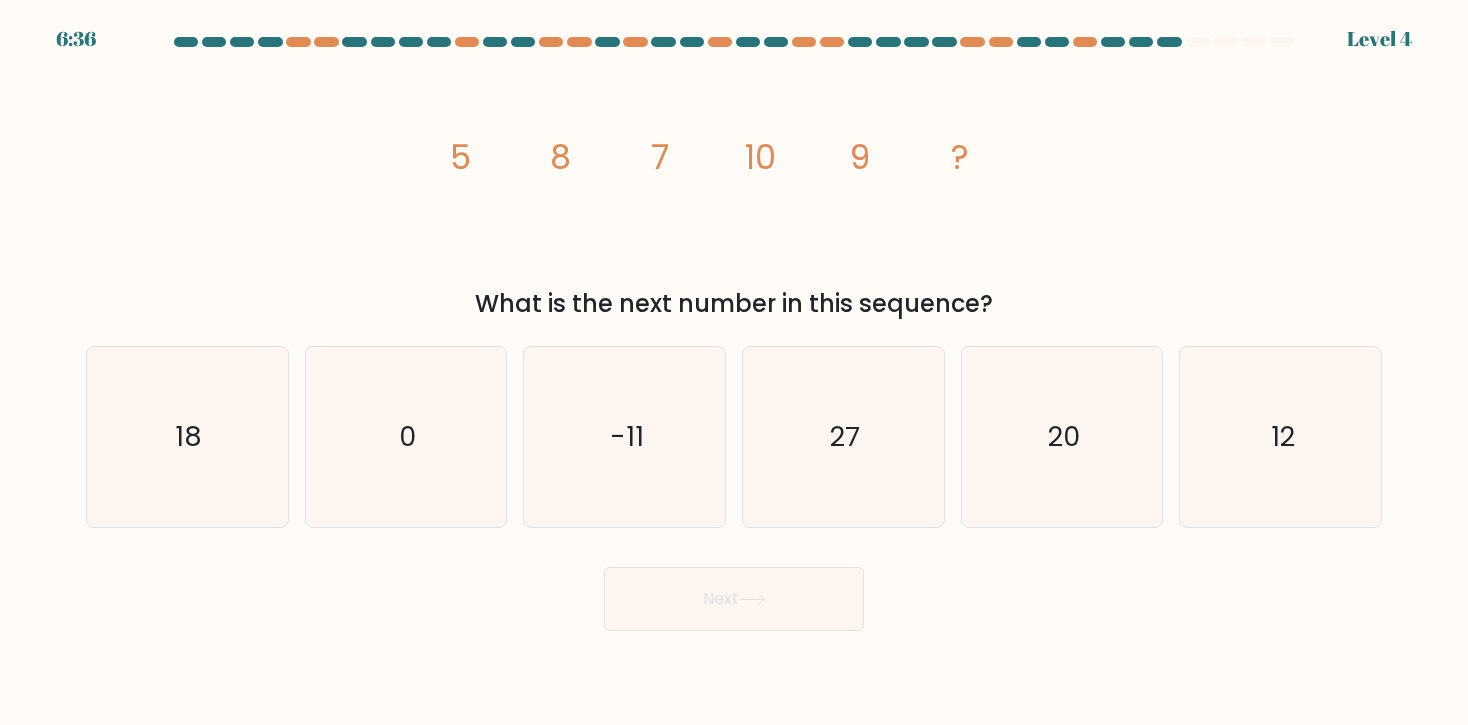 click at bounding box center (734, 334) 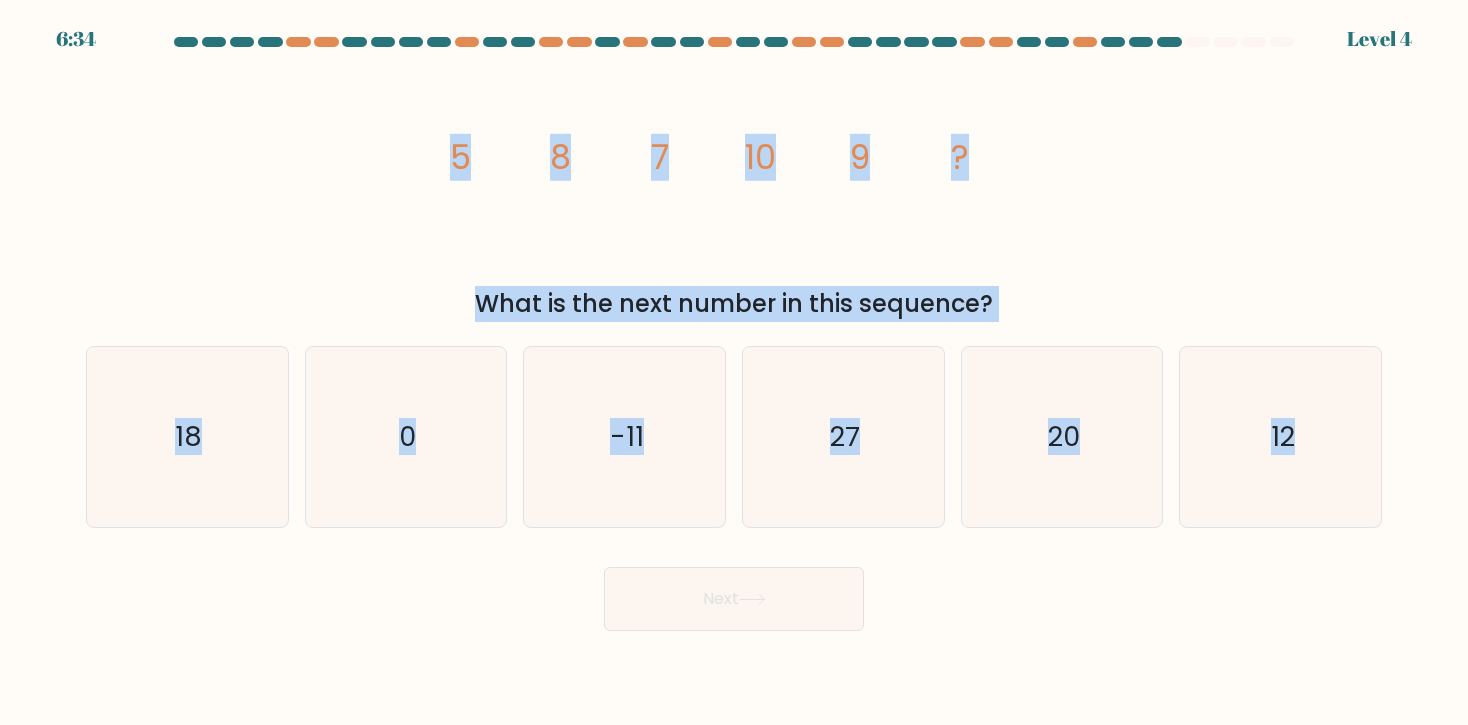 drag, startPoint x: 1422, startPoint y: 636, endPoint x: 202, endPoint y: 213, distance: 1291.251 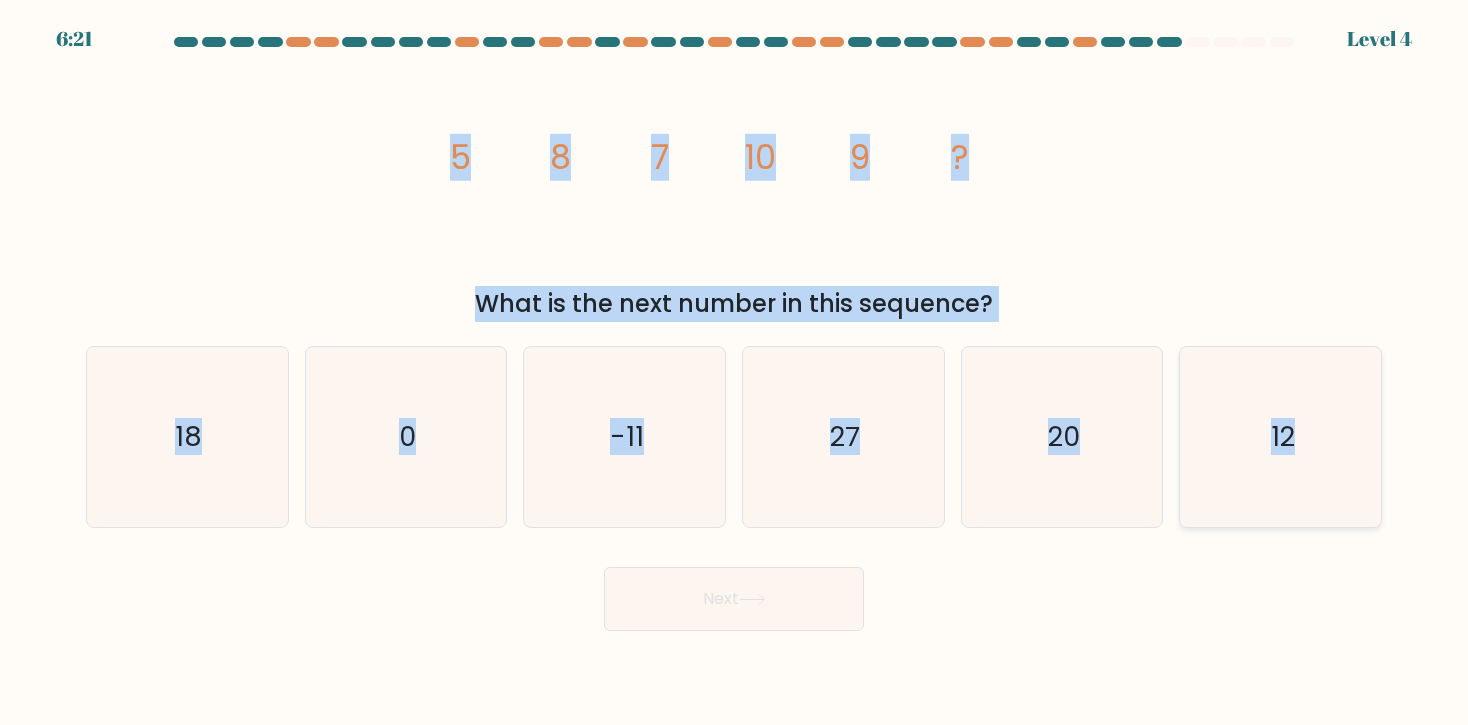 click on "12" 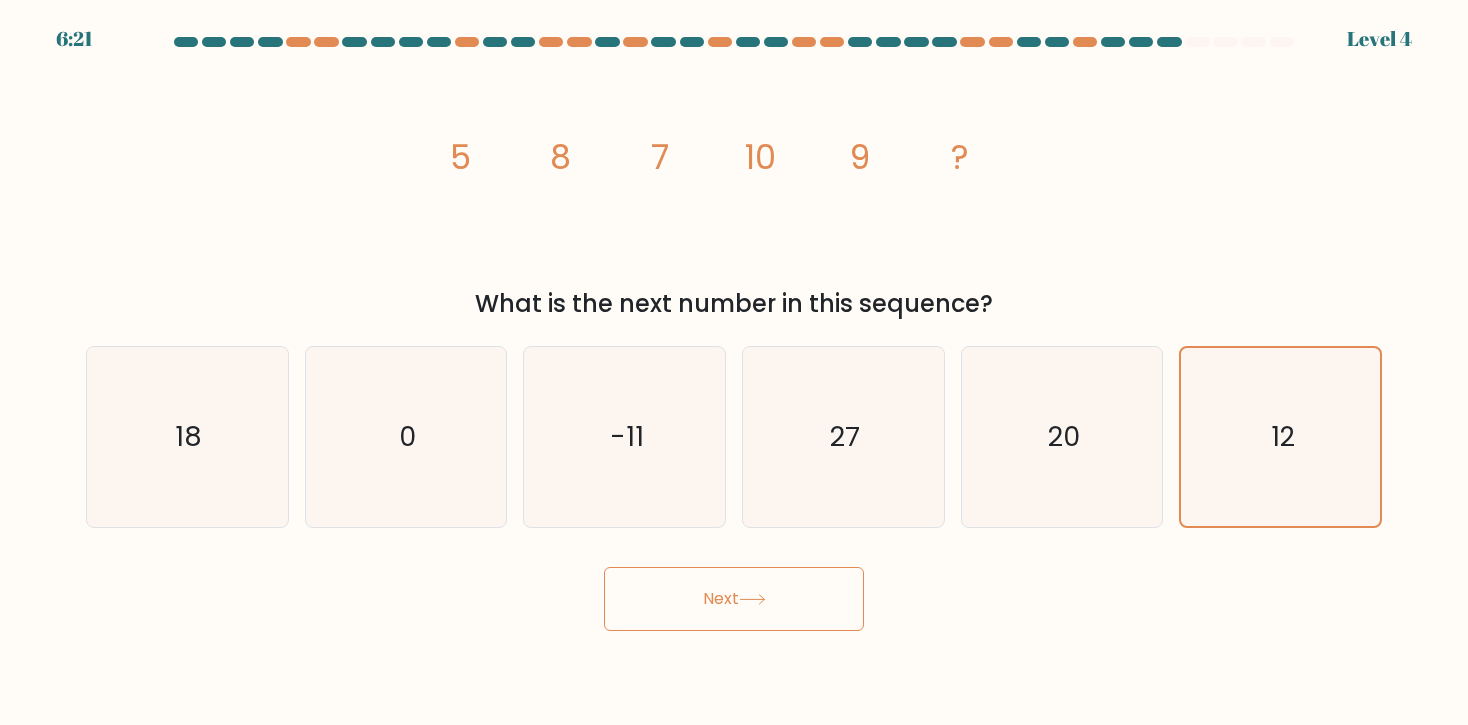 click on "Next" at bounding box center (734, 599) 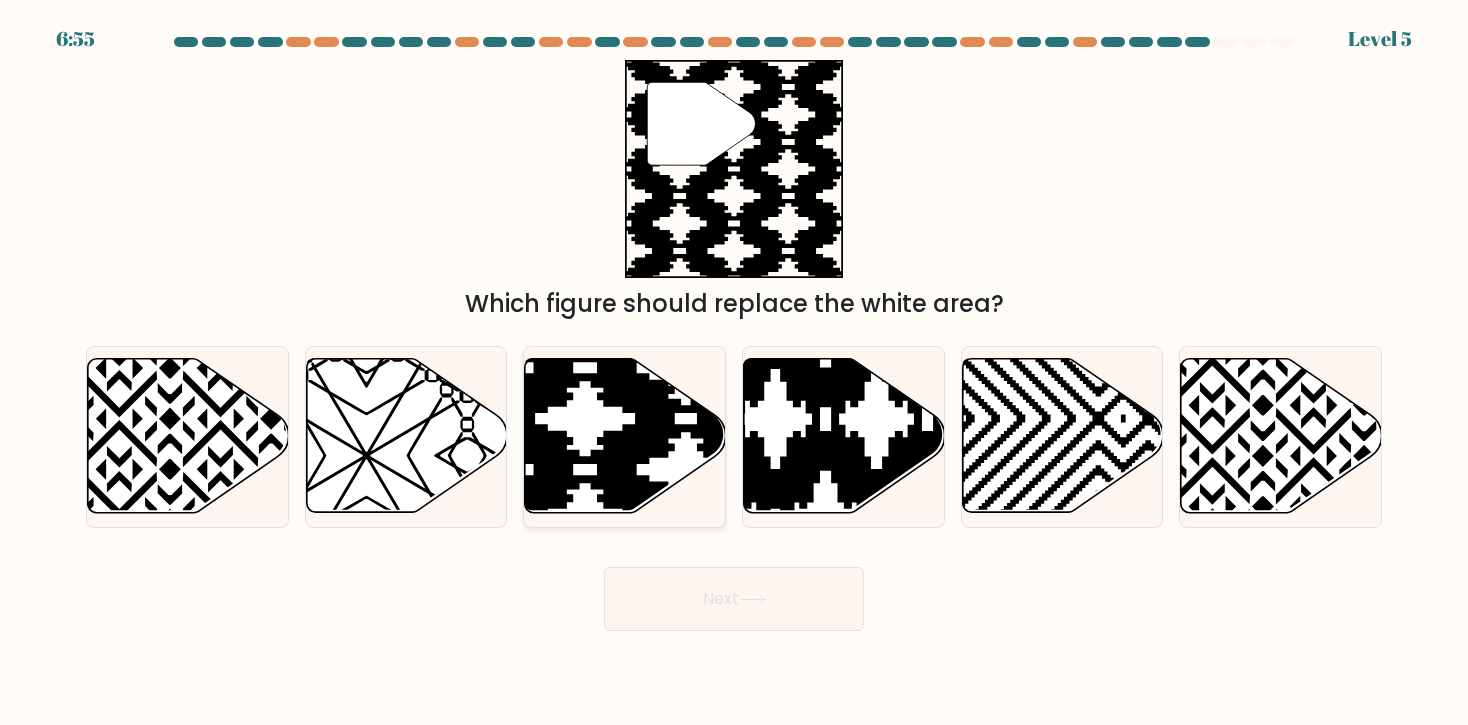 click 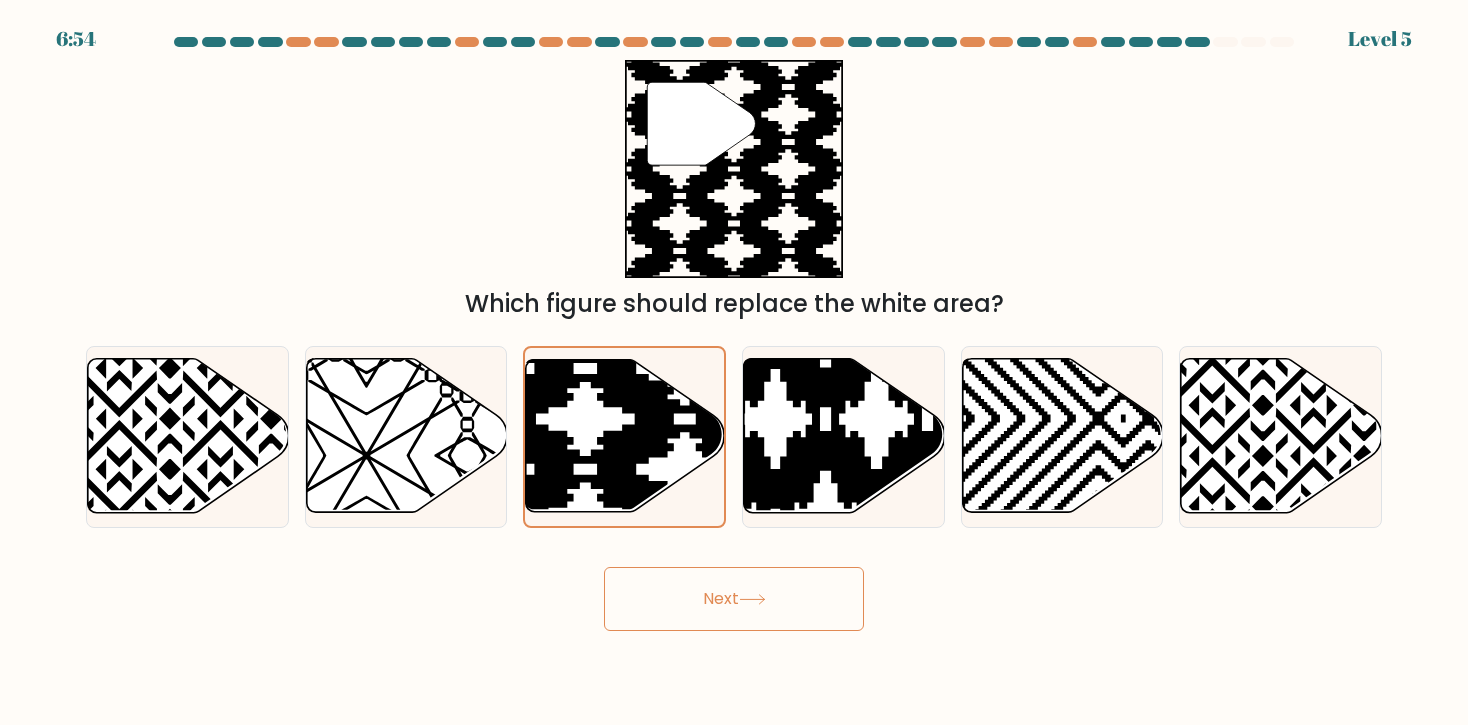 click on "Next" at bounding box center (734, 599) 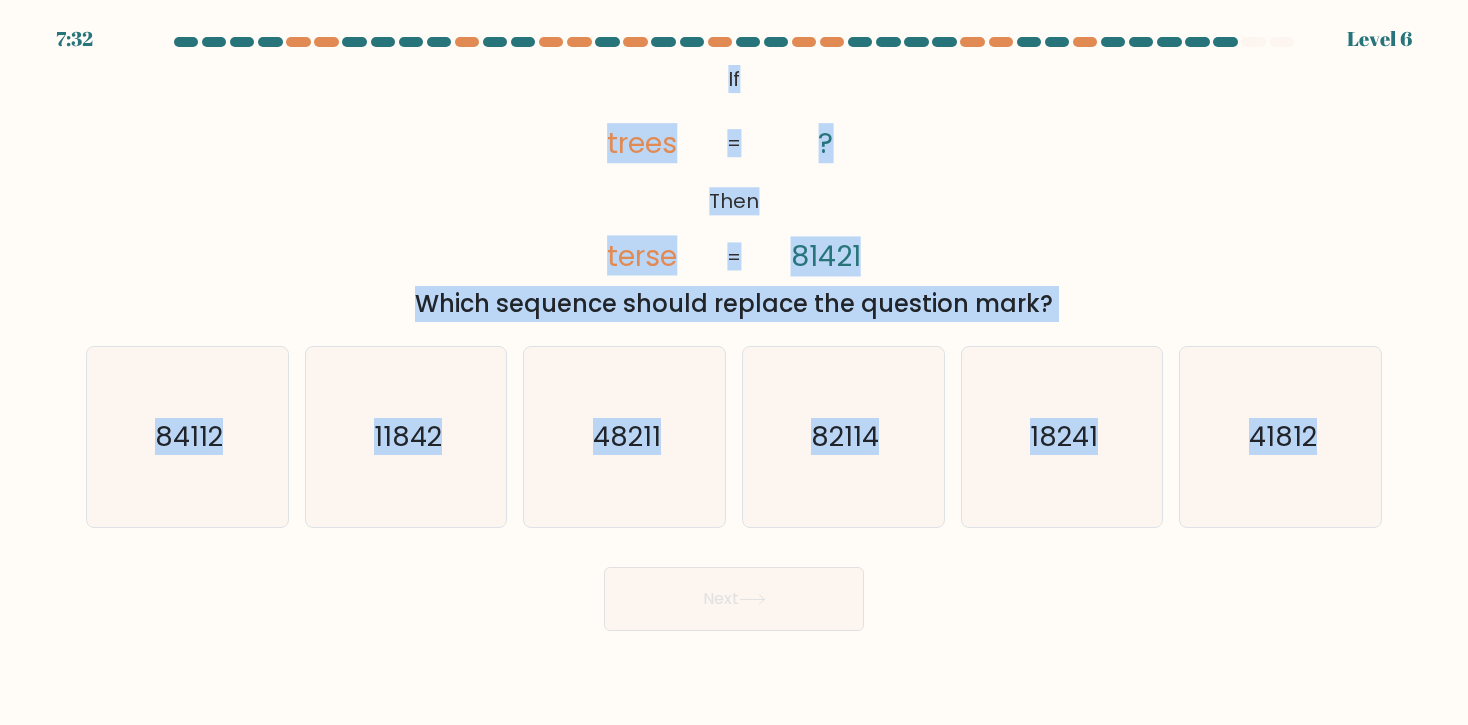 drag, startPoint x: 1419, startPoint y: 618, endPoint x: 659, endPoint y: 46, distance: 951.20135 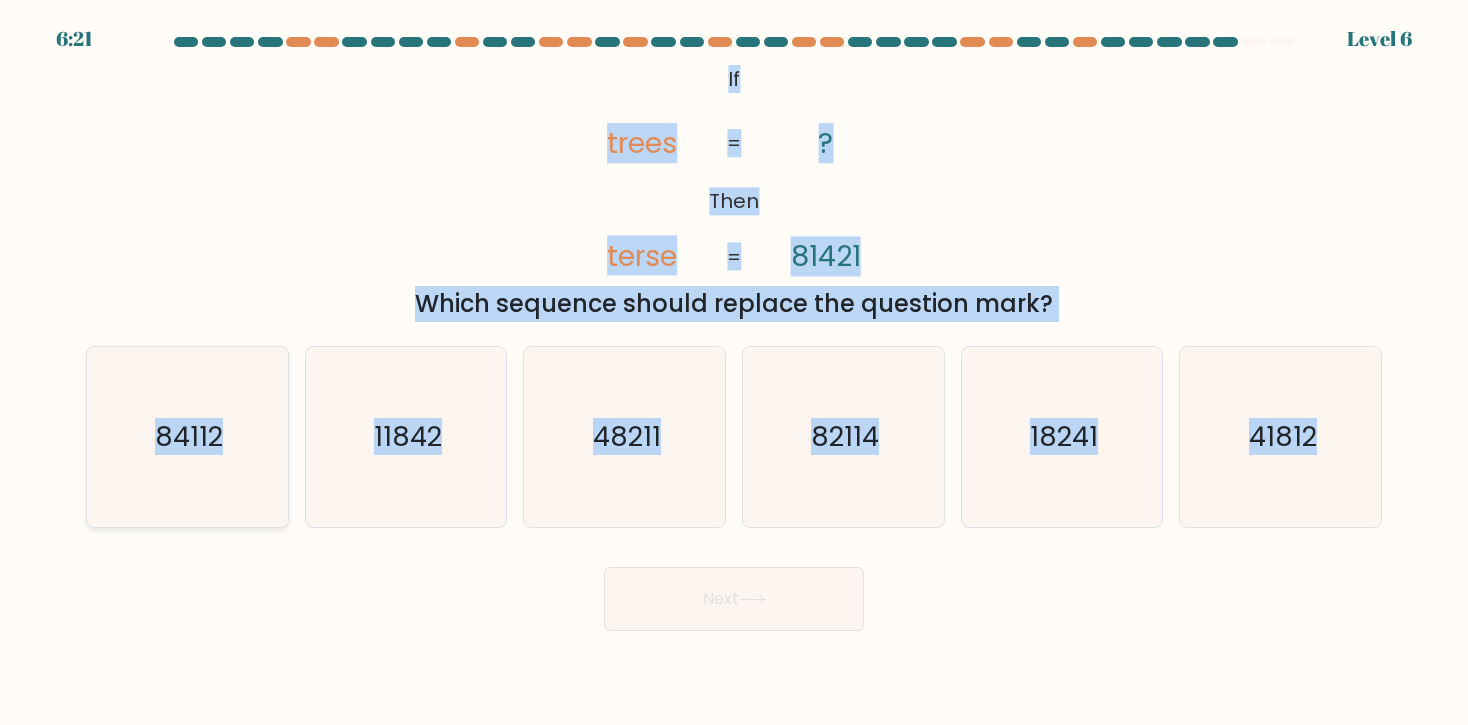 click on "84112" 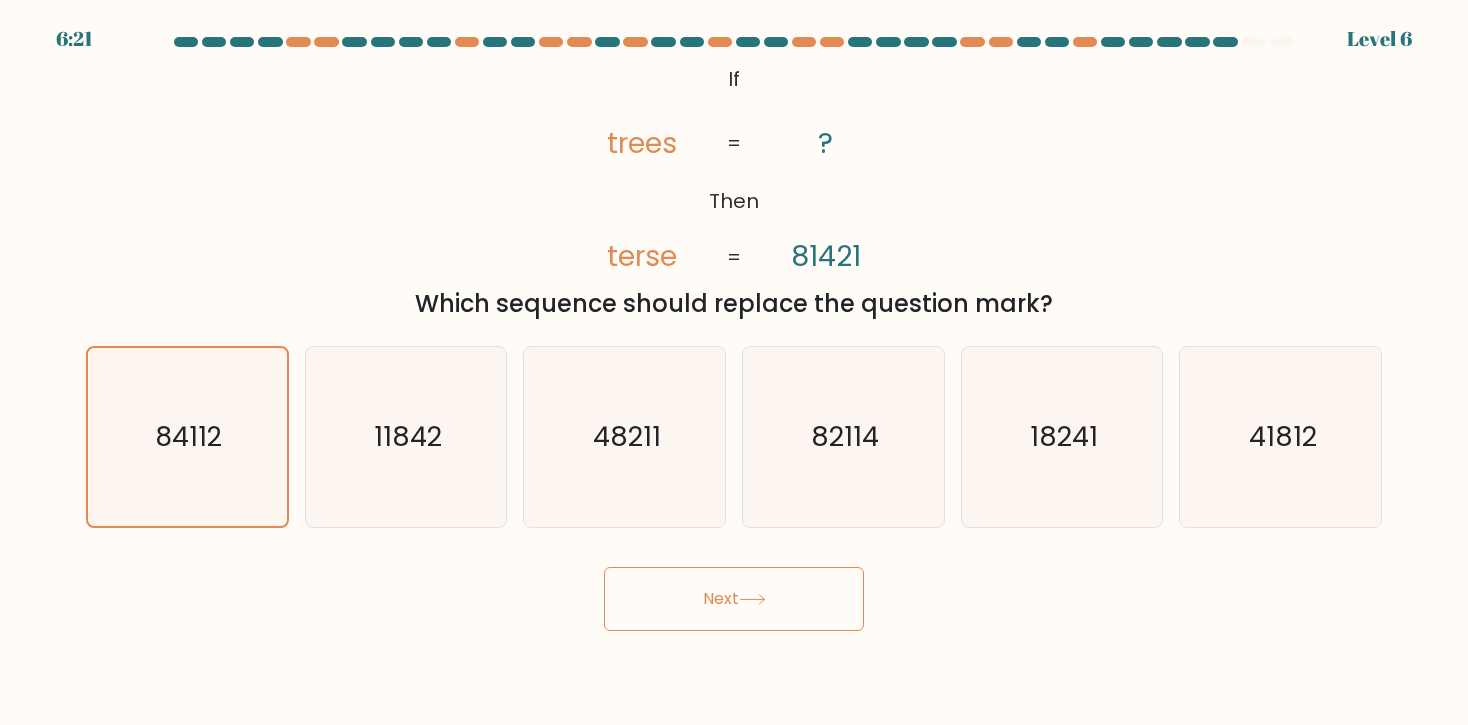 click on "Next" at bounding box center (734, 599) 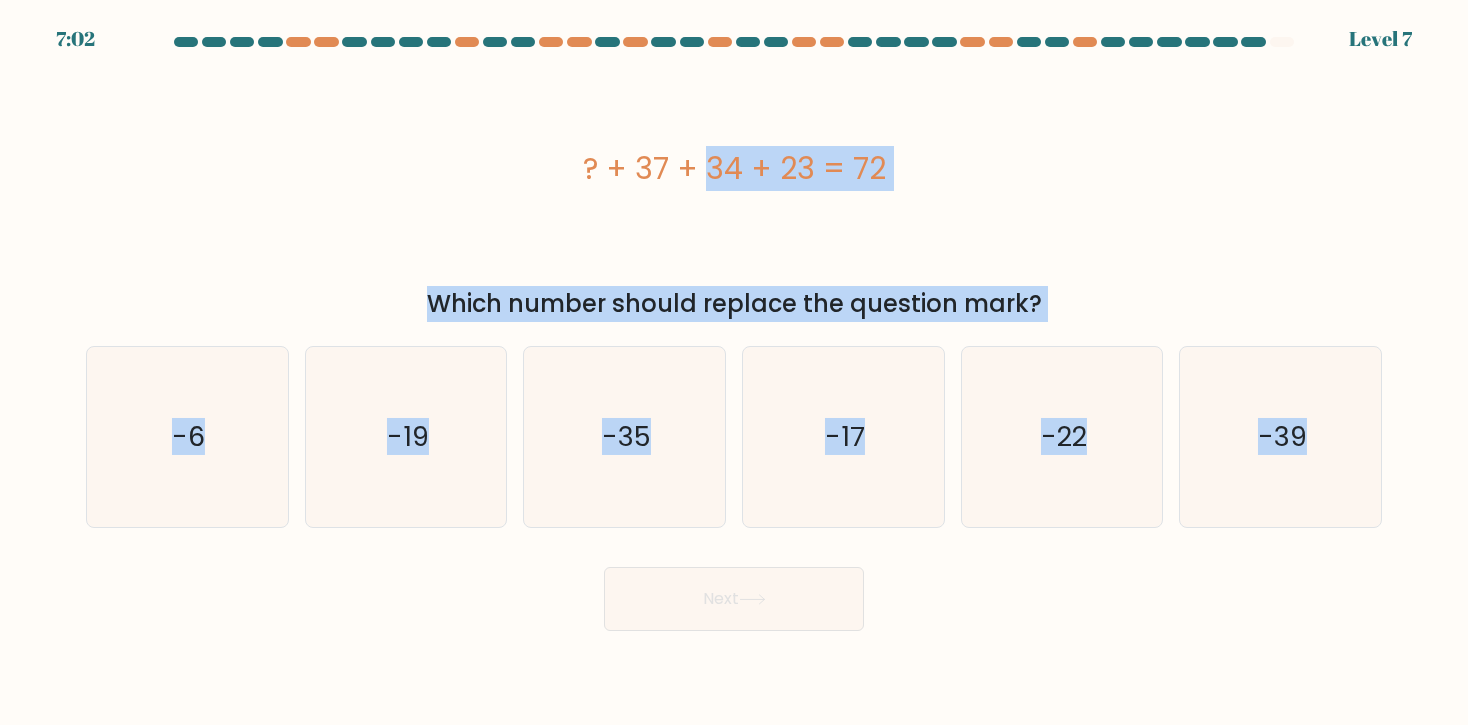 drag, startPoint x: 1180, startPoint y: 467, endPoint x: 308, endPoint y: 206, distance: 910.2225 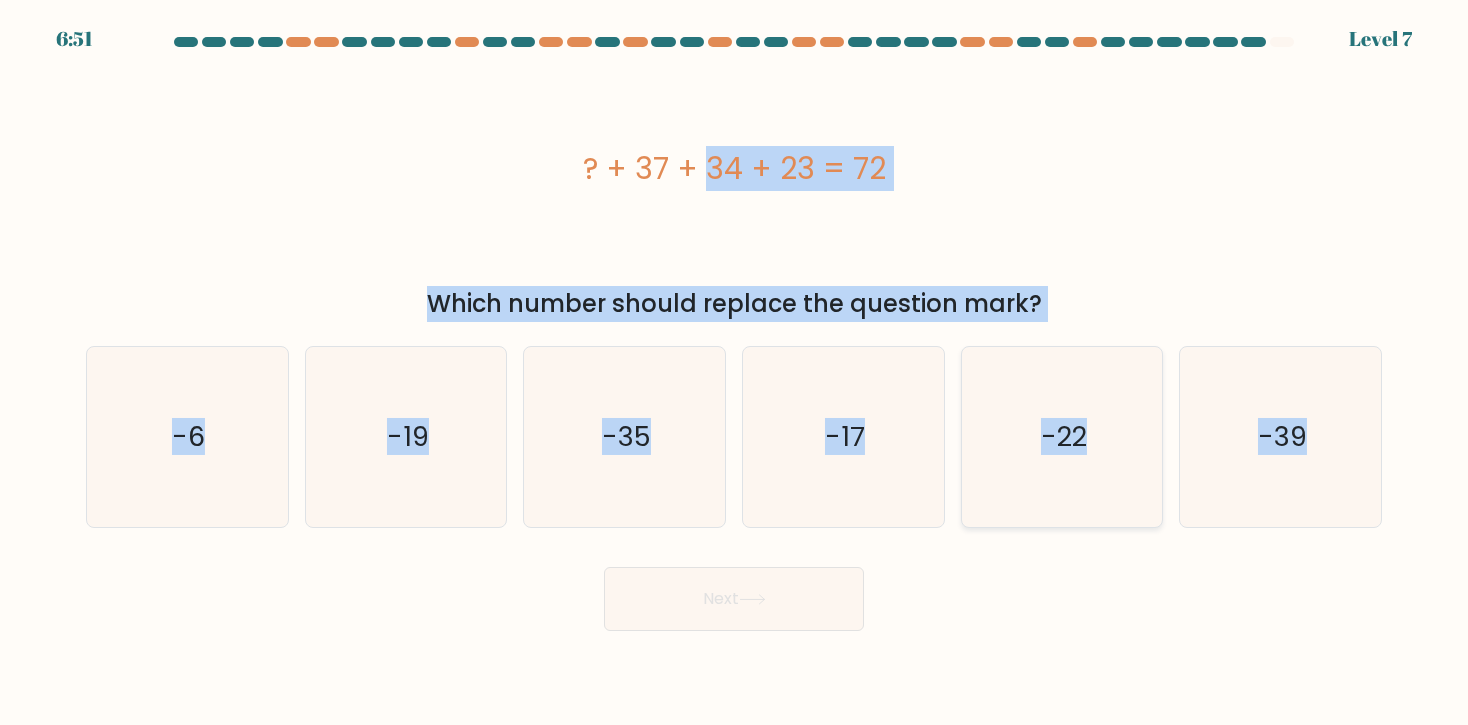 click on "-22" 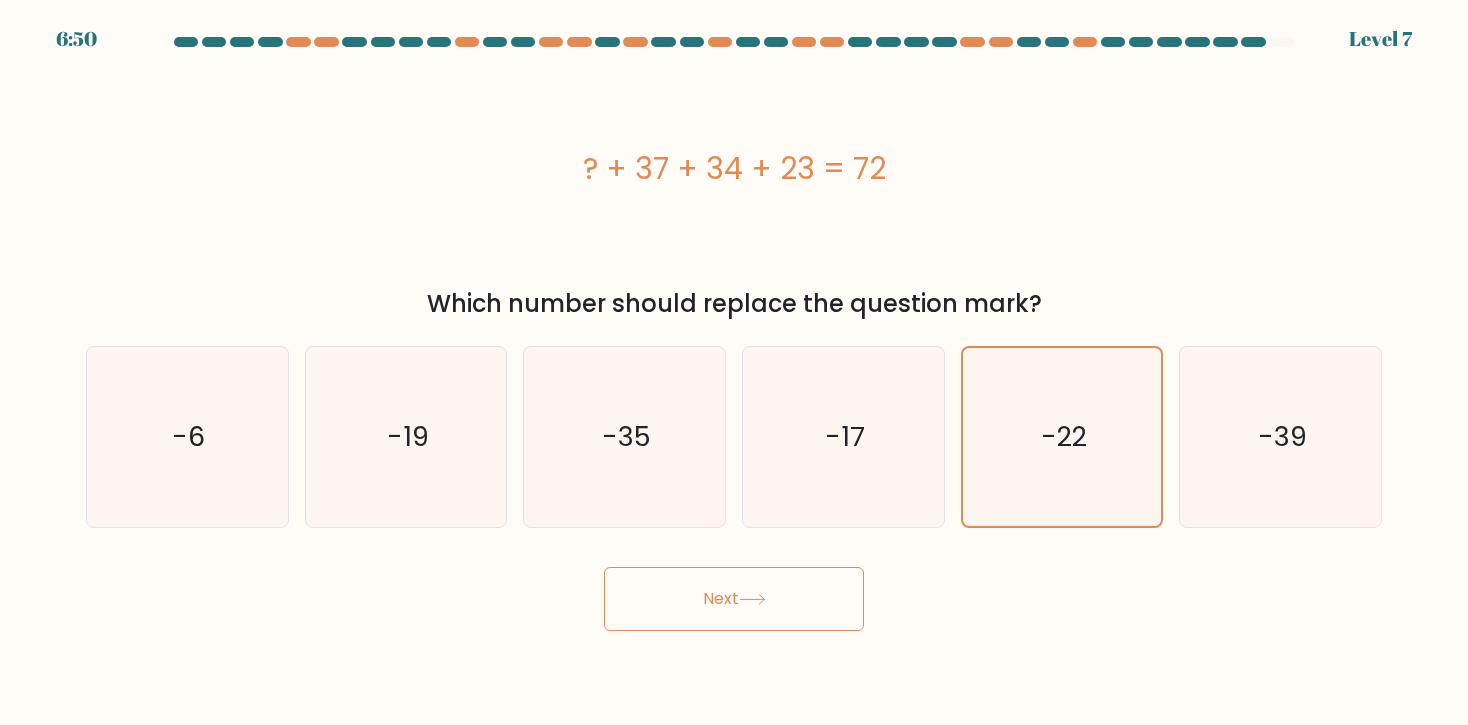click on "Next" at bounding box center (734, 599) 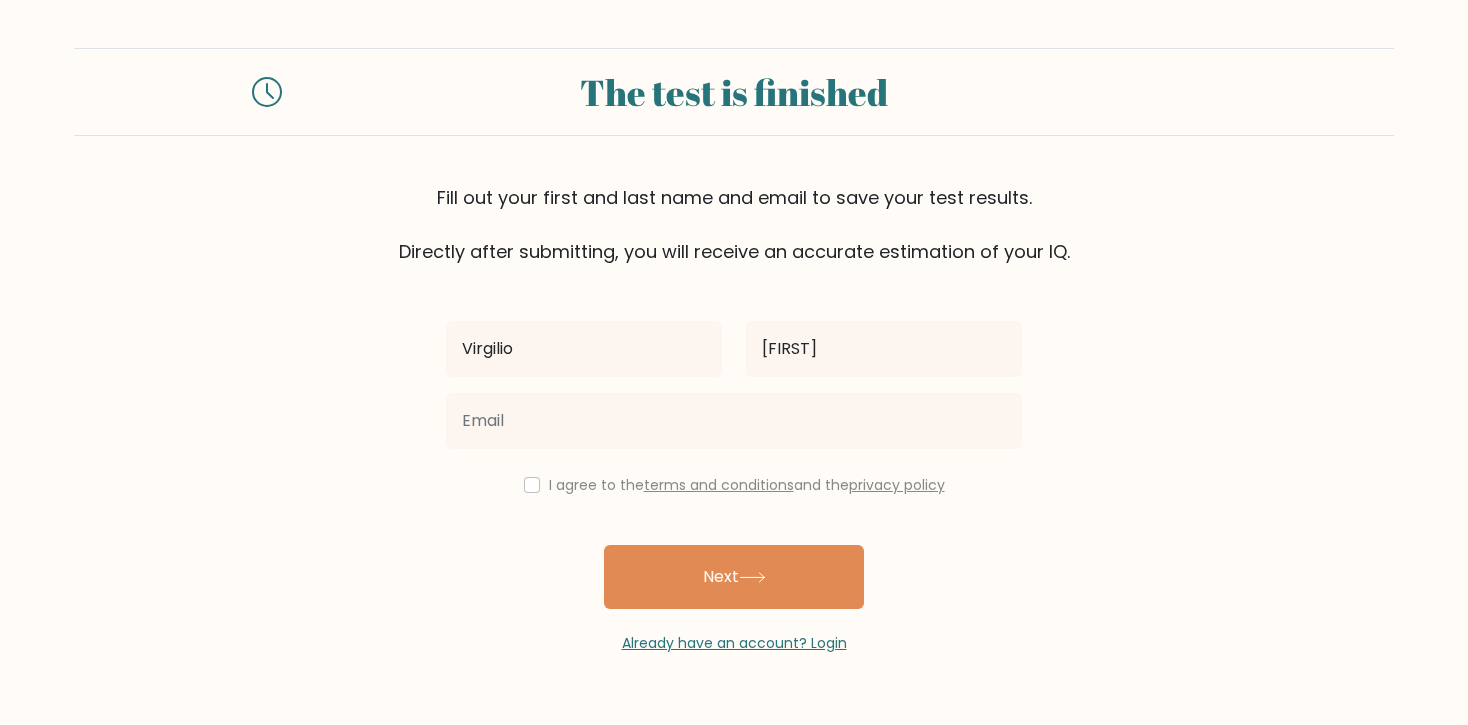scroll, scrollTop: 0, scrollLeft: 0, axis: both 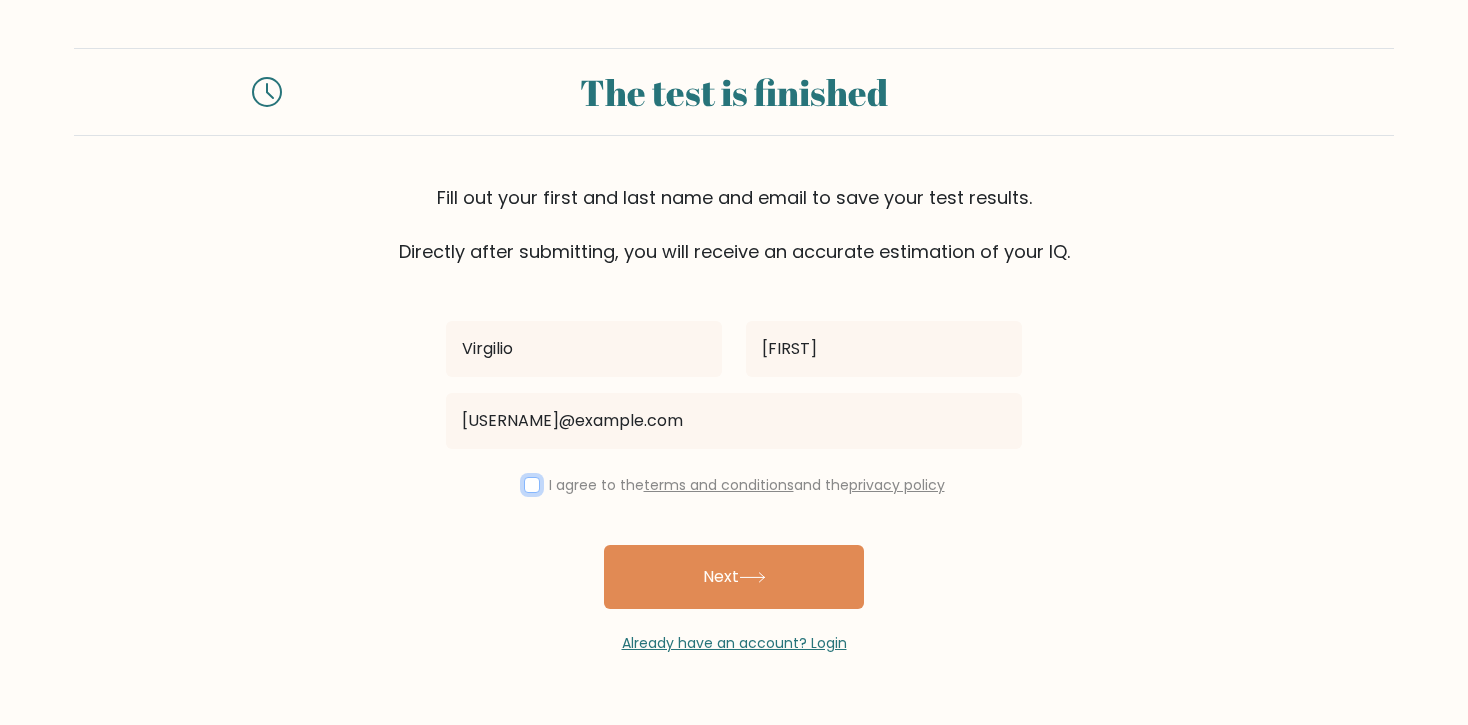 click at bounding box center (532, 485) 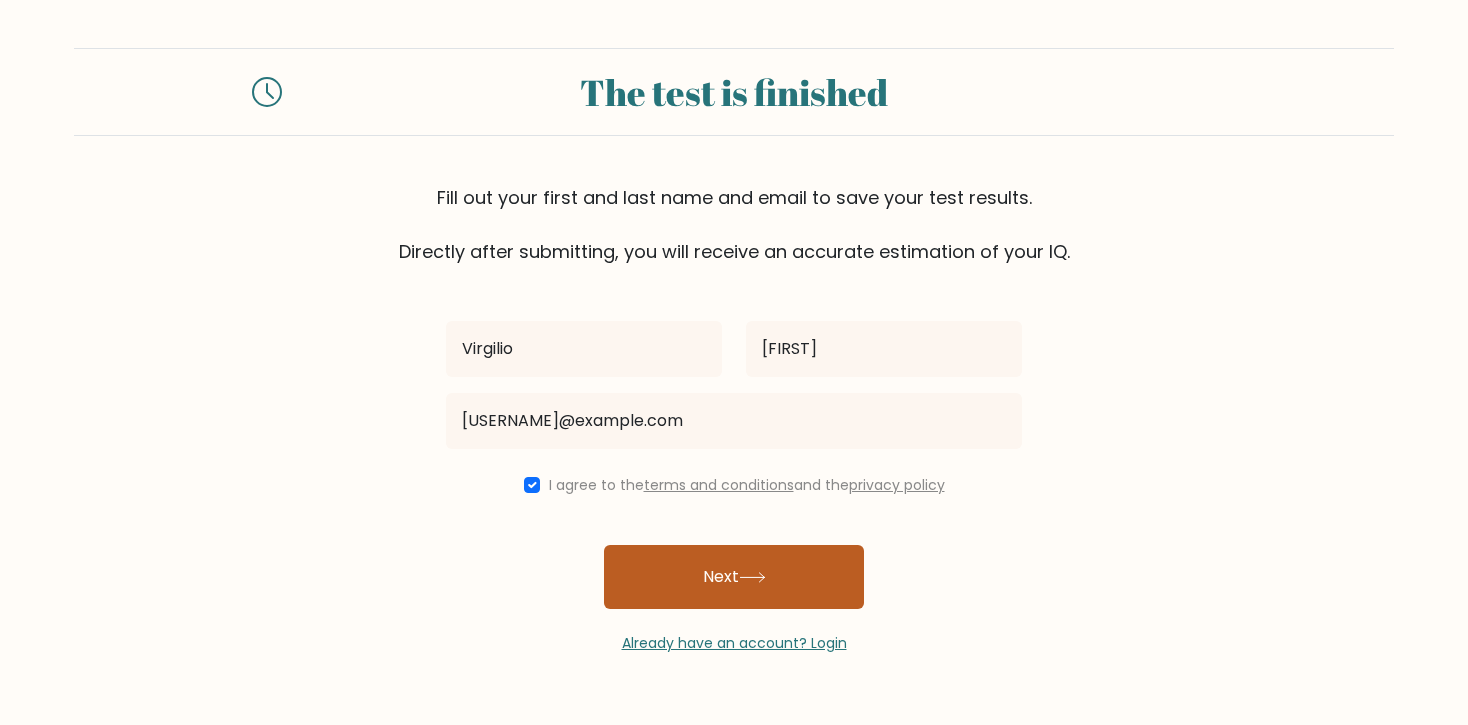 click on "Next" at bounding box center (734, 577) 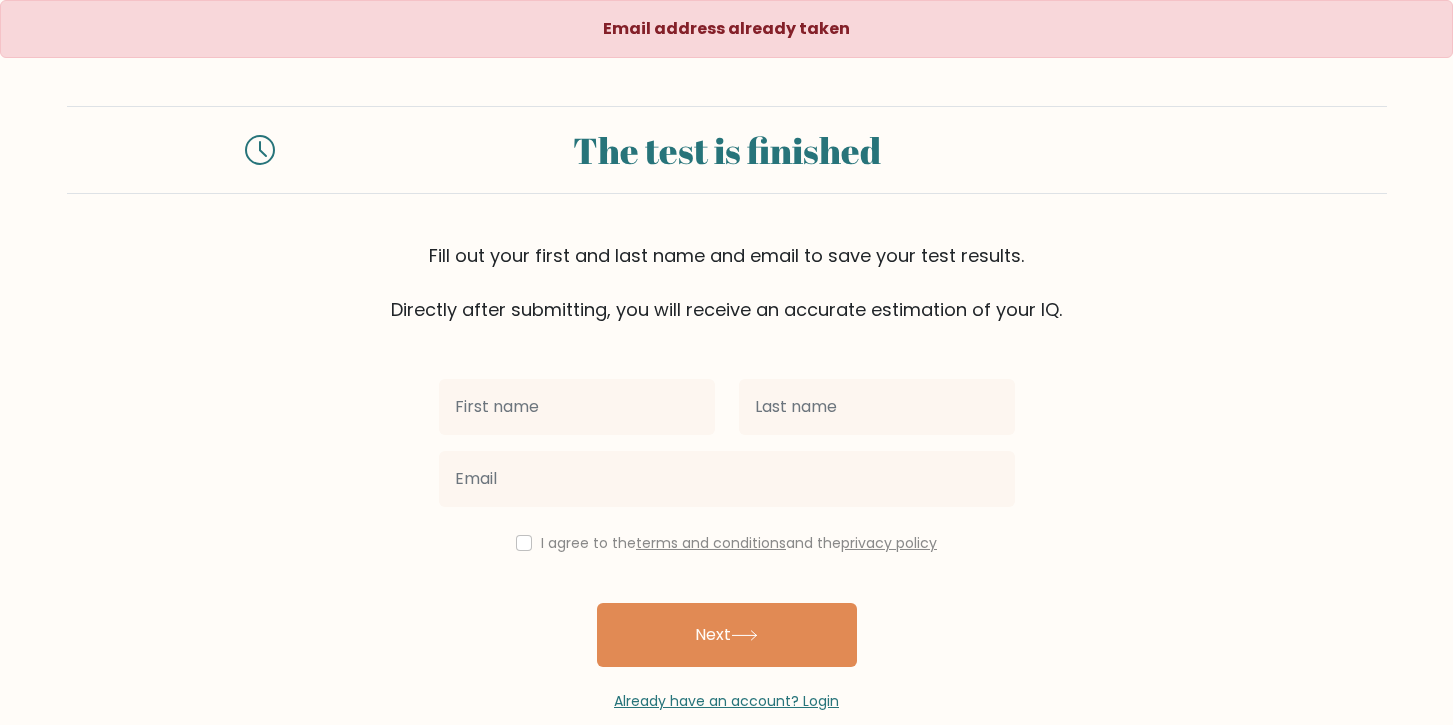 scroll, scrollTop: 0, scrollLeft: 0, axis: both 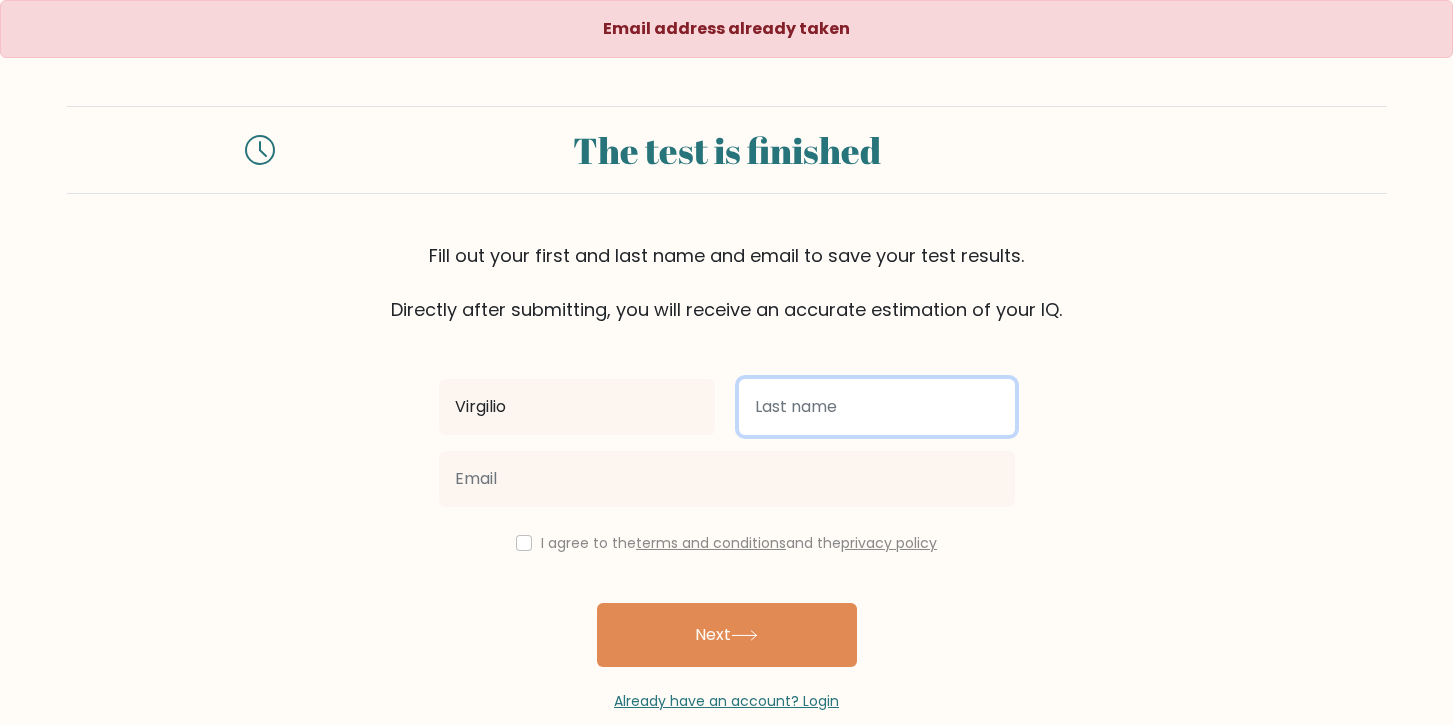 click at bounding box center (877, 407) 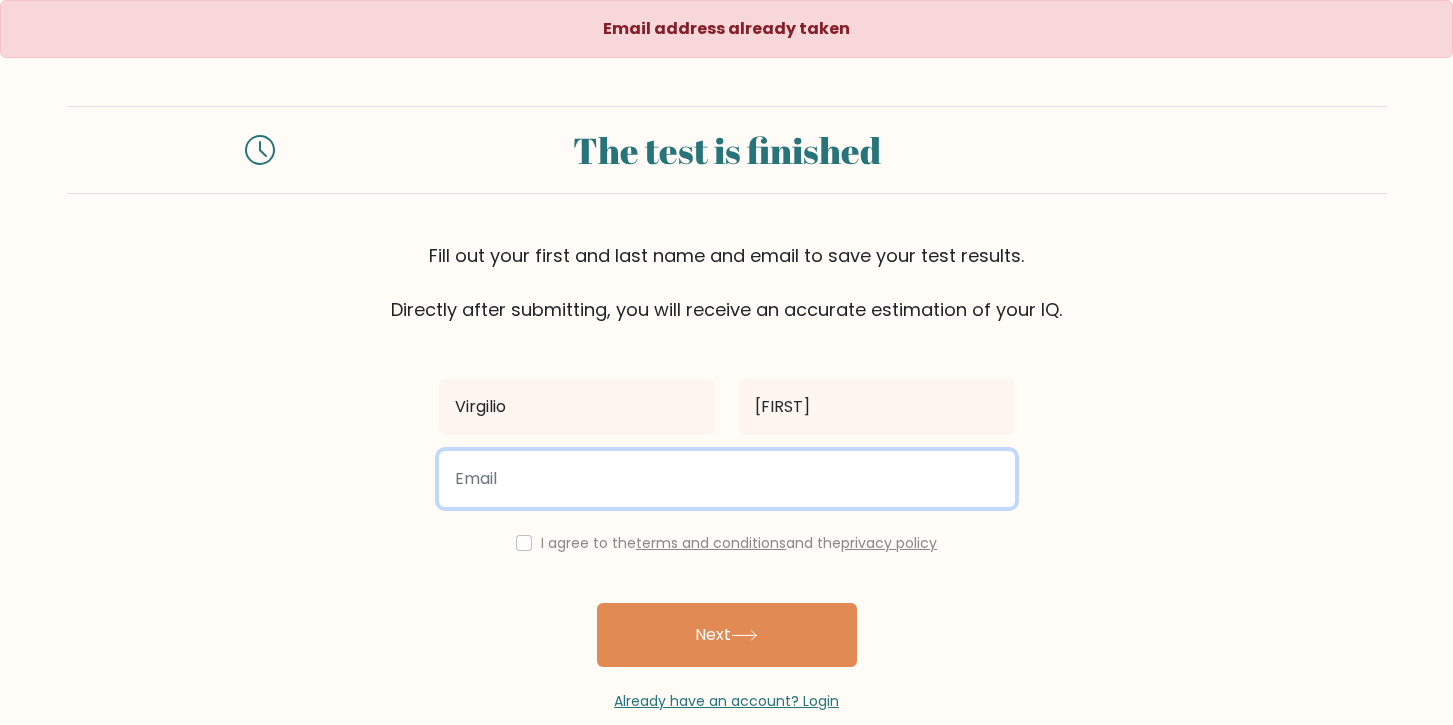 click at bounding box center (727, 479) 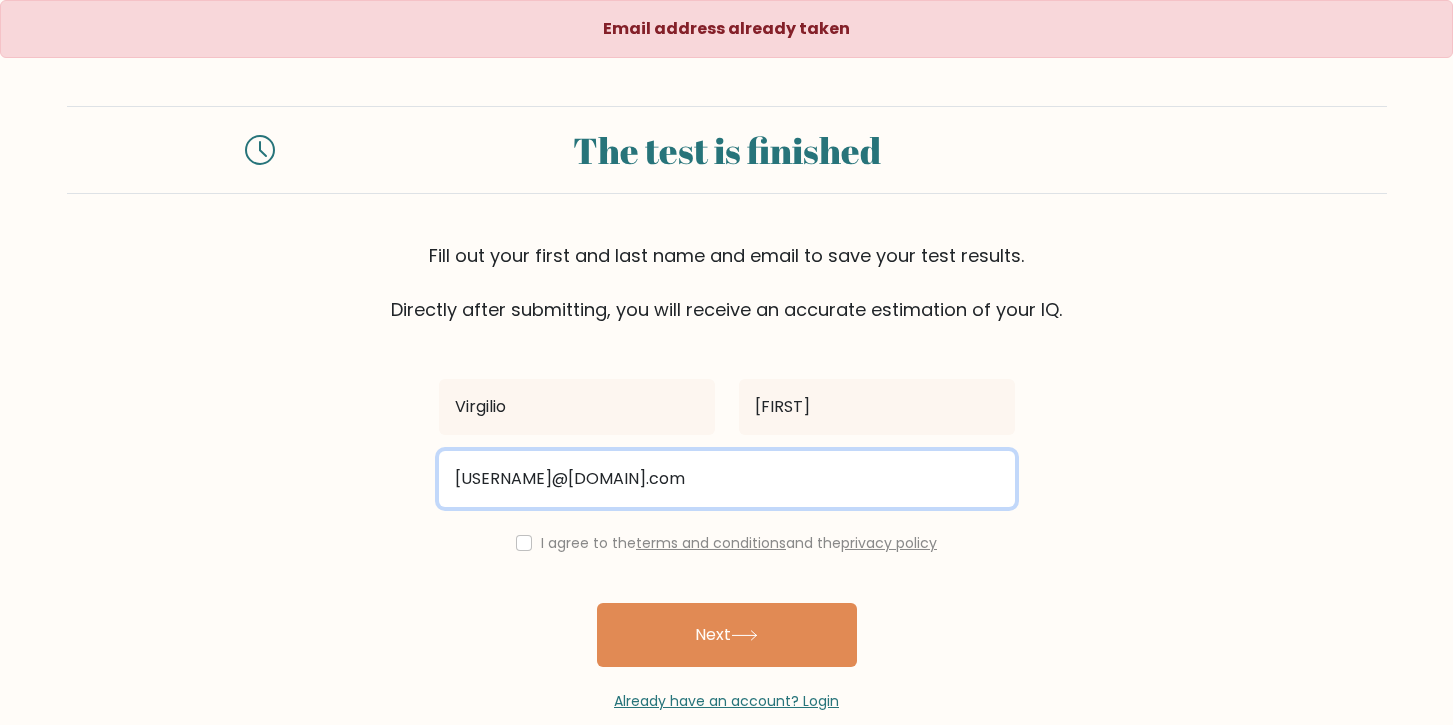 type on "boiiambon28@gmail.com" 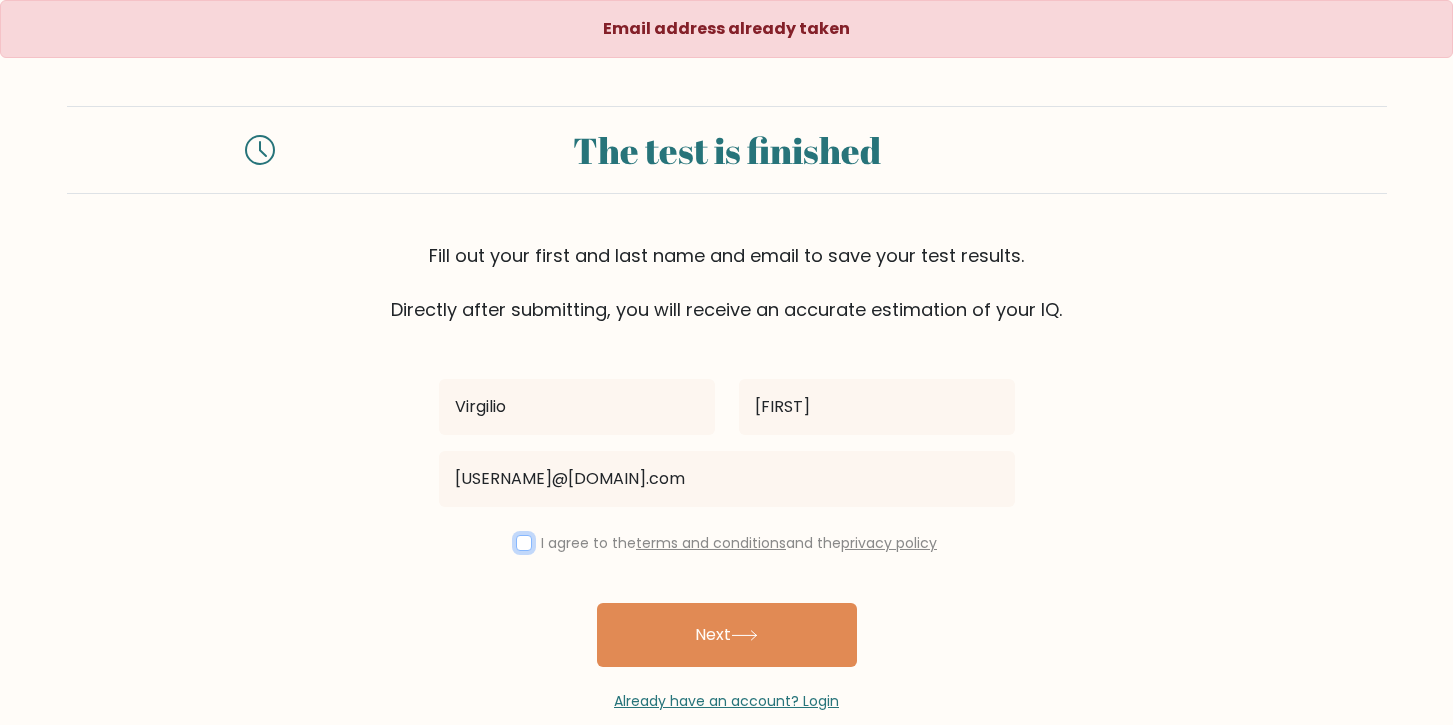click at bounding box center [524, 543] 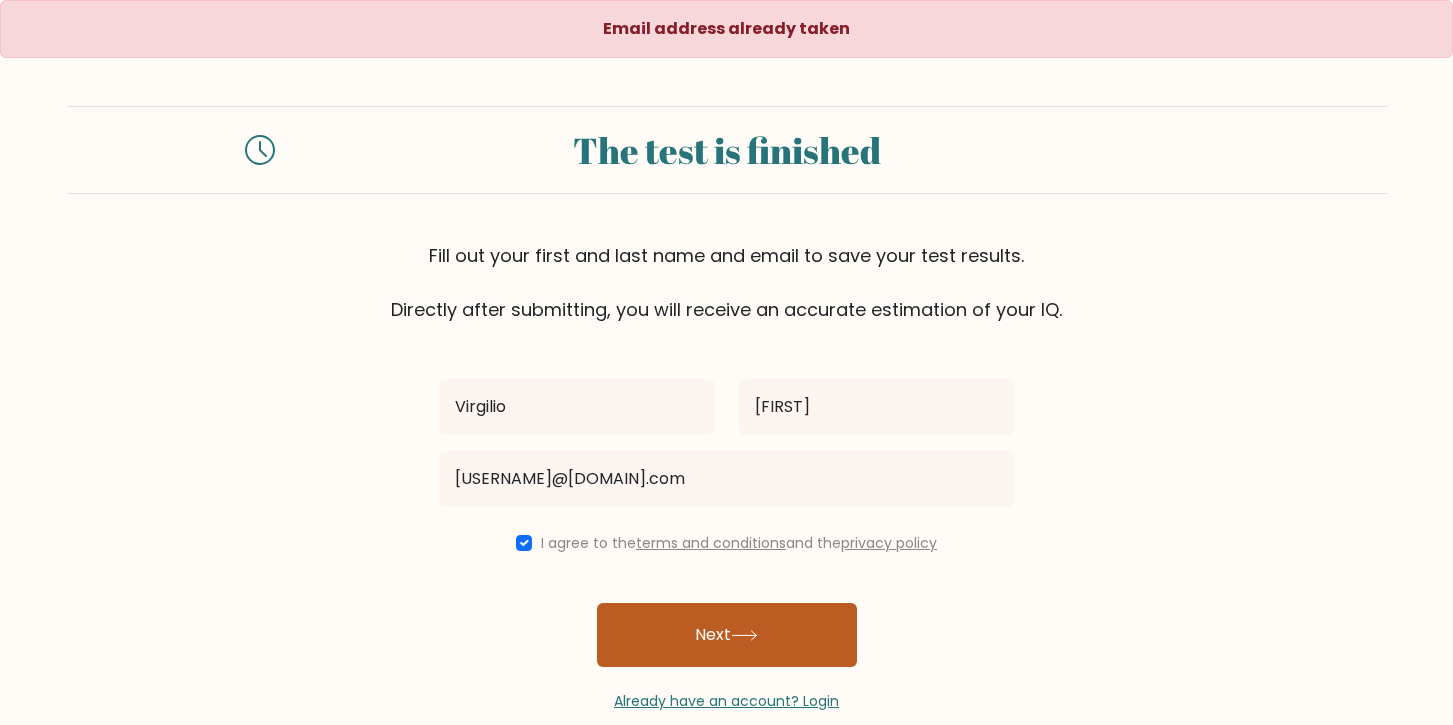 click on "Next" at bounding box center [727, 635] 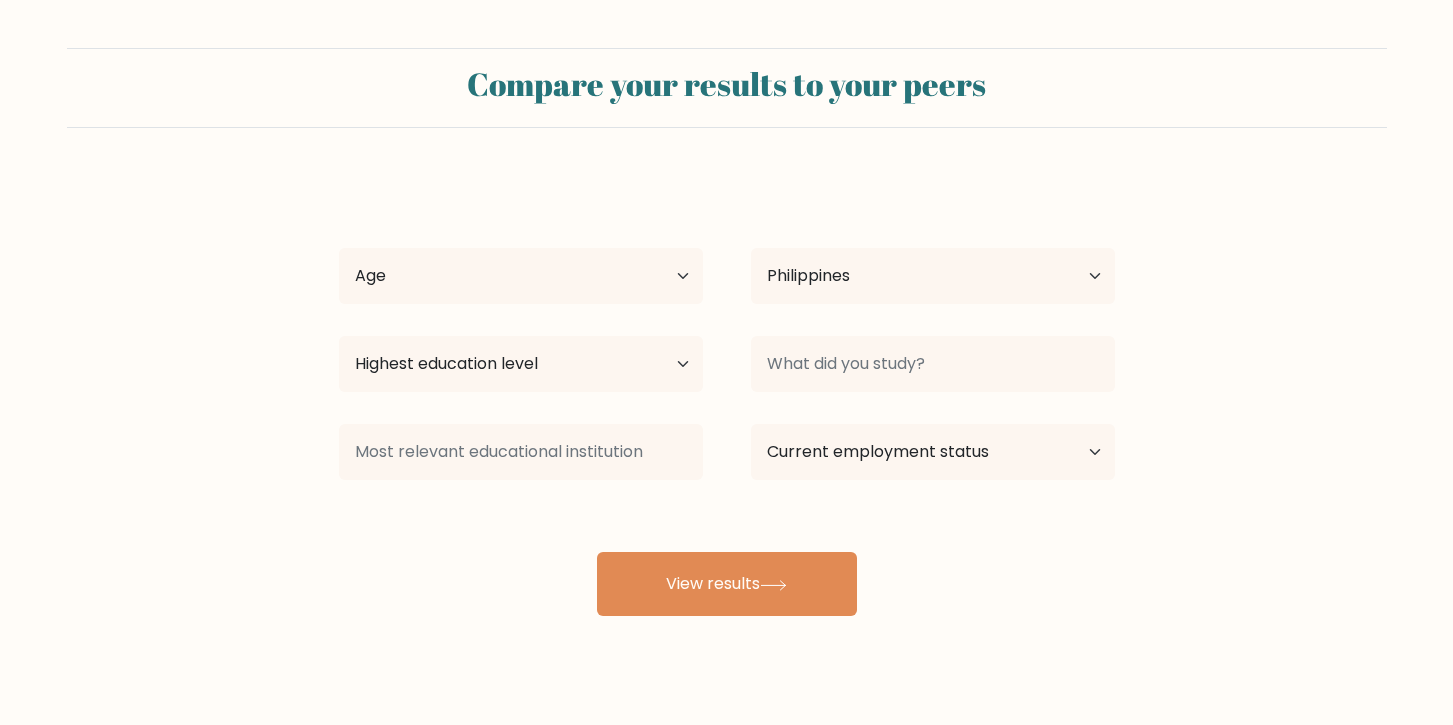 select on "PH" 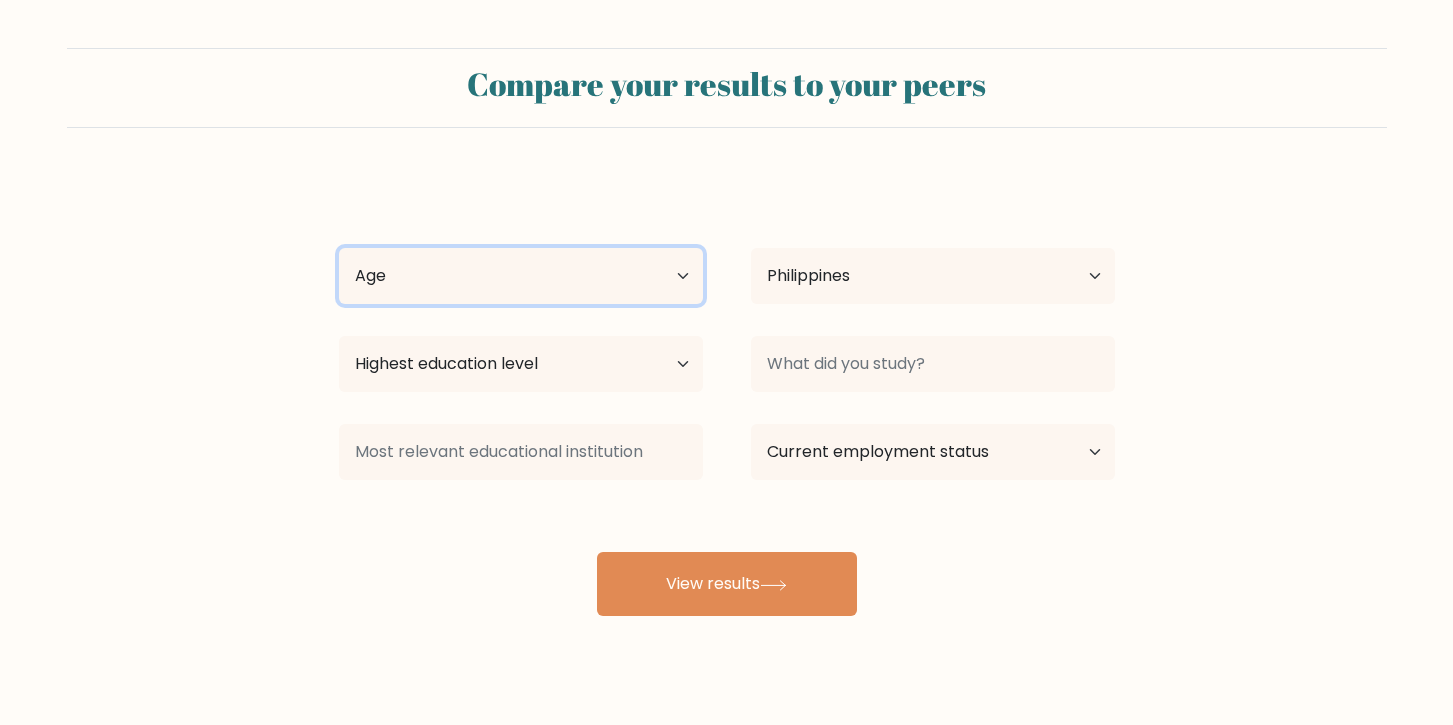 click on "Age
Under 18 years old
18-24 years old
25-34 years old
35-44 years old
45-54 years old
55-64 years old
65 years old and above" at bounding box center [521, 276] 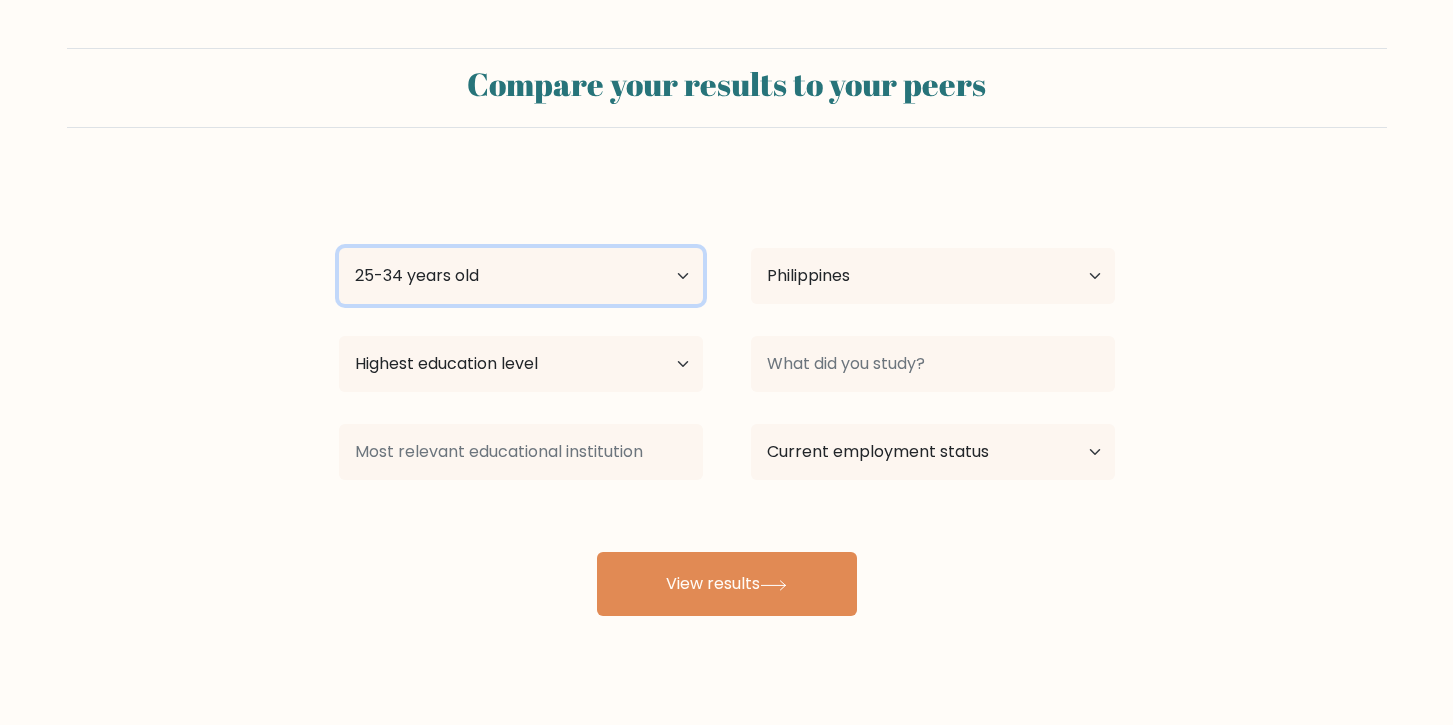 click on "Age
Under 18 years old
18-24 years old
25-34 years old
35-44 years old
45-54 years old
55-64 years old
65 years old and above" at bounding box center (521, 276) 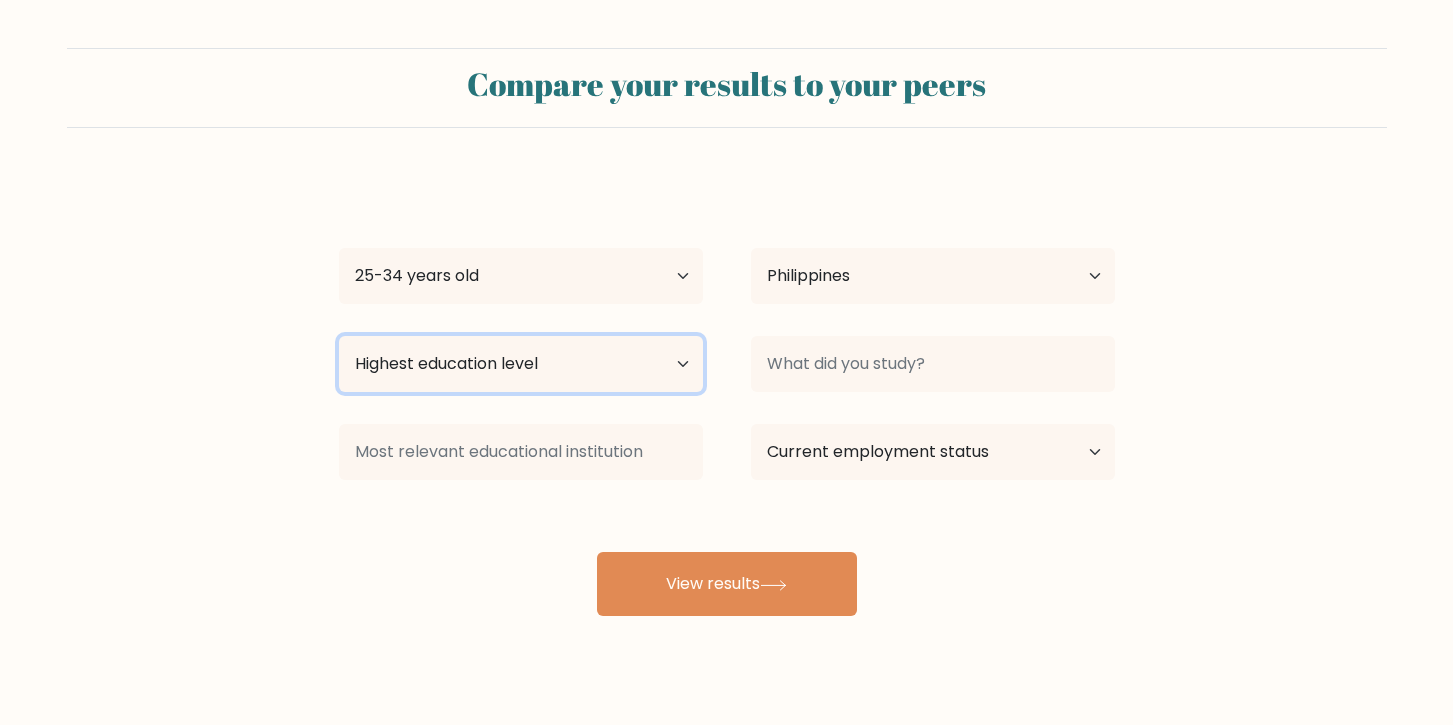 click on "Highest education level
No schooling
Primary
Lower Secondary
Upper Secondary
Occupation Specific
Bachelor's degree
Master's degree
Doctoral degree" at bounding box center (521, 364) 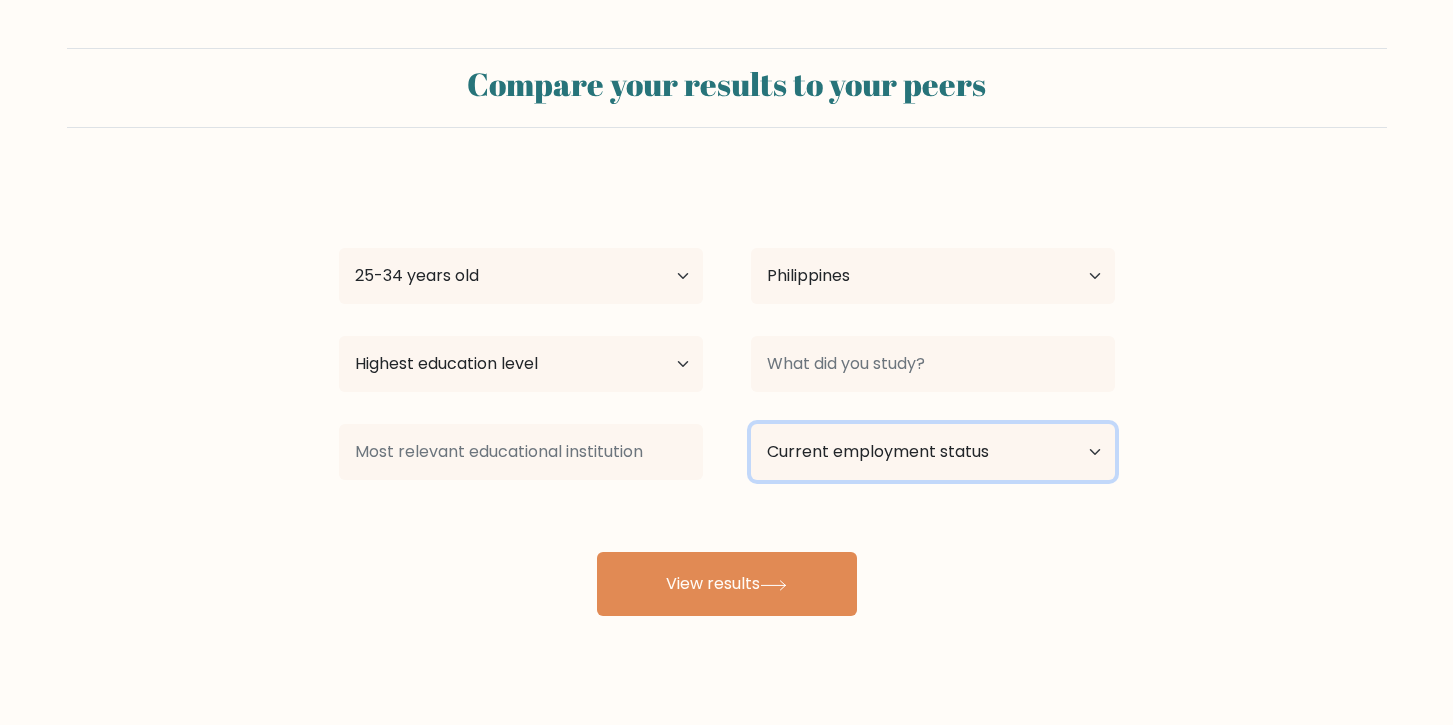 click on "Current employment status
Employed
Student
Retired
Other / prefer not to answer" at bounding box center (933, 452) 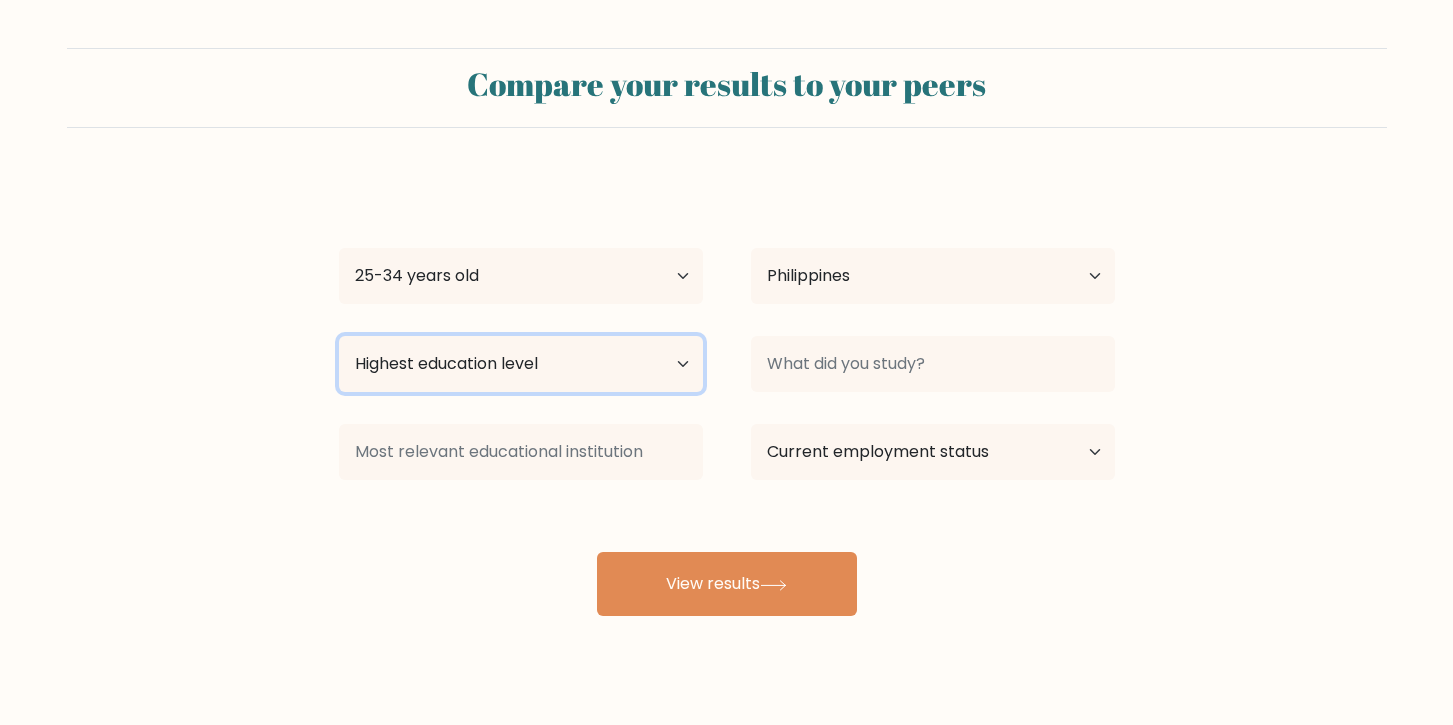 click on "Highest education level
No schooling
Primary
Lower Secondary
Upper Secondary
Occupation Specific
Bachelor's degree
Master's degree
Doctoral degree" at bounding box center (521, 364) 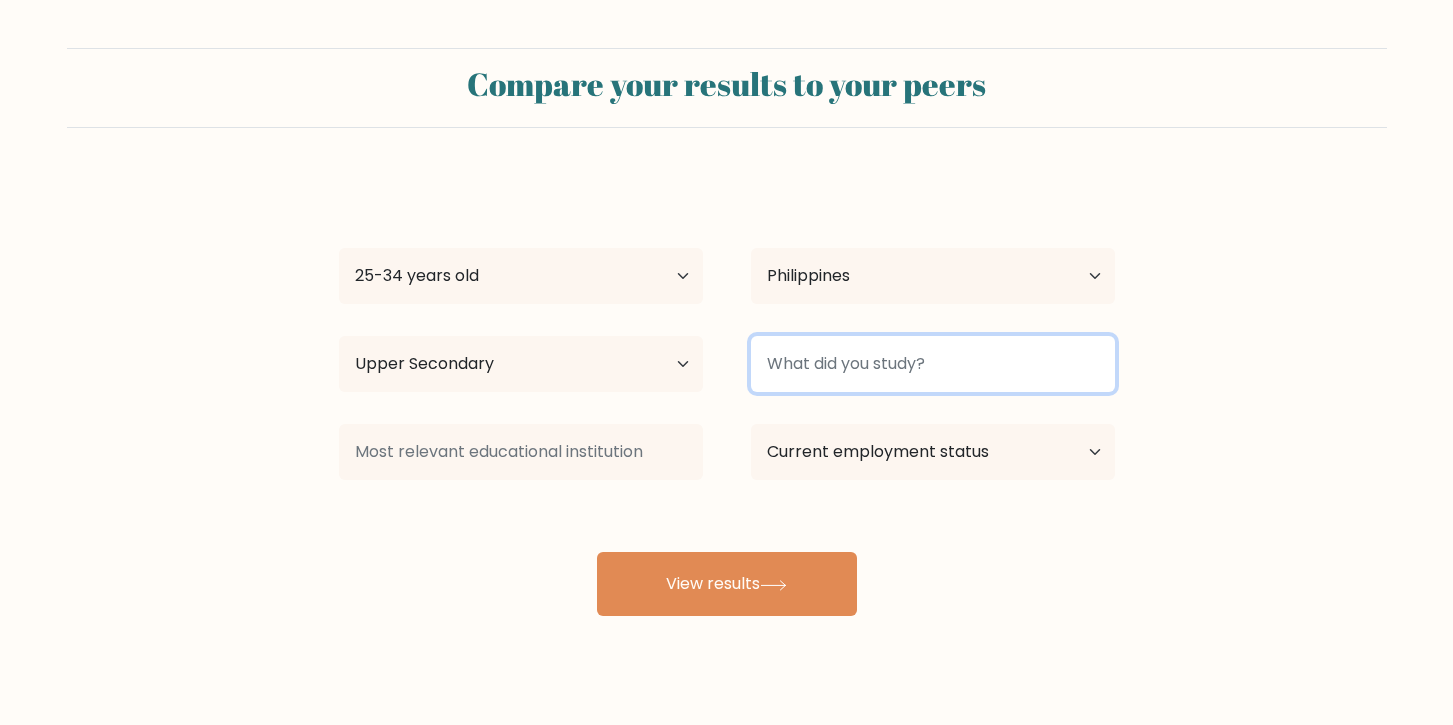 click at bounding box center (933, 364) 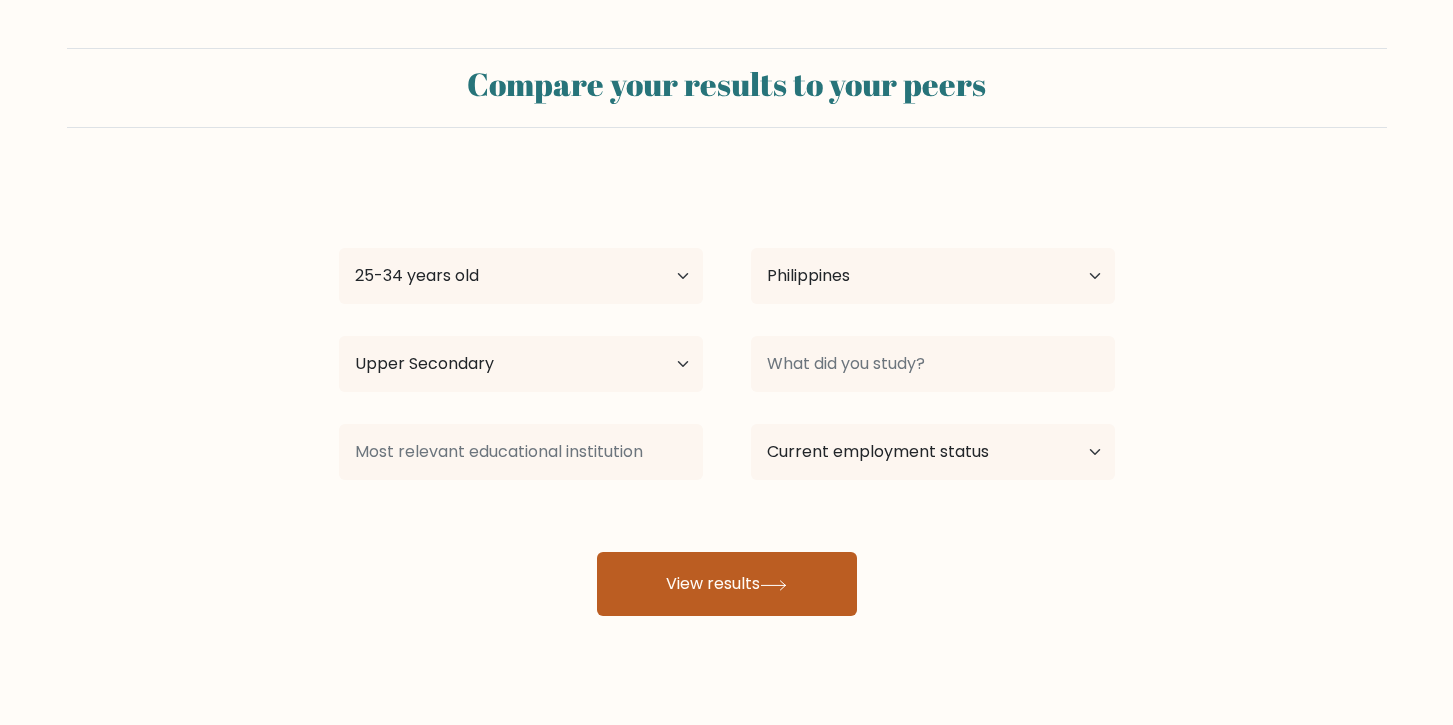 click on "View results" at bounding box center [727, 584] 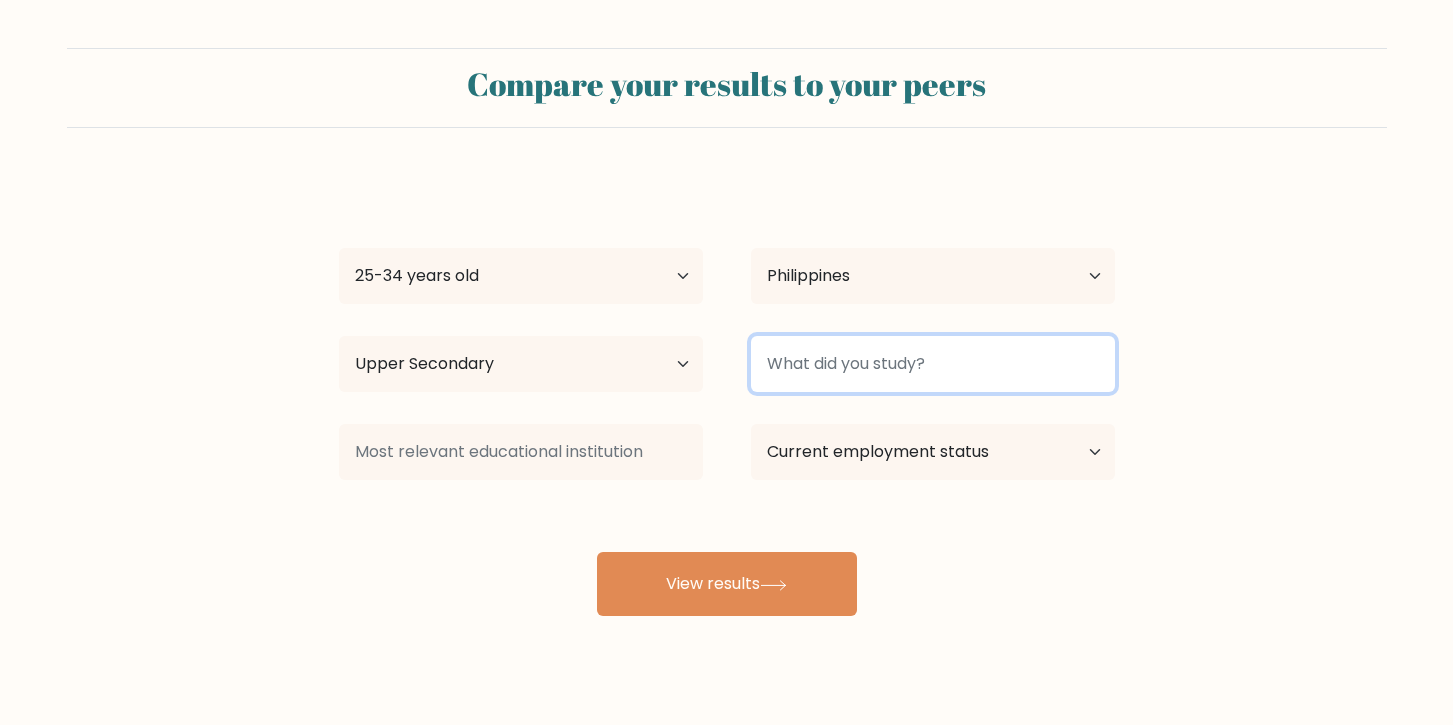 click at bounding box center [933, 364] 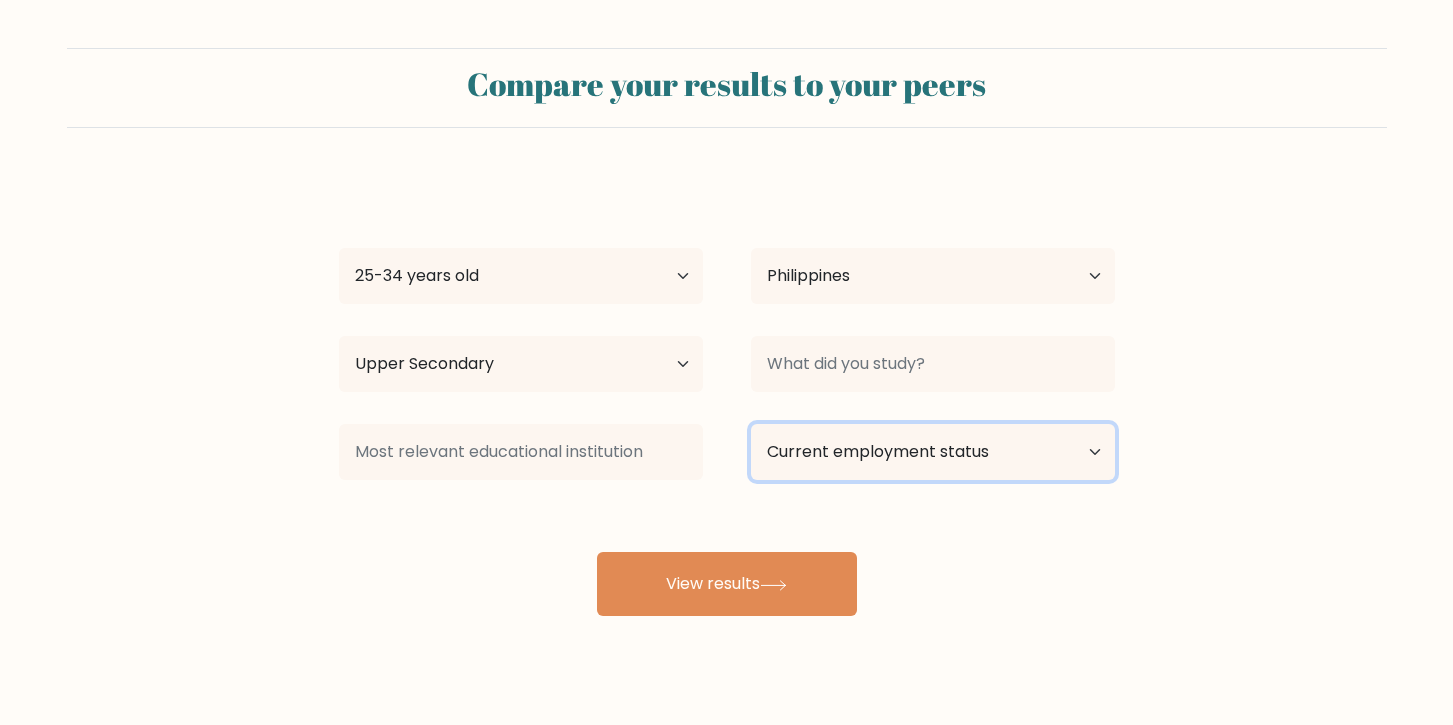 click on "Current employment status
Employed
Student
Retired
Other / prefer not to answer" at bounding box center [933, 452] 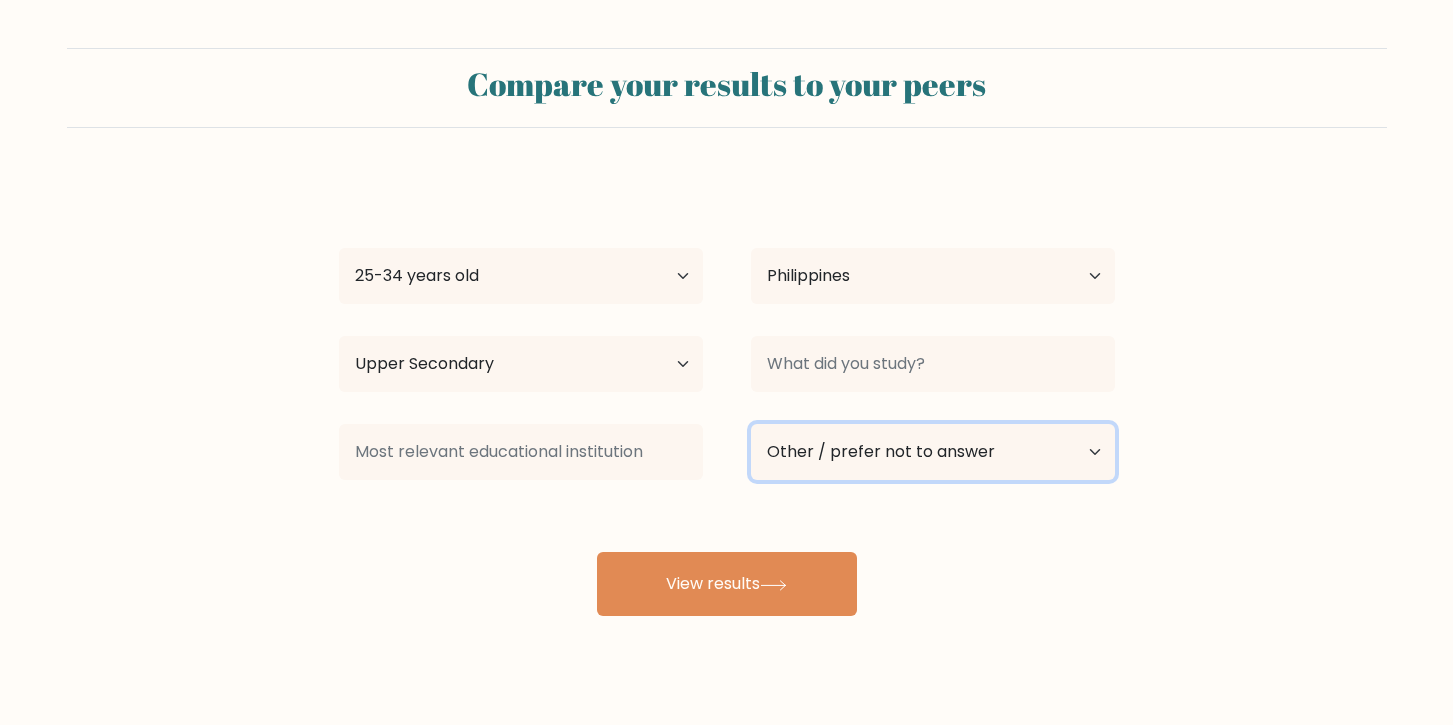 click on "Current employment status
Employed
Student
Retired
Other / prefer not to answer" at bounding box center (933, 452) 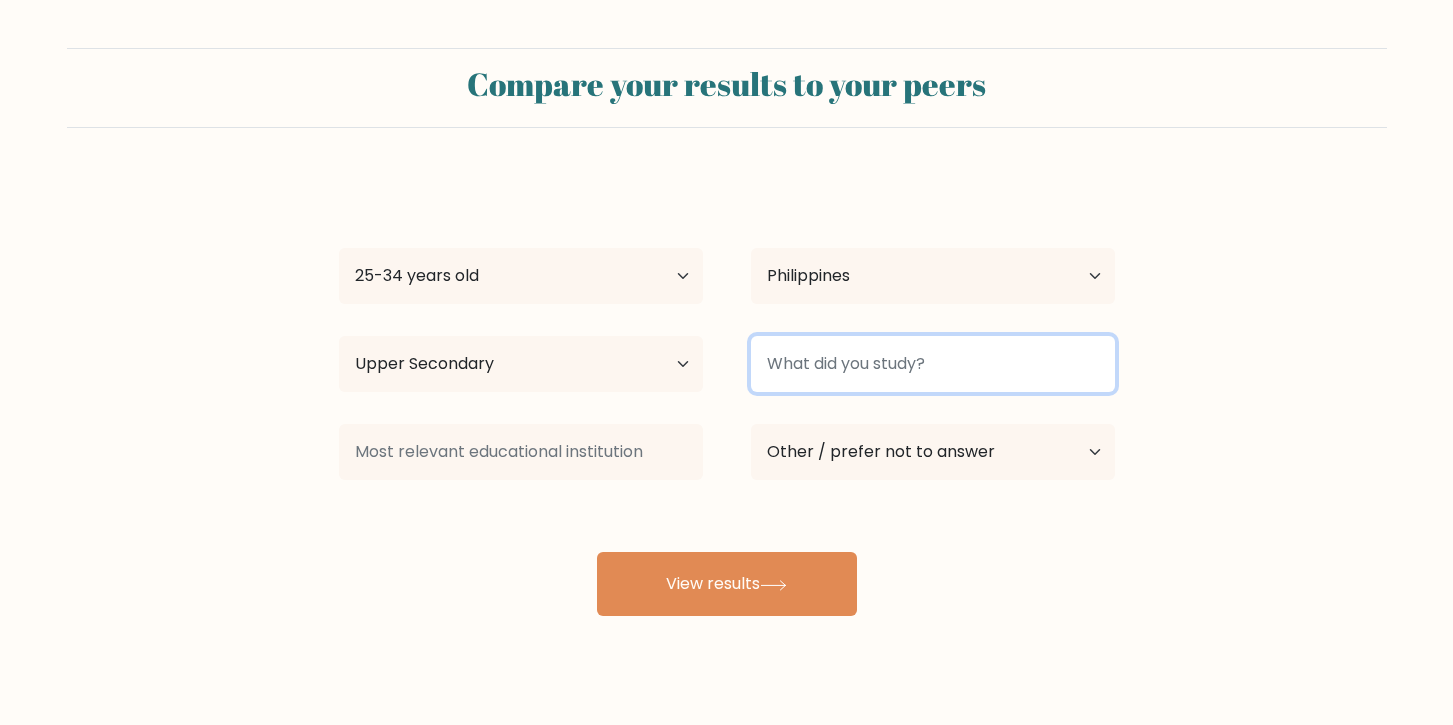 click at bounding box center [933, 364] 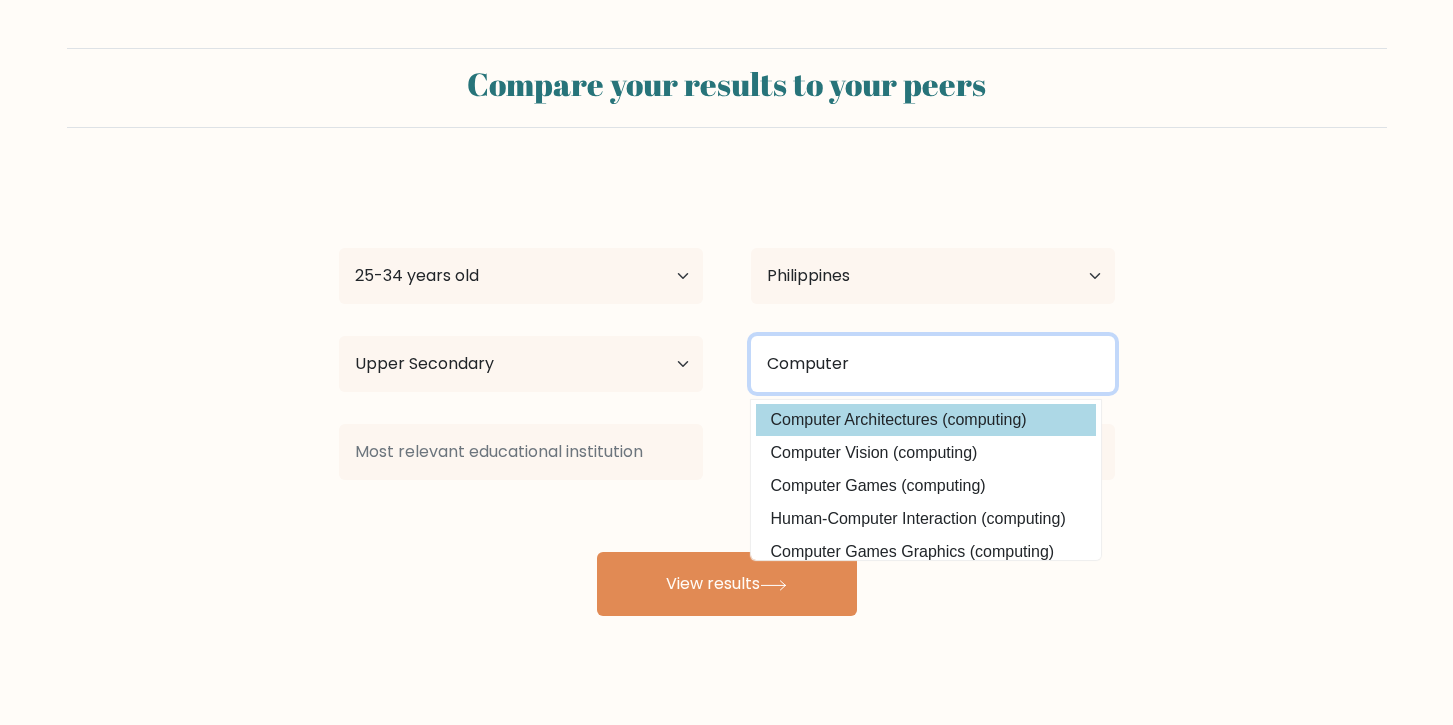scroll, scrollTop: 195, scrollLeft: 0, axis: vertical 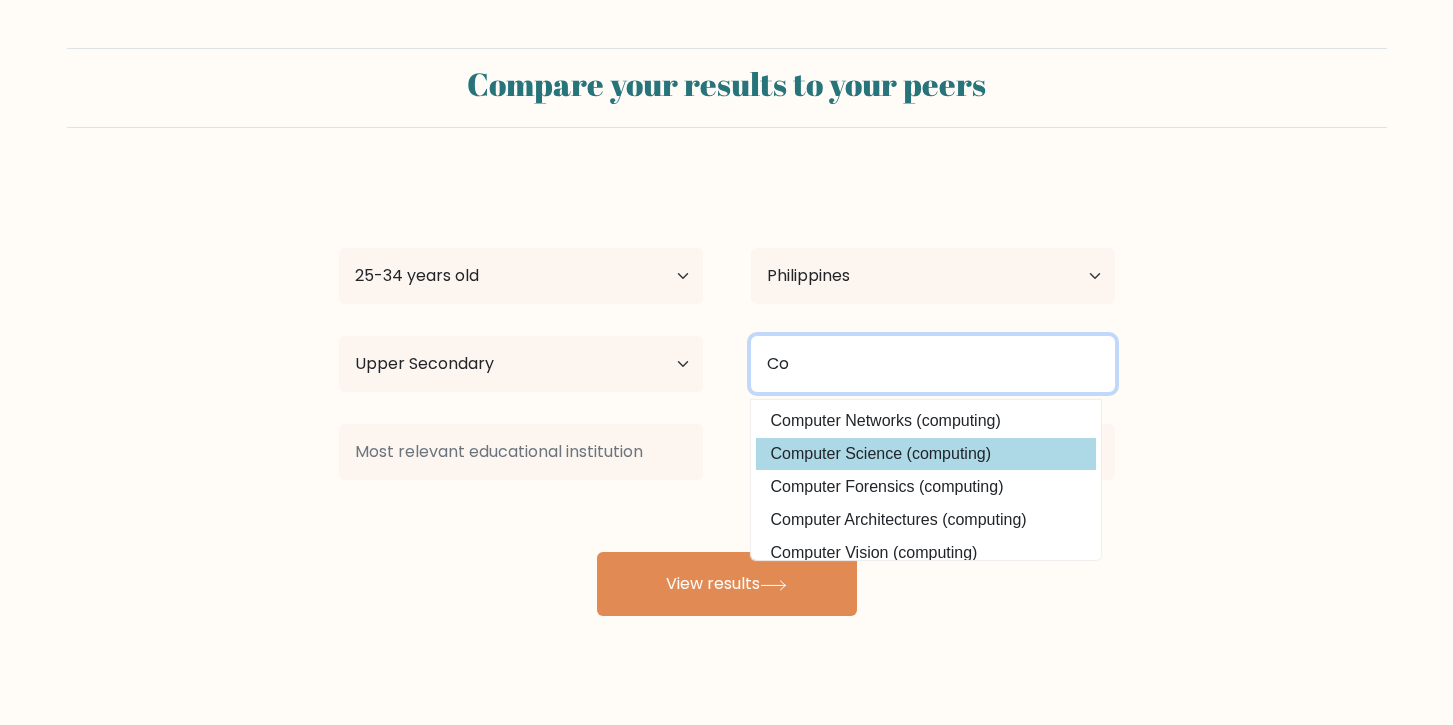 type on "C" 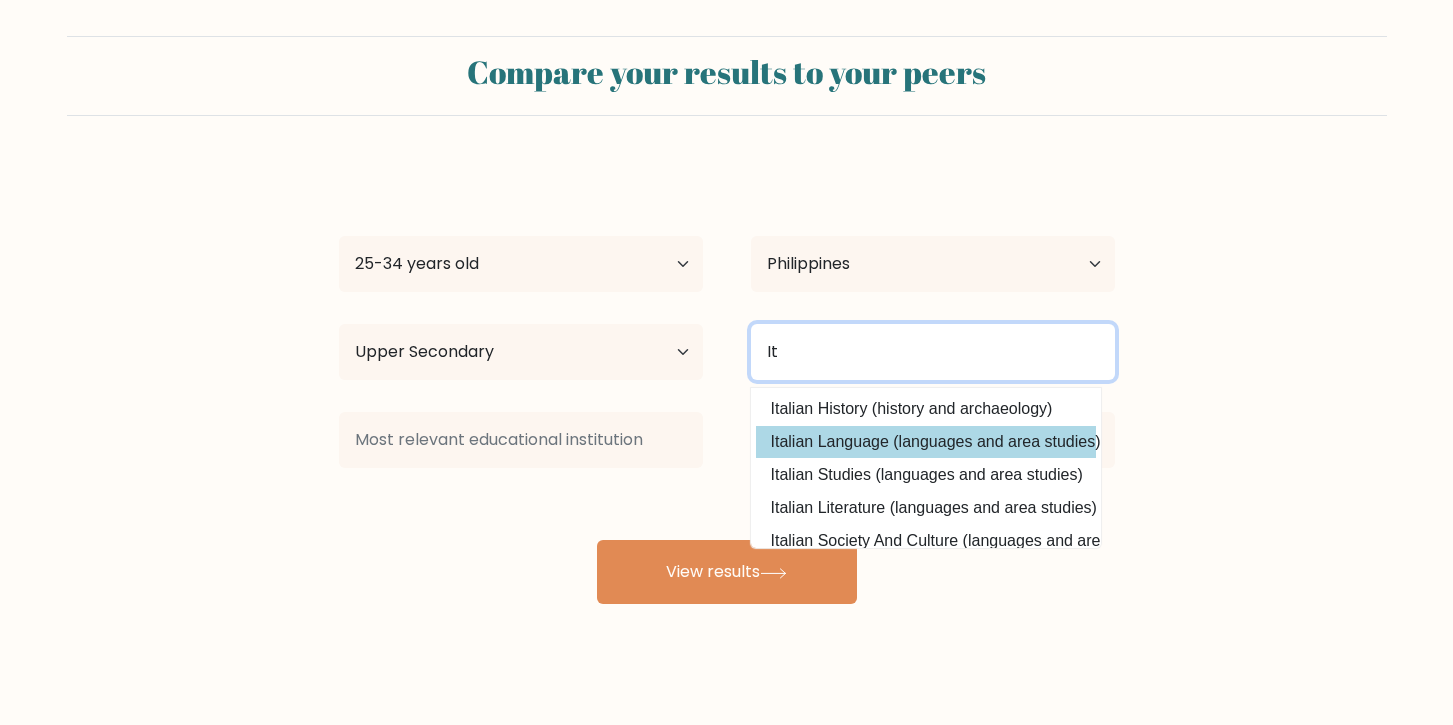 scroll, scrollTop: 33, scrollLeft: 0, axis: vertical 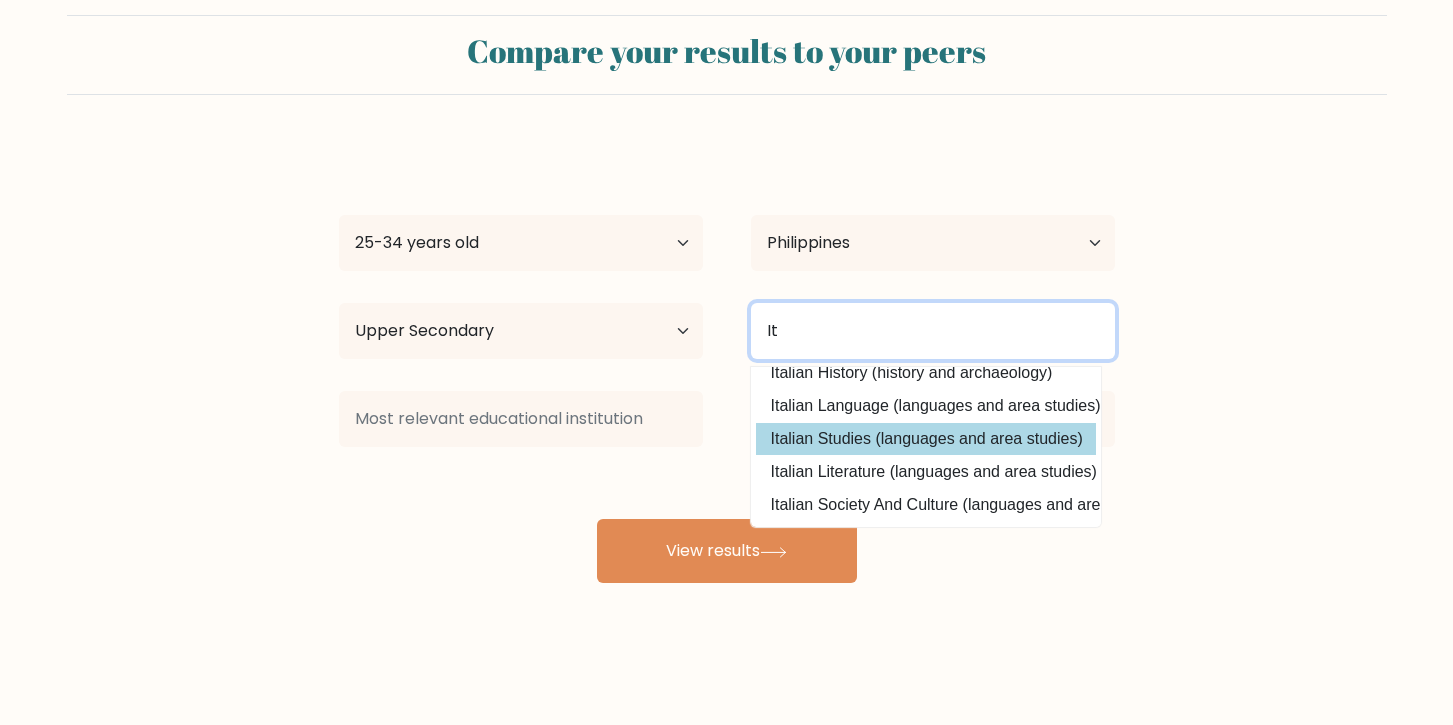 type on "I" 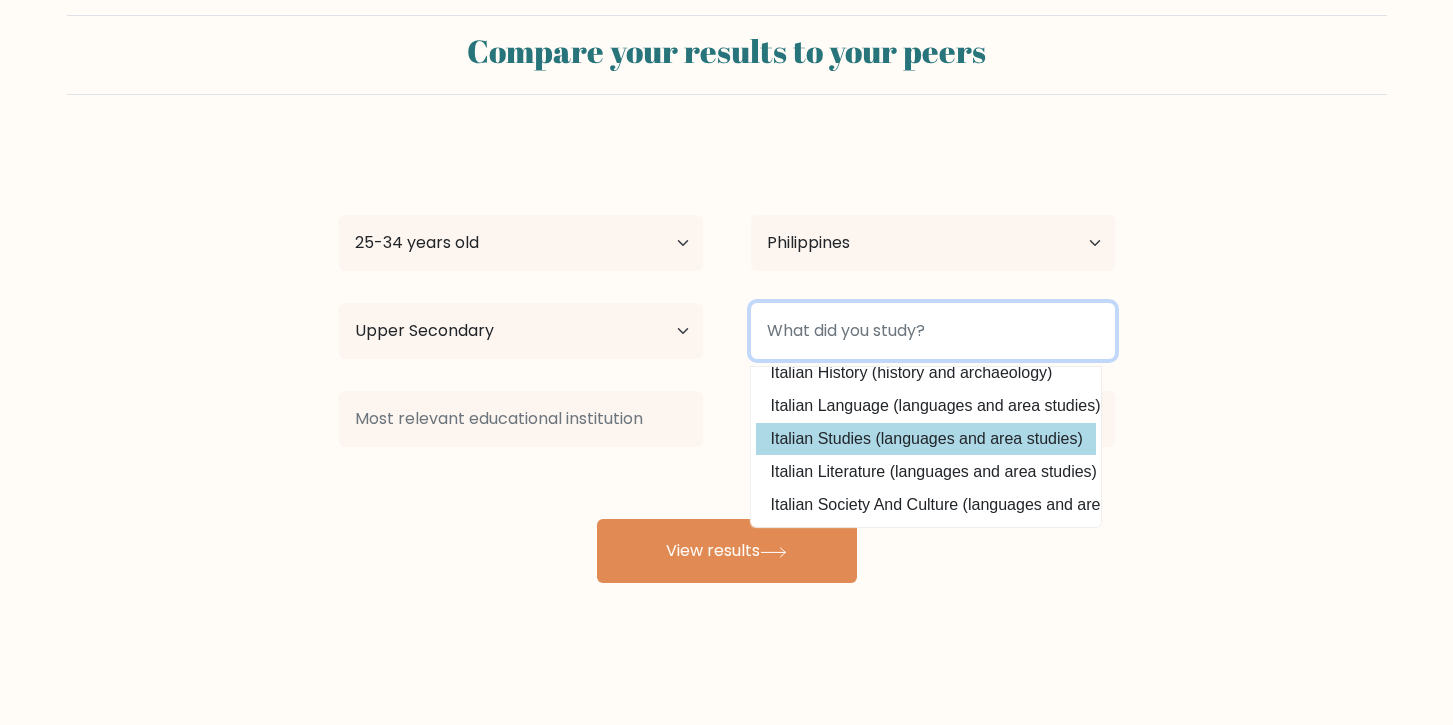 scroll, scrollTop: 0, scrollLeft: 0, axis: both 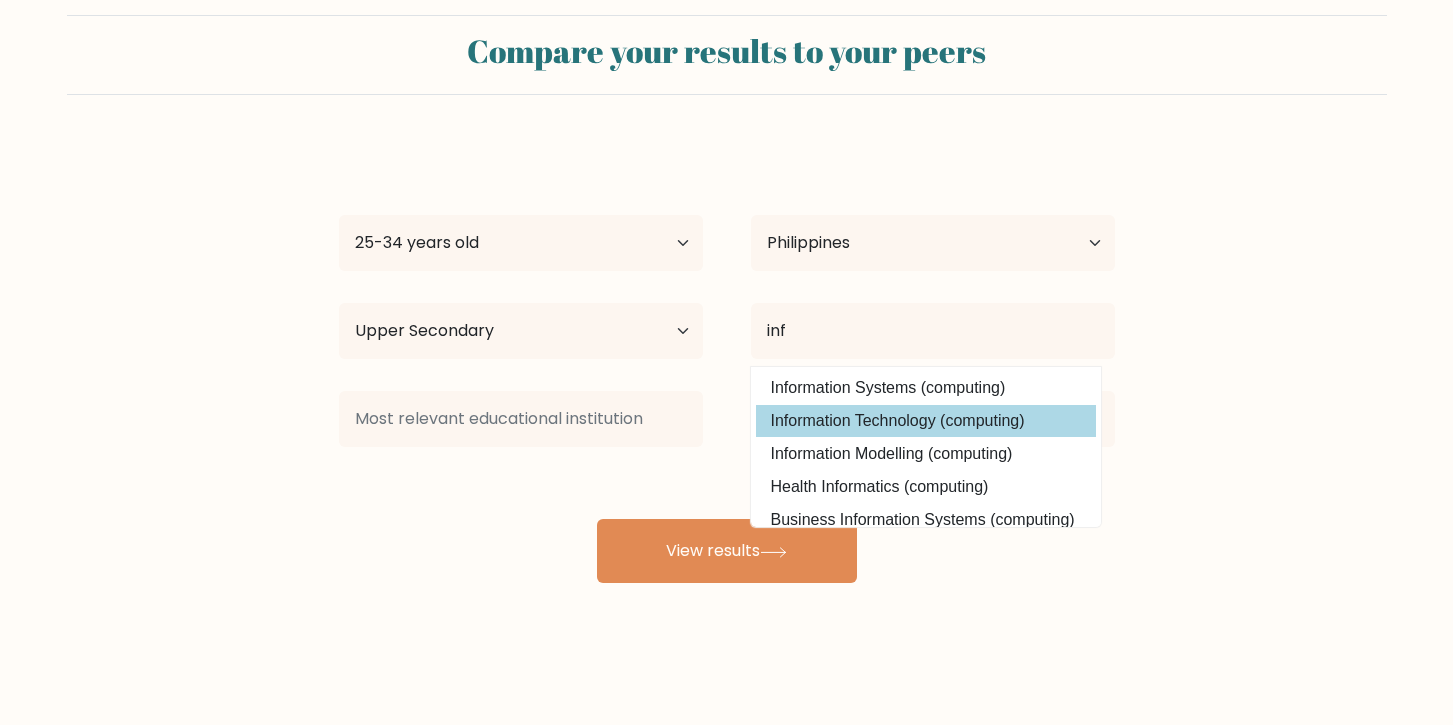 click on "Information Technology (computing)" at bounding box center [926, 421] 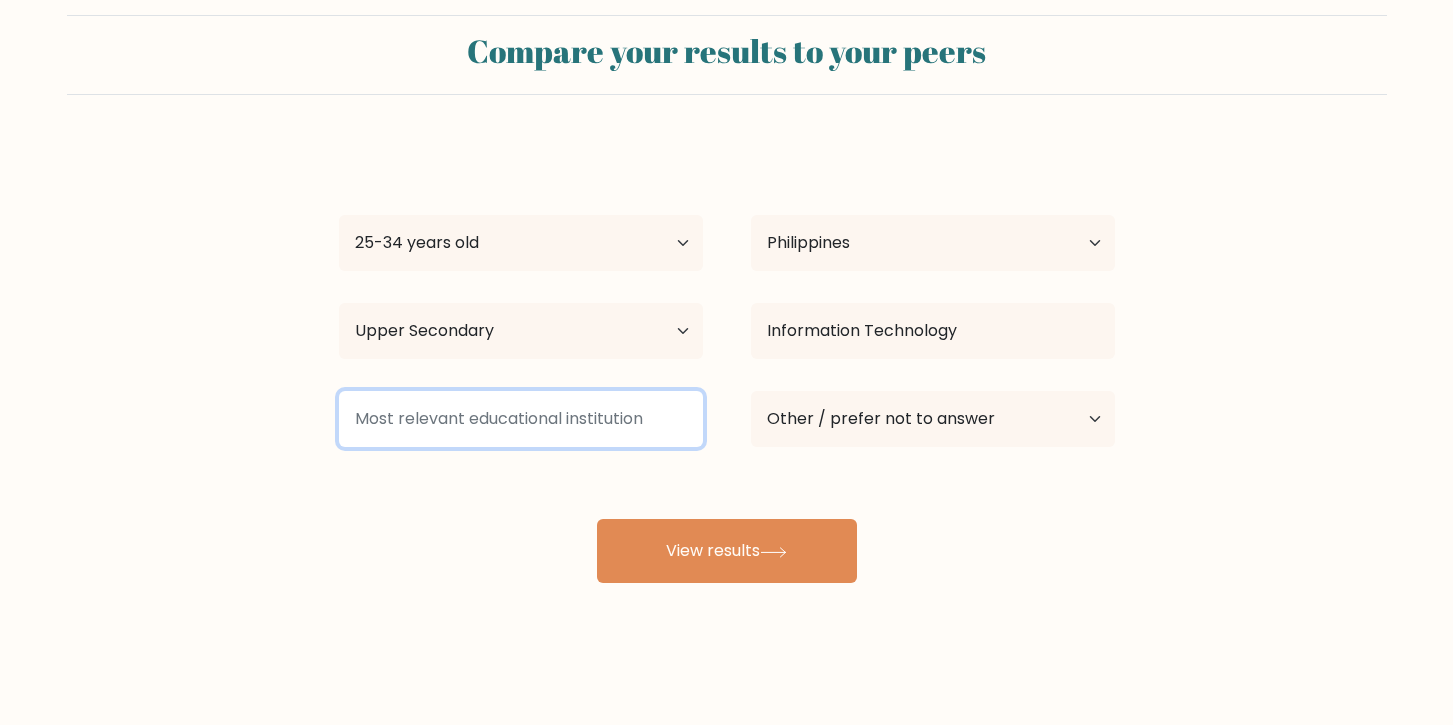 click at bounding box center (521, 419) 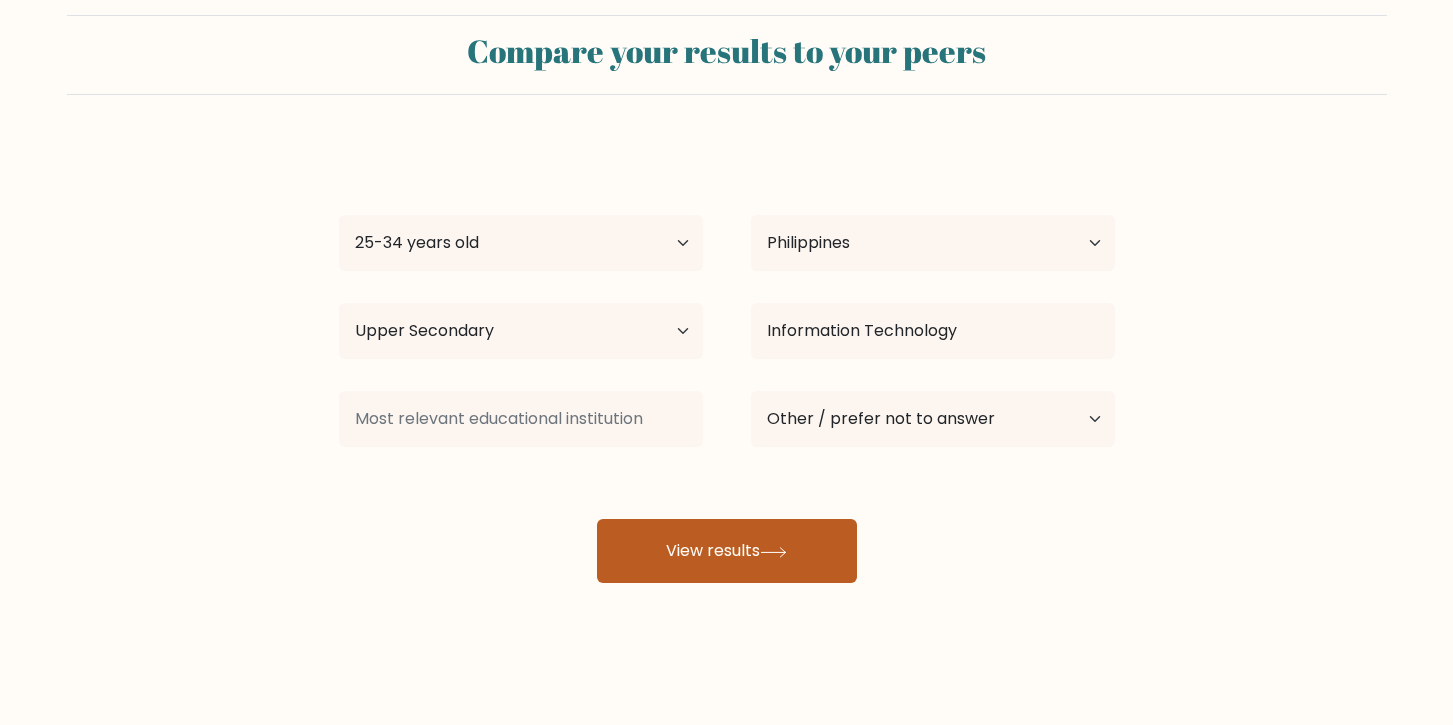 click 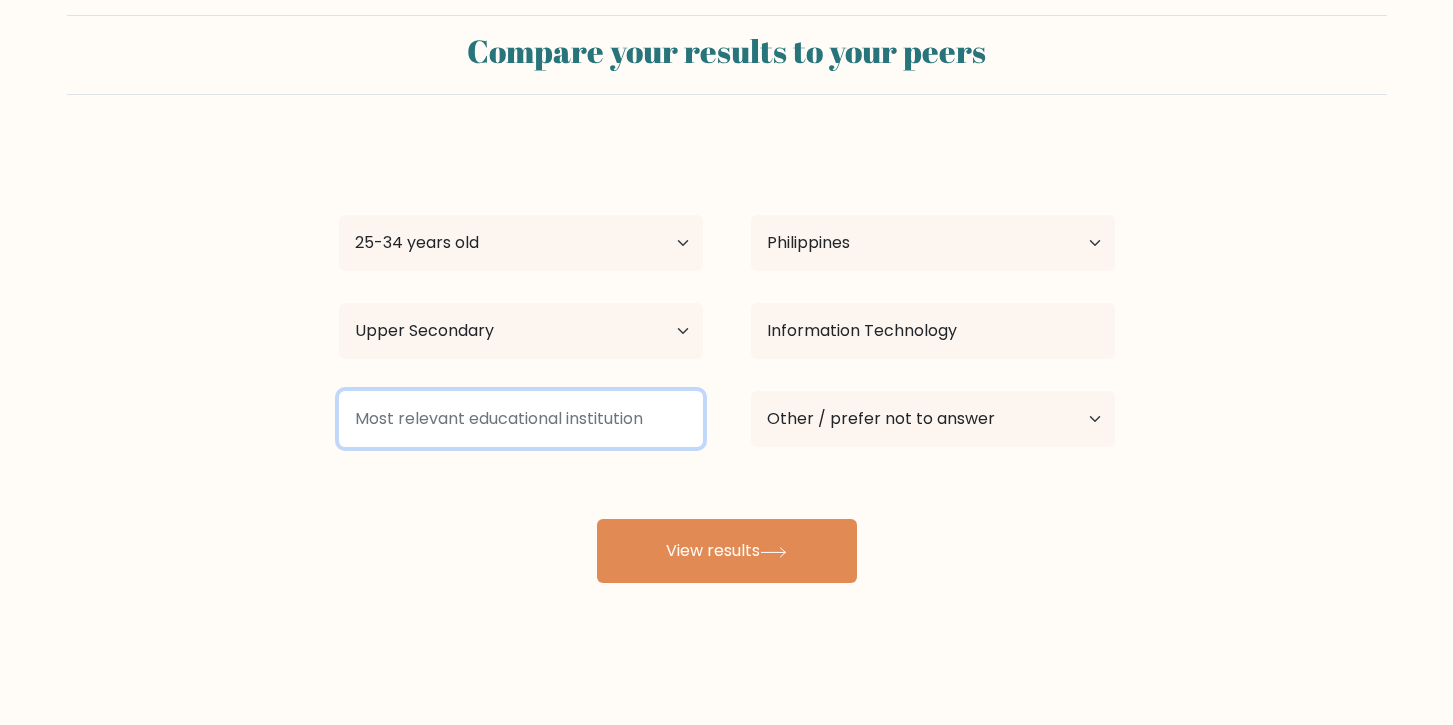 click at bounding box center [521, 419] 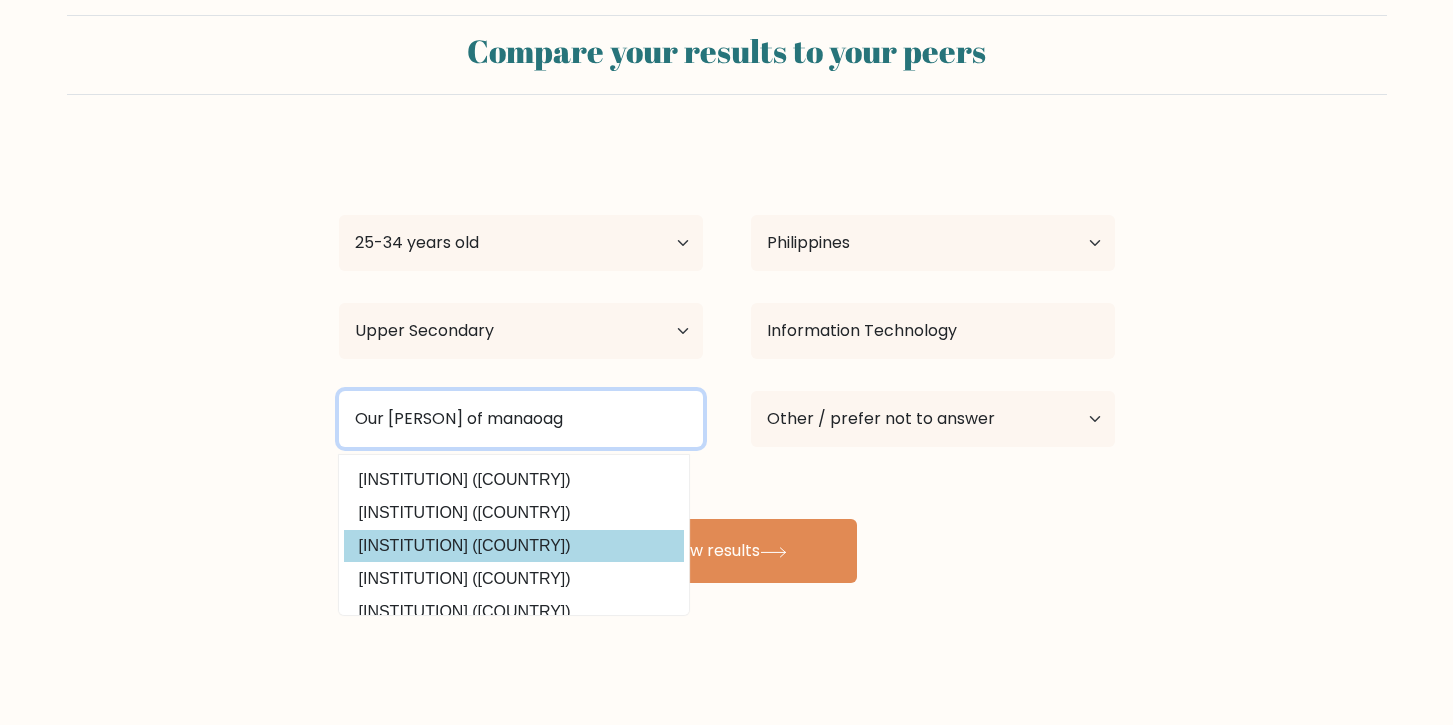 scroll, scrollTop: 0, scrollLeft: 0, axis: both 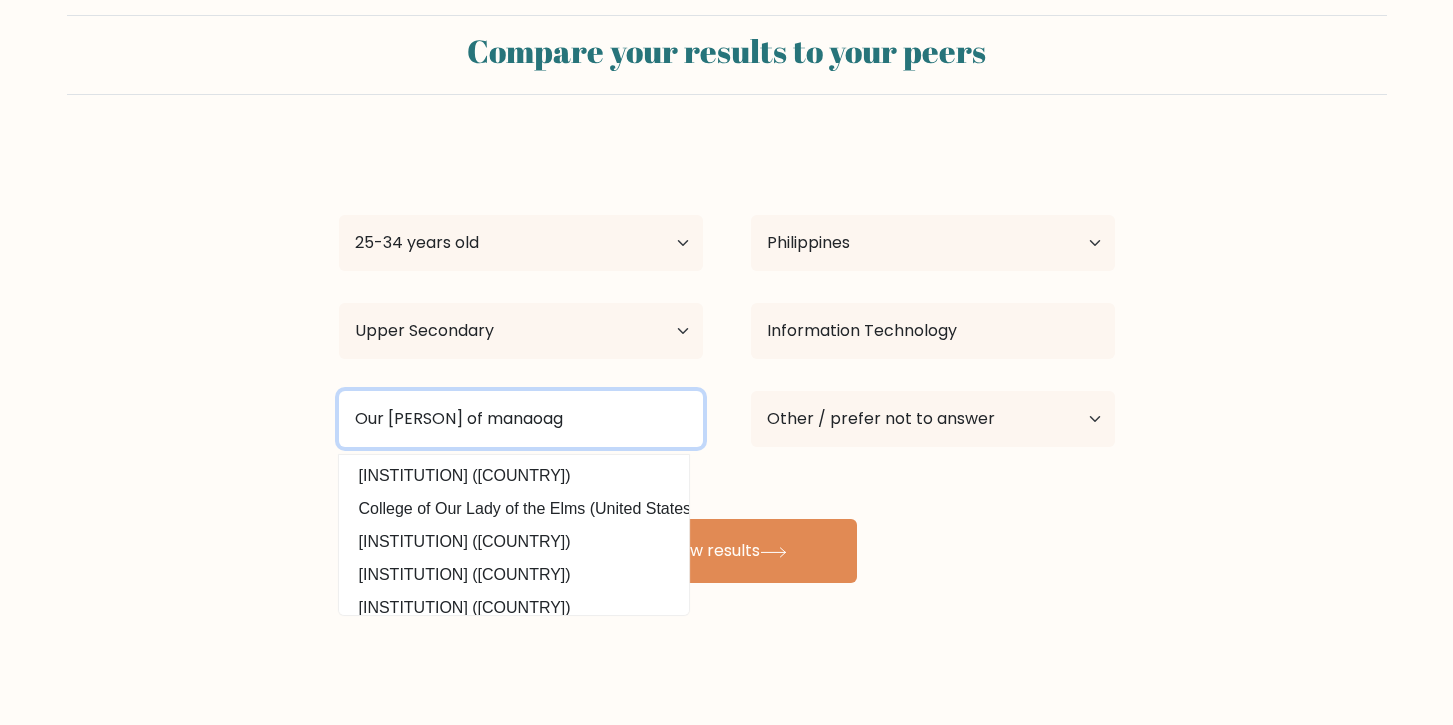 drag, startPoint x: 613, startPoint y: 413, endPoint x: 284, endPoint y: 402, distance: 329.18384 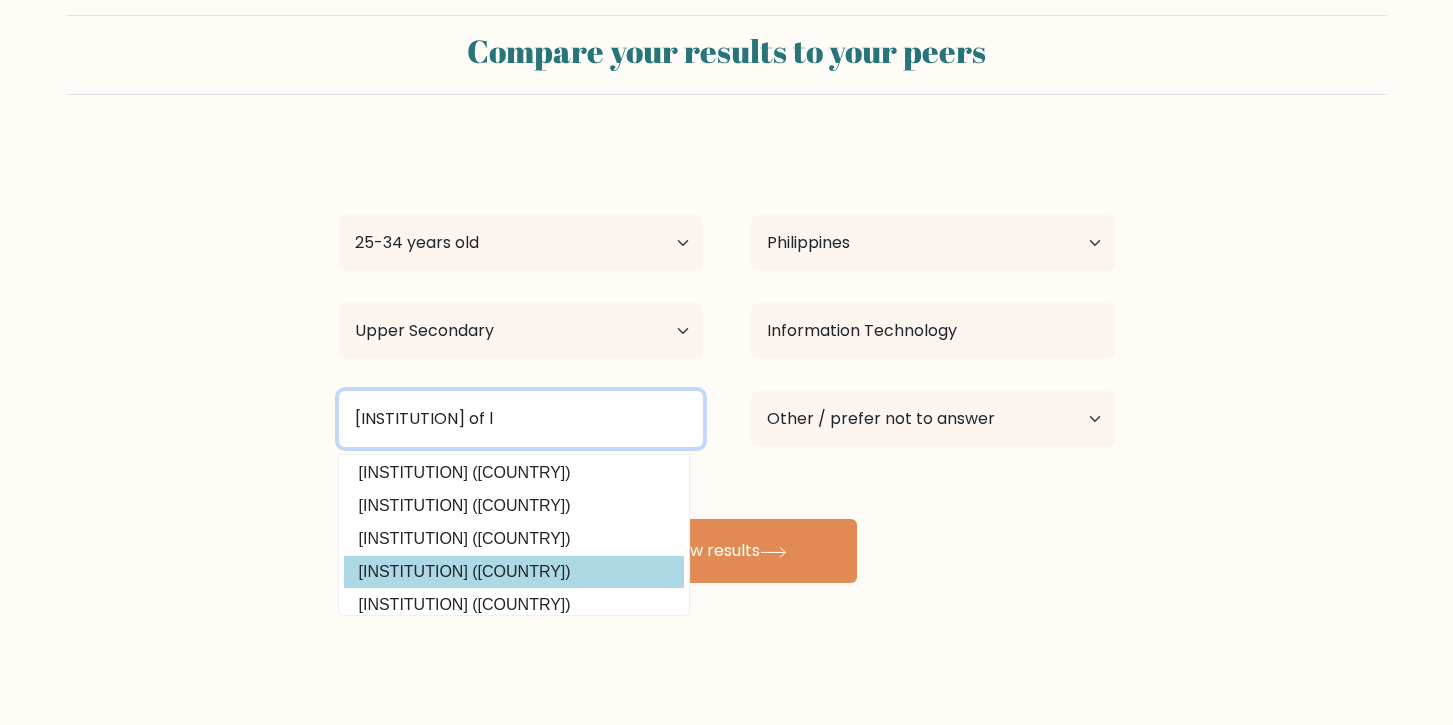 scroll, scrollTop: 0, scrollLeft: 0, axis: both 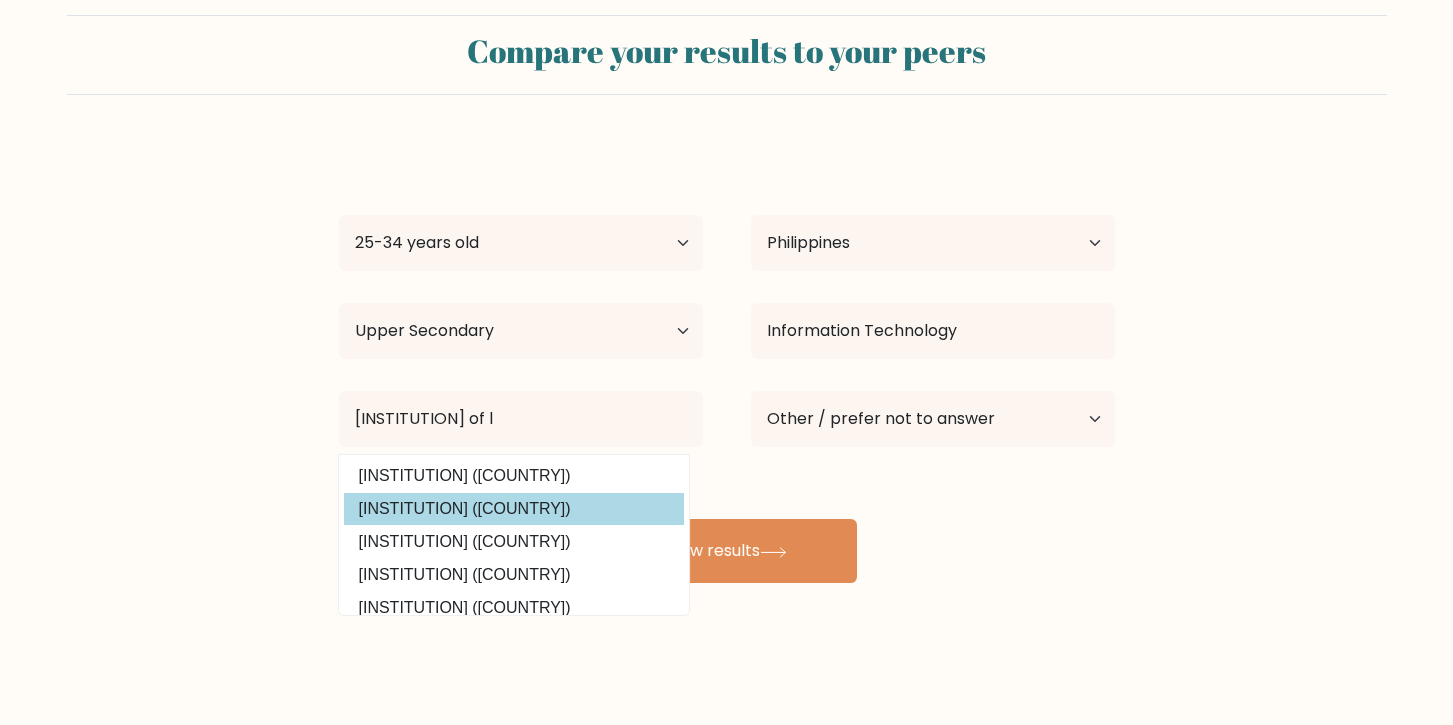 click on "[INSTITUTION] ([COUNTRY])" at bounding box center [514, 509] 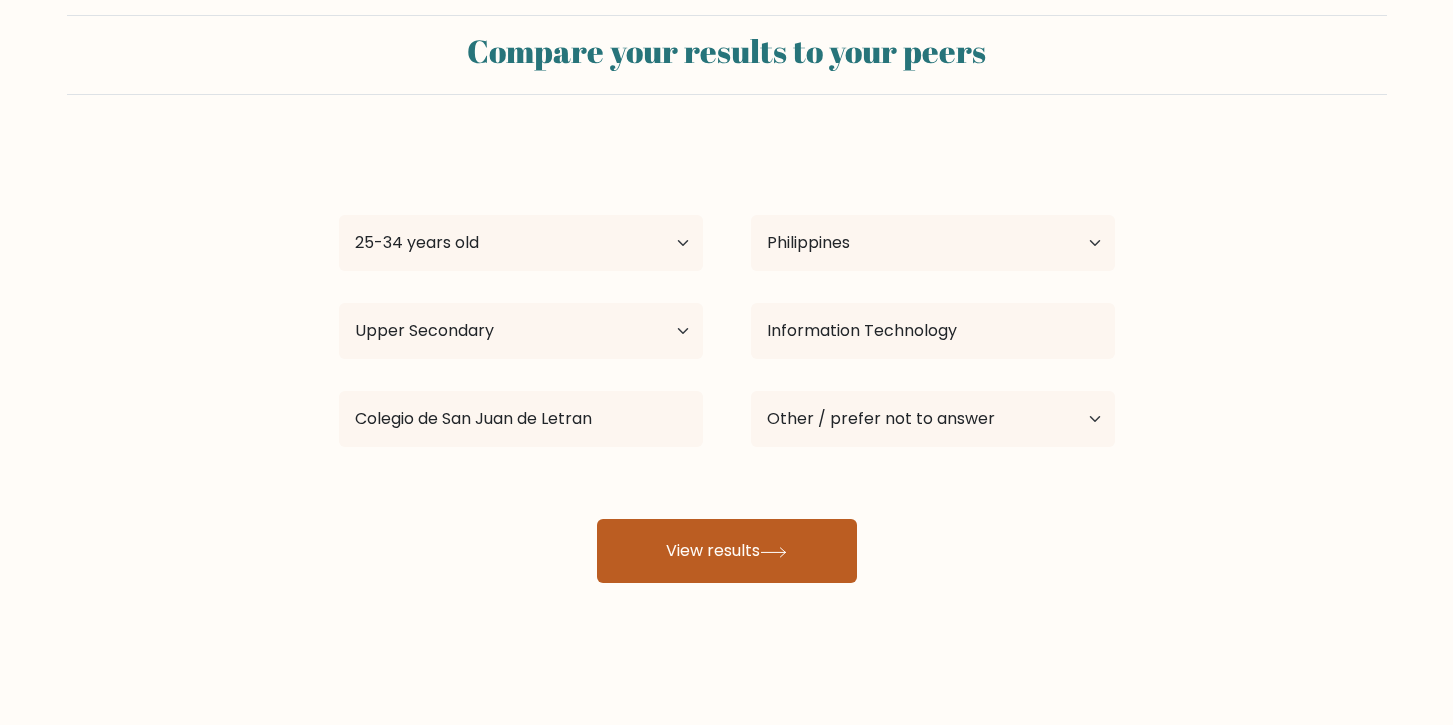 click on "View results" at bounding box center (727, 551) 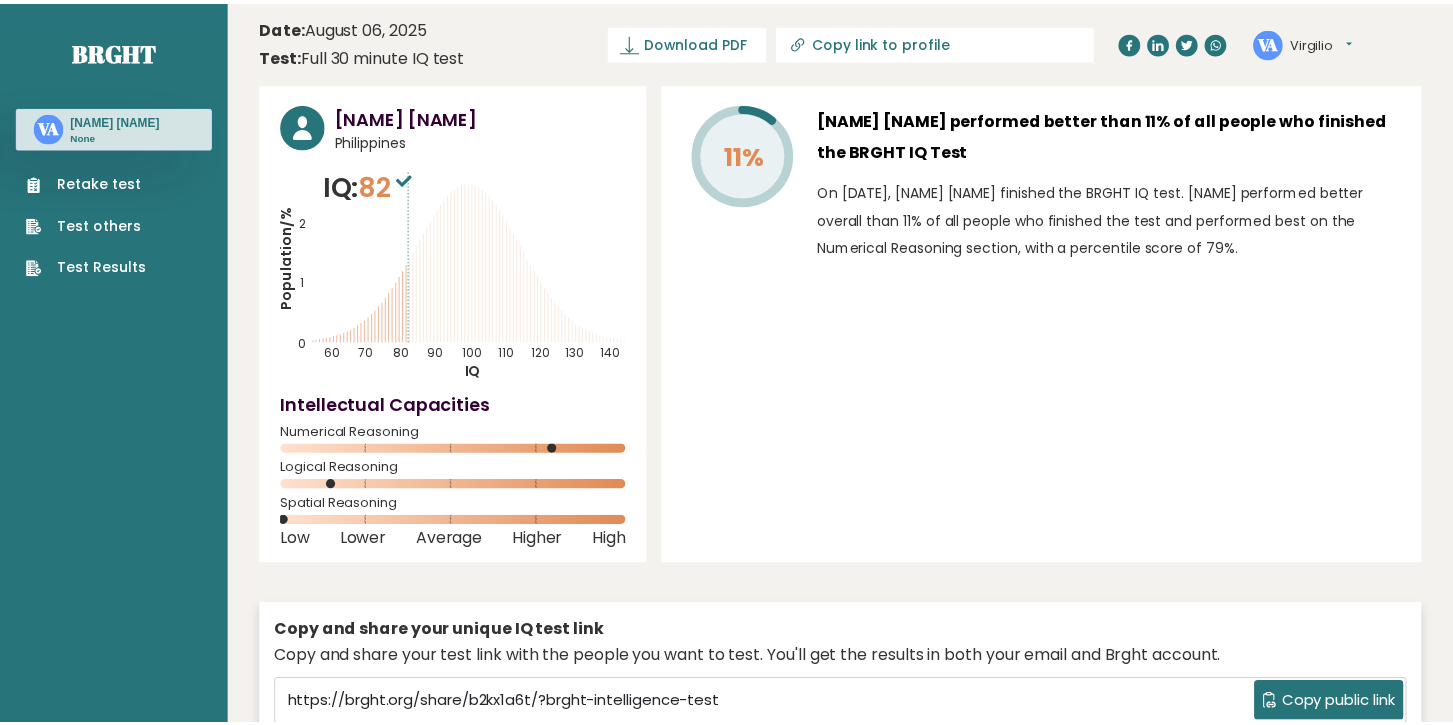 scroll, scrollTop: 0, scrollLeft: 0, axis: both 